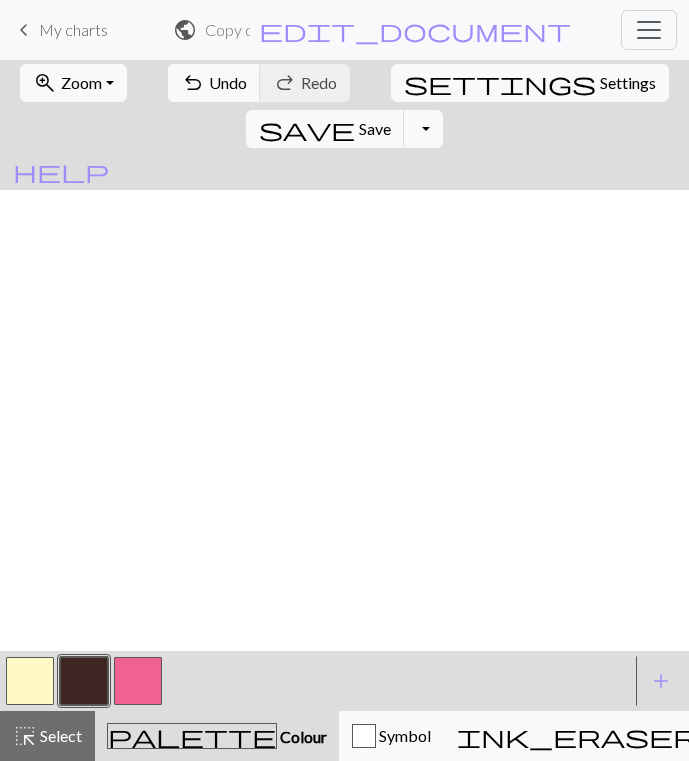 scroll, scrollTop: 0, scrollLeft: 0, axis: both 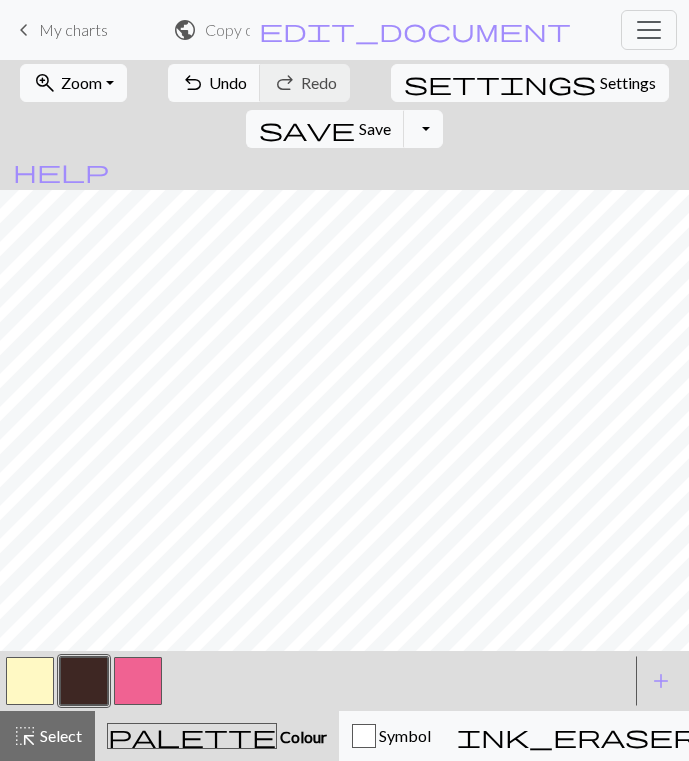click on "My charts" at bounding box center [73, 29] 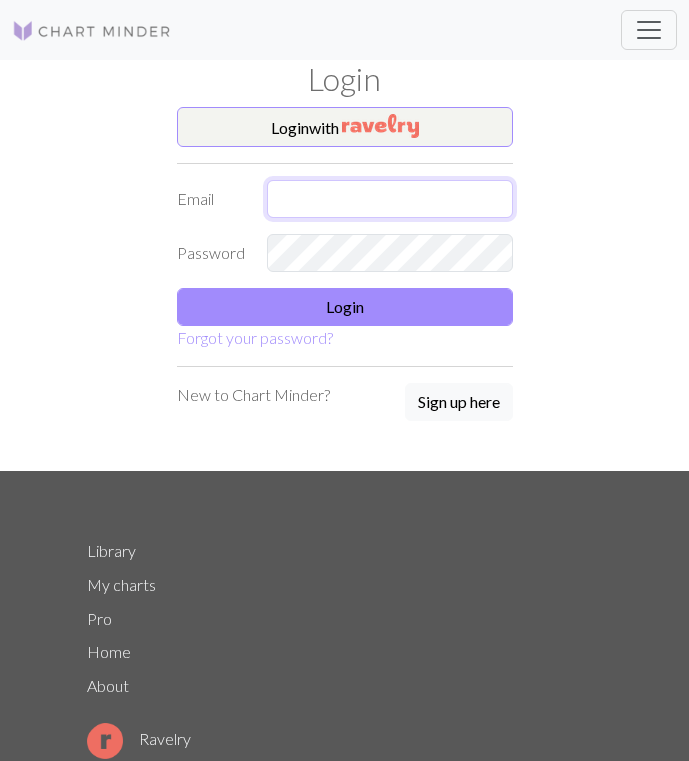 click at bounding box center [390, 199] 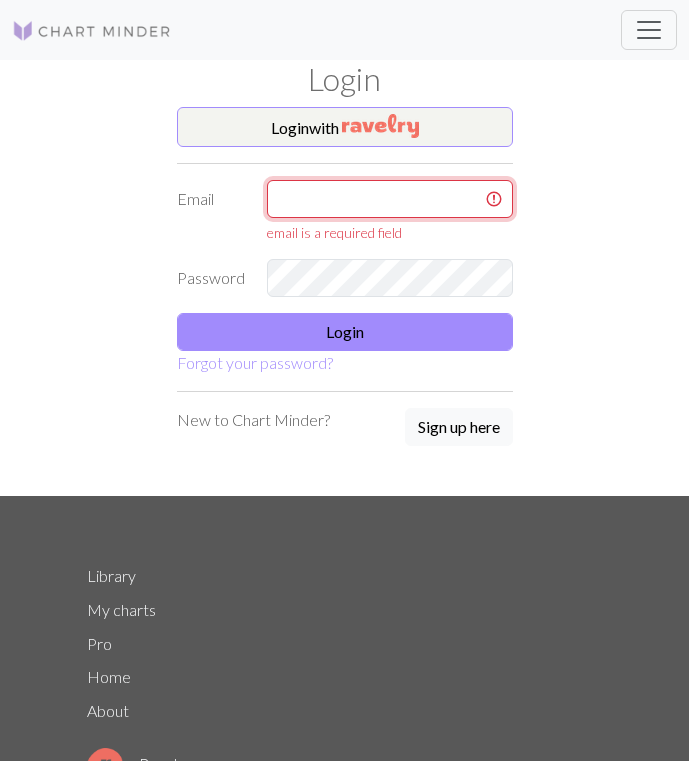 type on "vanizza.isakhan@gmail.com" 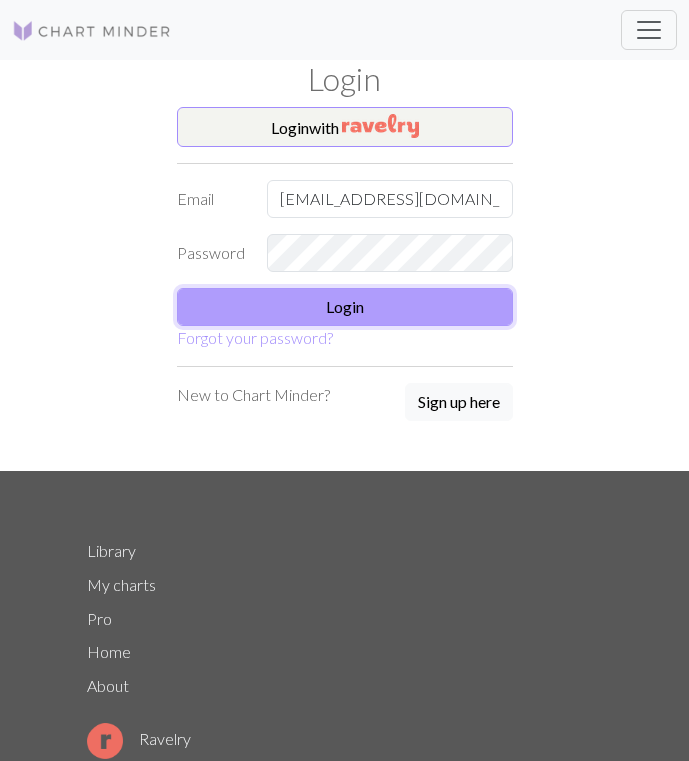 click on "Login" at bounding box center [345, 307] 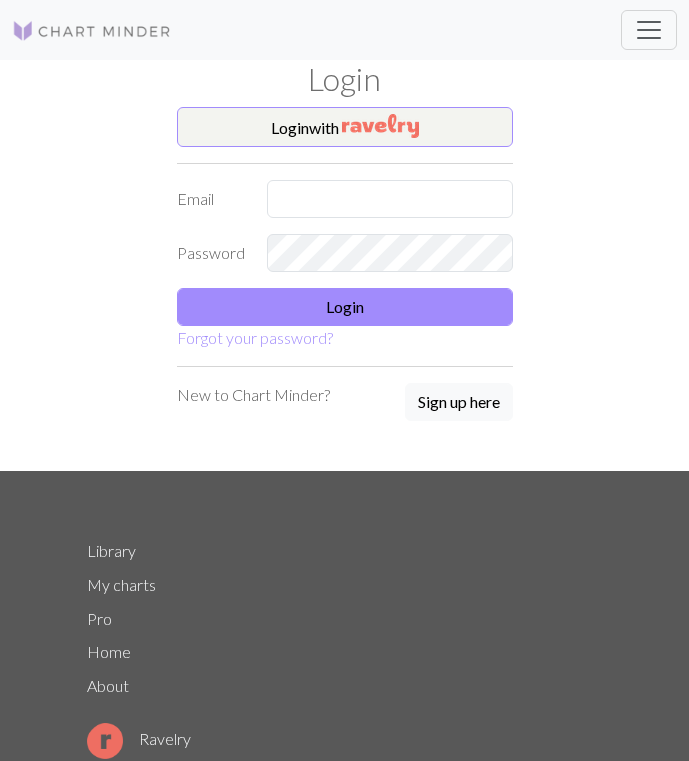 scroll, scrollTop: 0, scrollLeft: 0, axis: both 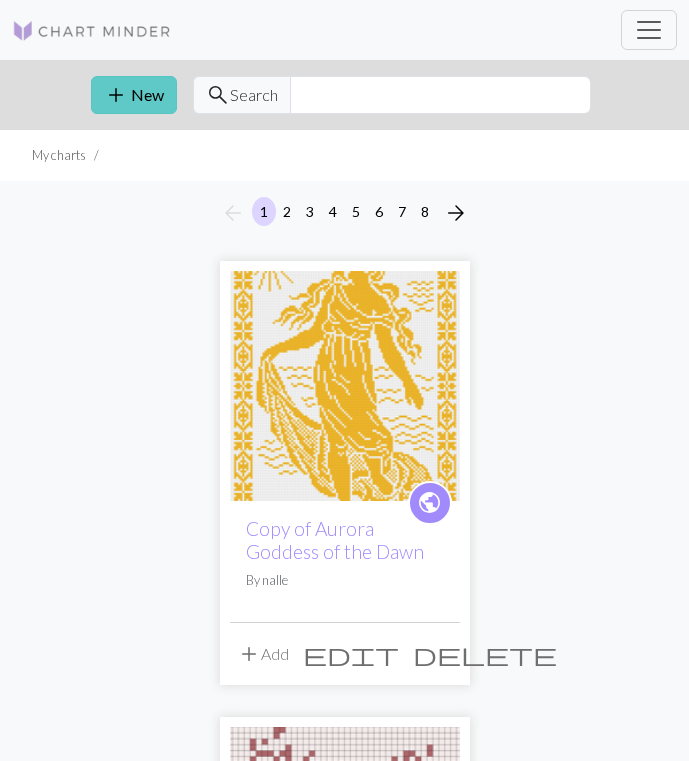 click on "add   New" at bounding box center (134, 95) 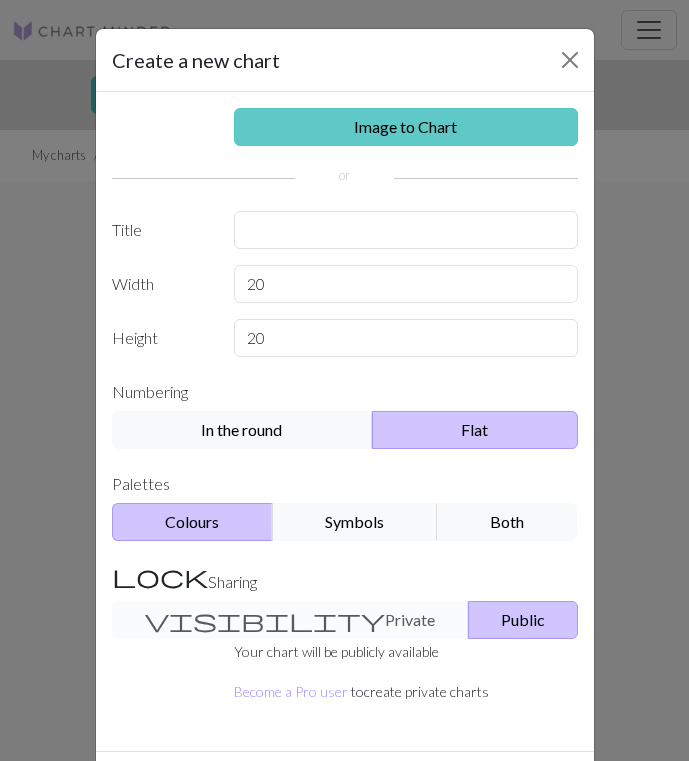 click on "Image to Chart" at bounding box center [406, 127] 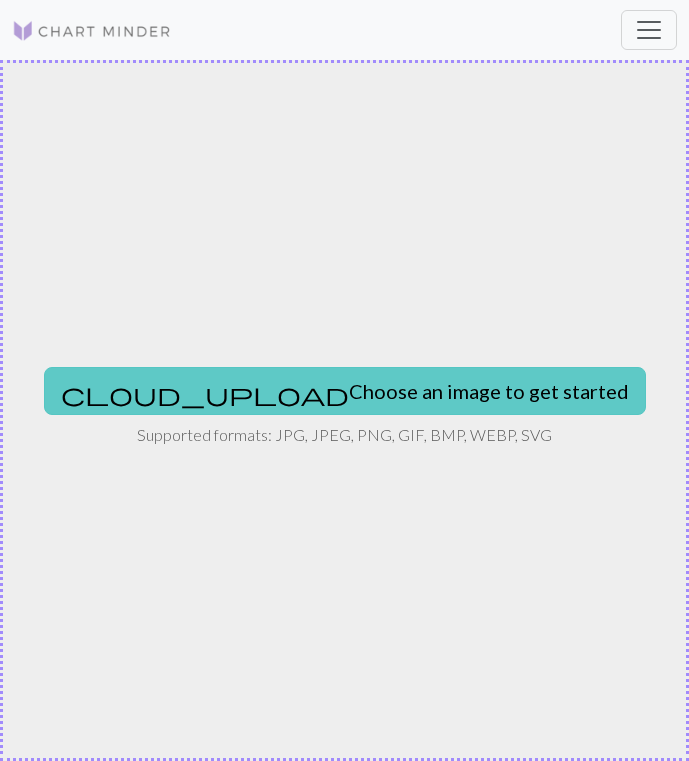 click on "cloud_upload  Choose an image to get started" at bounding box center [345, 391] 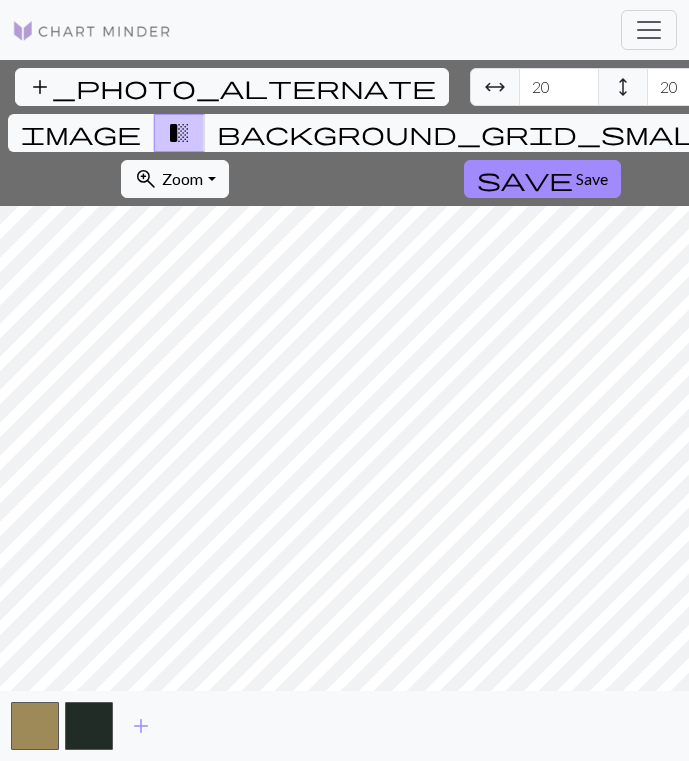click on "height" at bounding box center [623, 87] 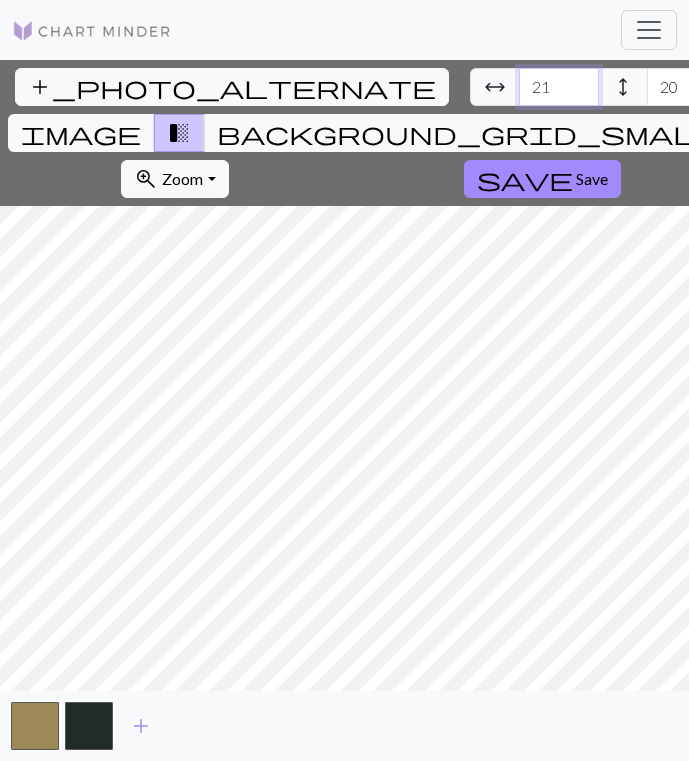 click on "21" at bounding box center (559, 87) 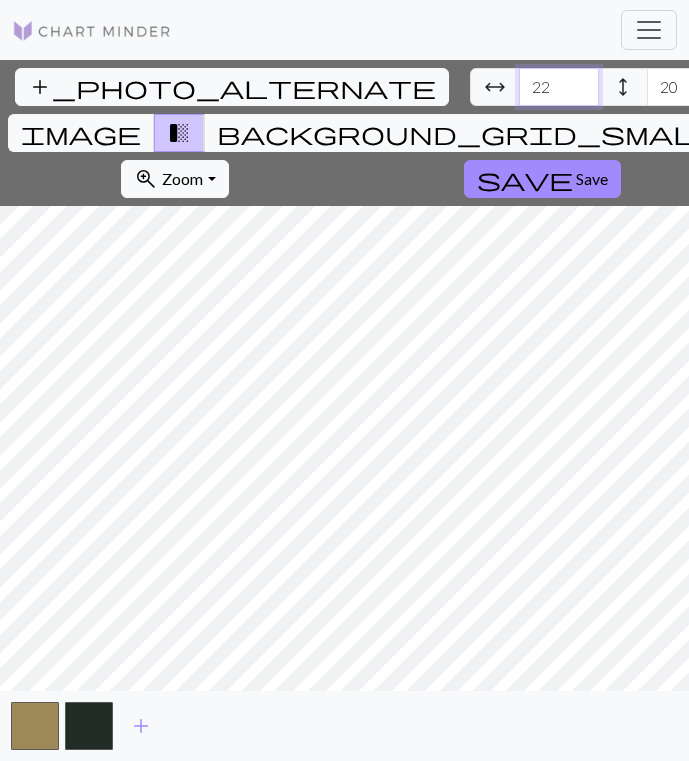click on "22" at bounding box center (559, 87) 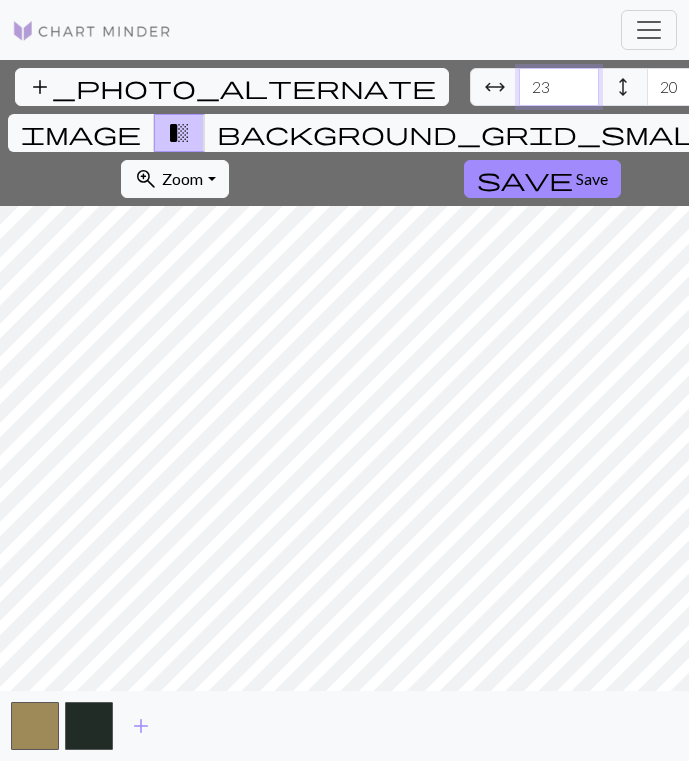 click on "23" at bounding box center [559, 87] 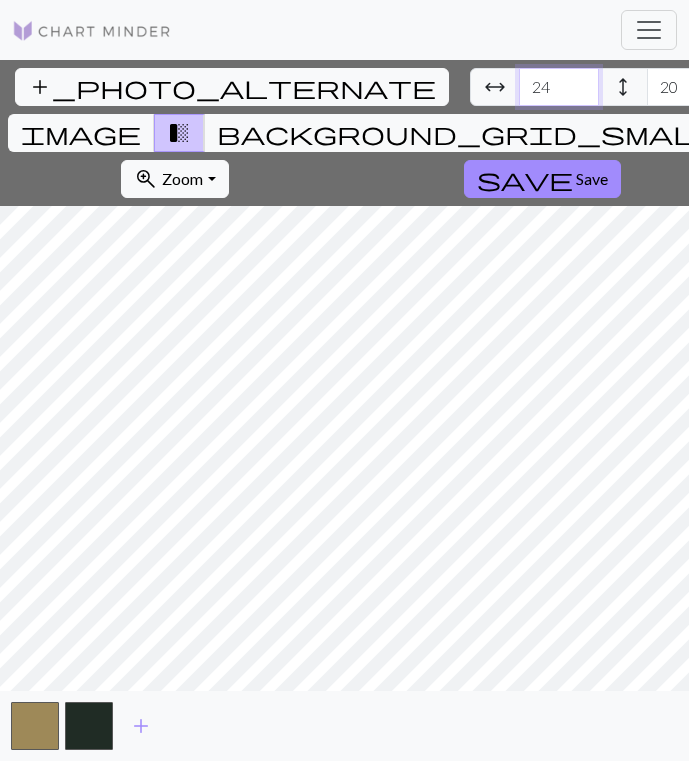 click on "24" at bounding box center (559, 87) 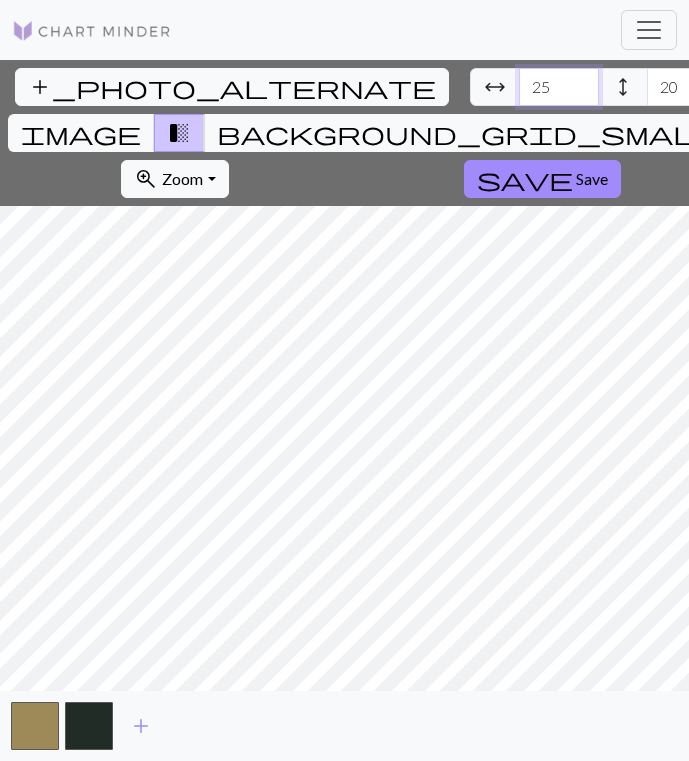 click on "25" at bounding box center (559, 87) 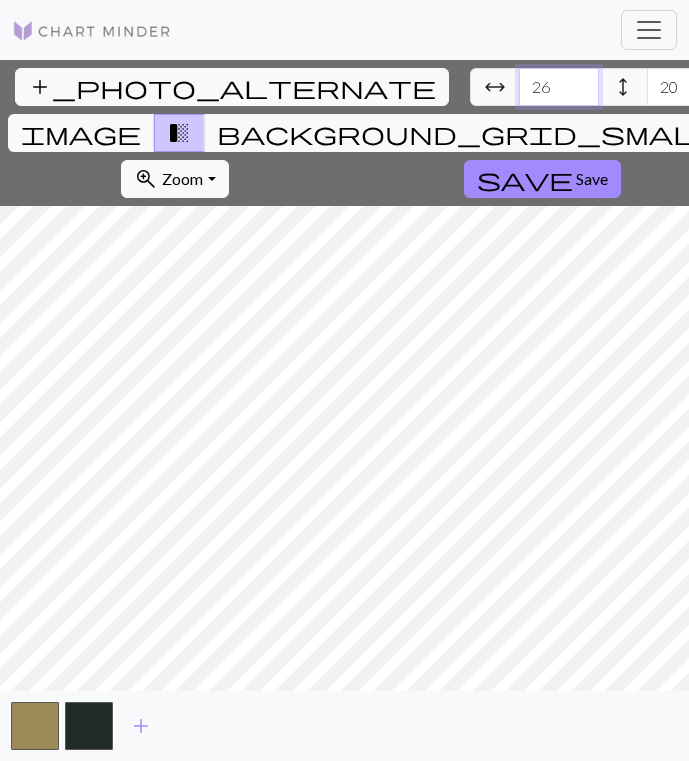 click on "26" at bounding box center (559, 87) 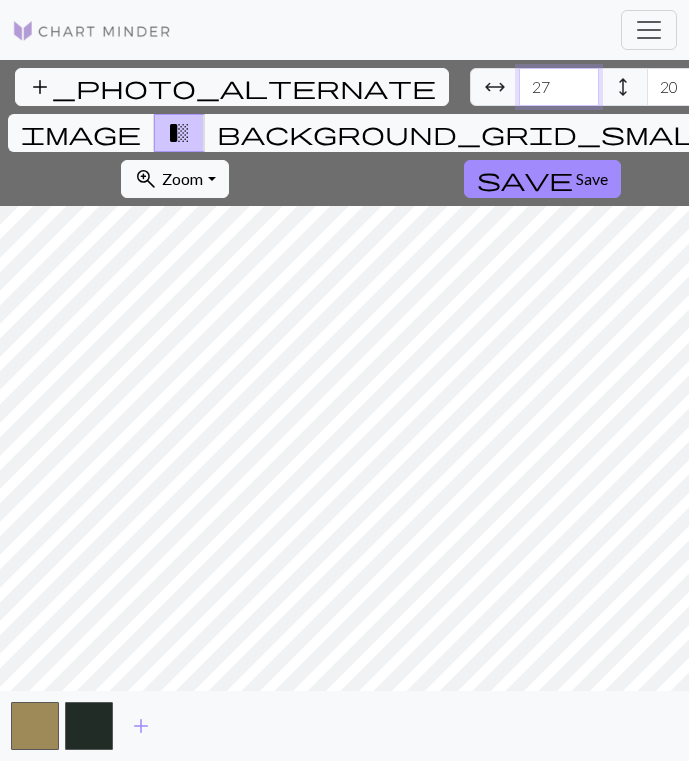 click on "27" at bounding box center (559, 87) 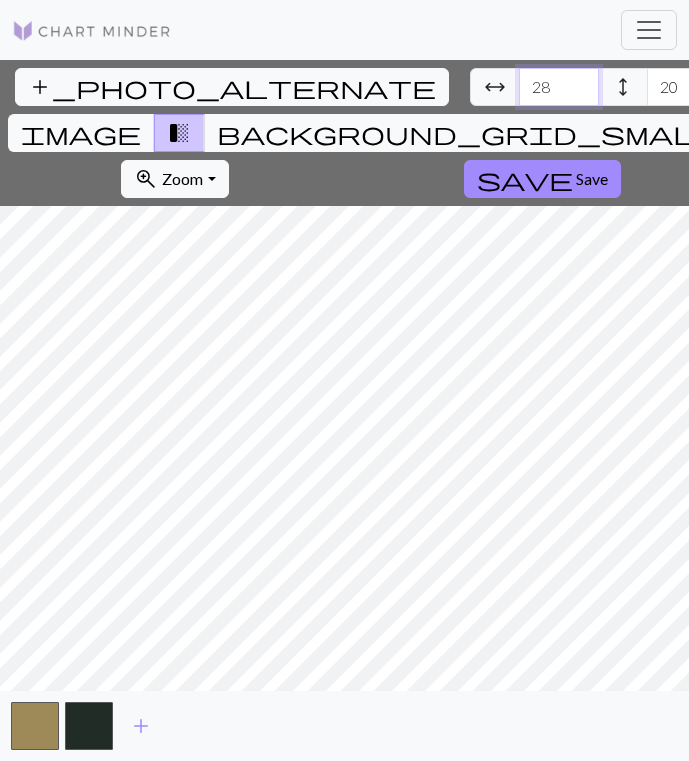 click on "28" at bounding box center [559, 87] 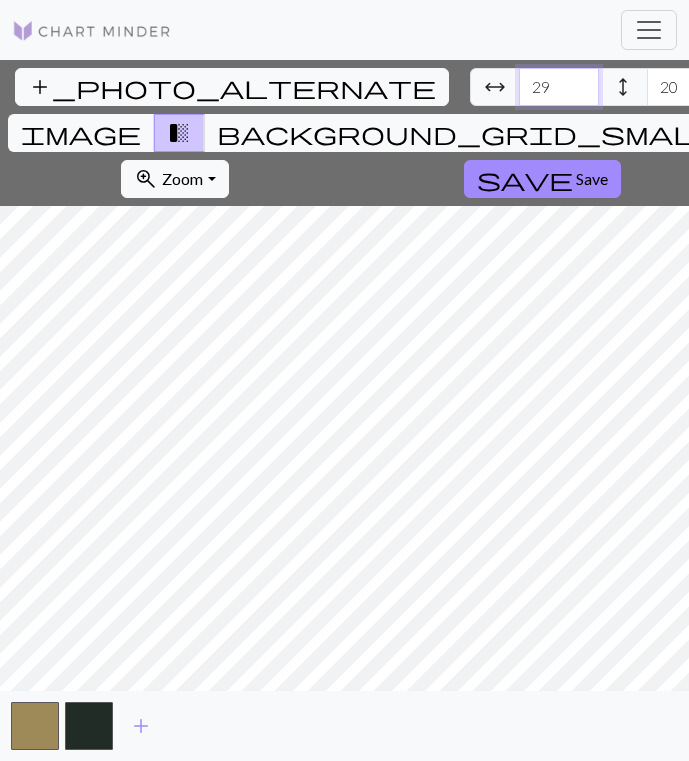 click on "29" at bounding box center (559, 87) 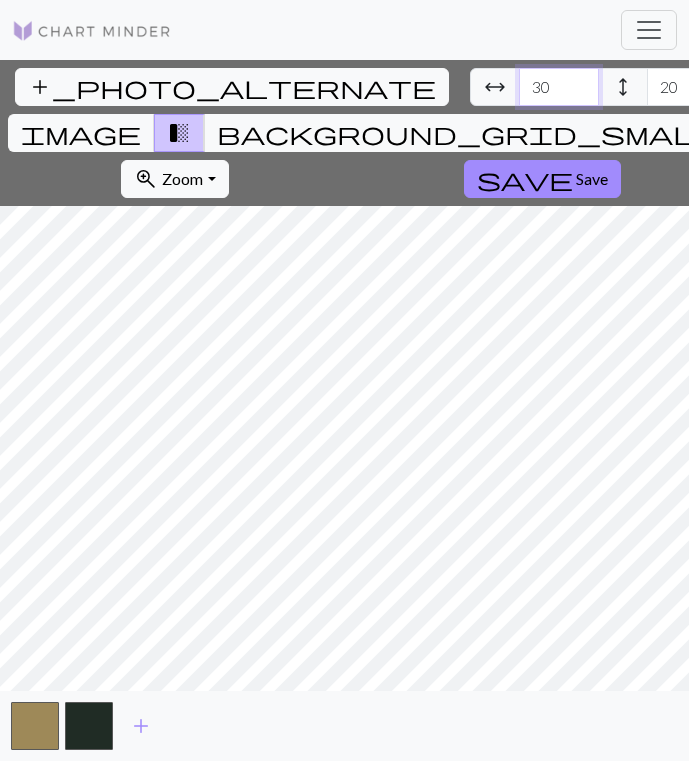 click on "30" at bounding box center (559, 87) 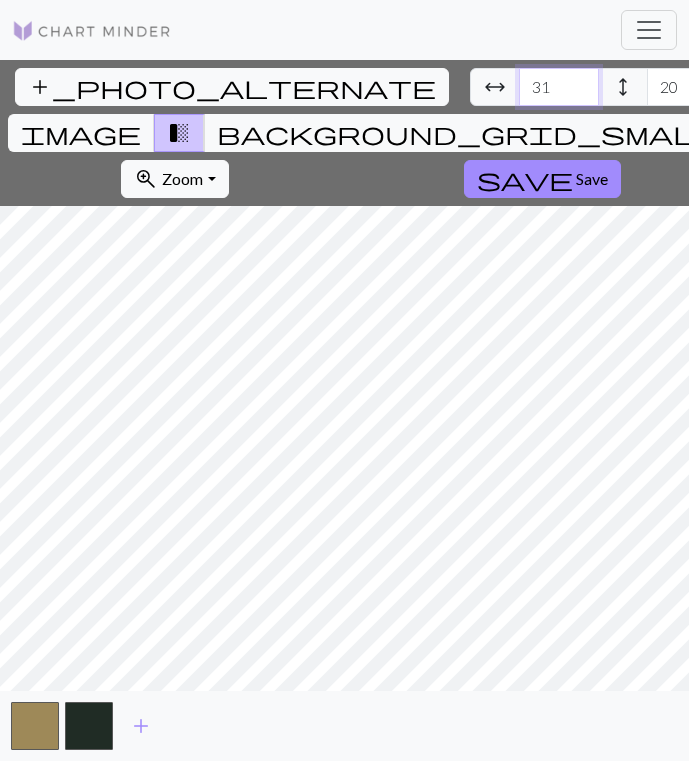 click on "31" at bounding box center [559, 87] 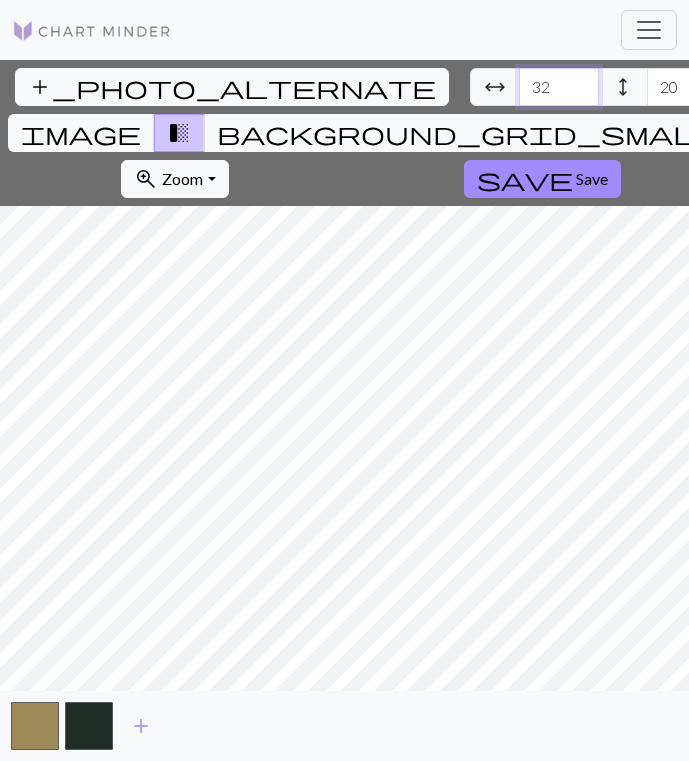 click on "32" at bounding box center (559, 87) 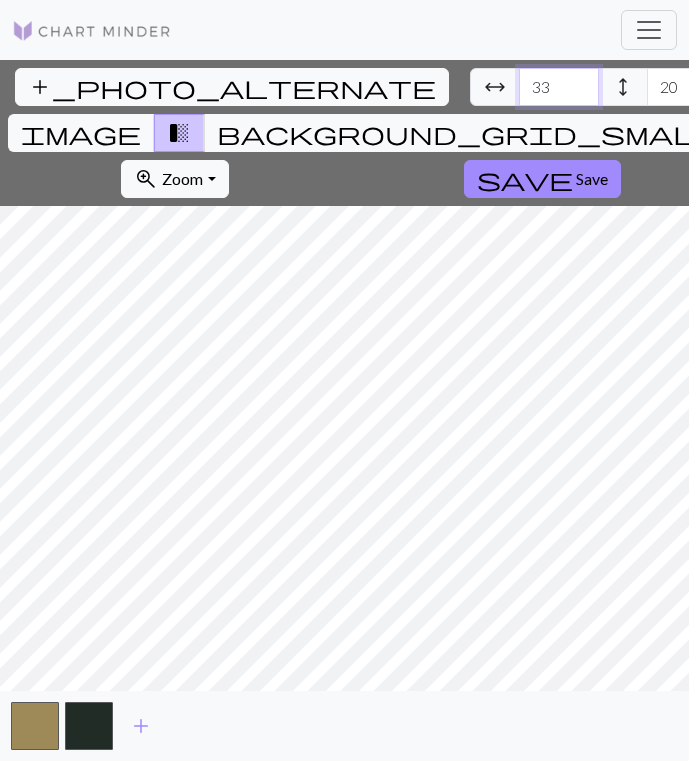 click on "33" at bounding box center (559, 87) 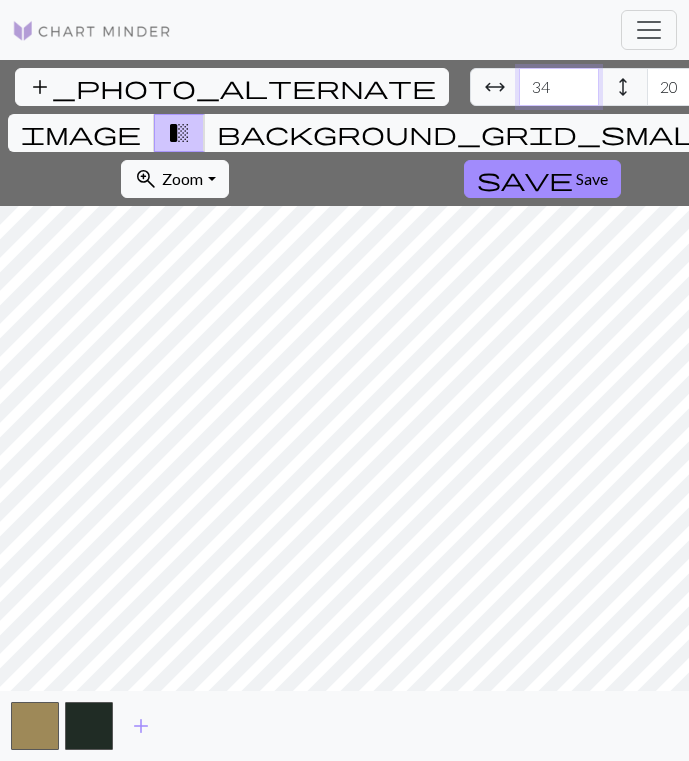 click on "34" at bounding box center (559, 87) 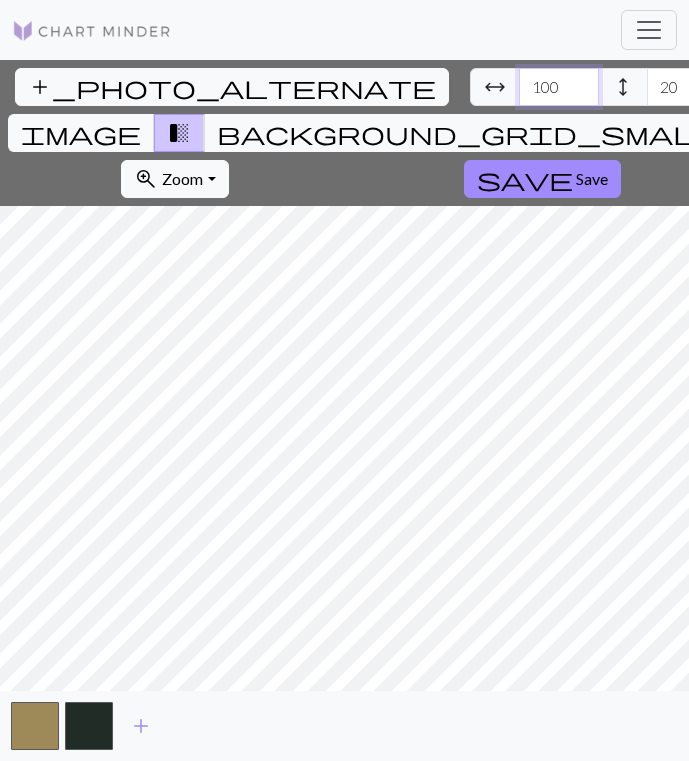 type on "100" 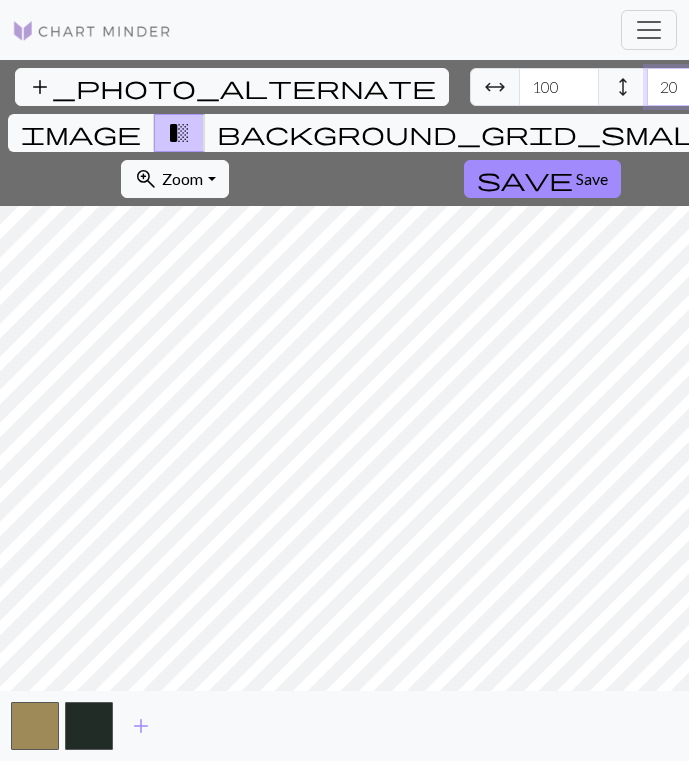 click on "20" at bounding box center (687, 87) 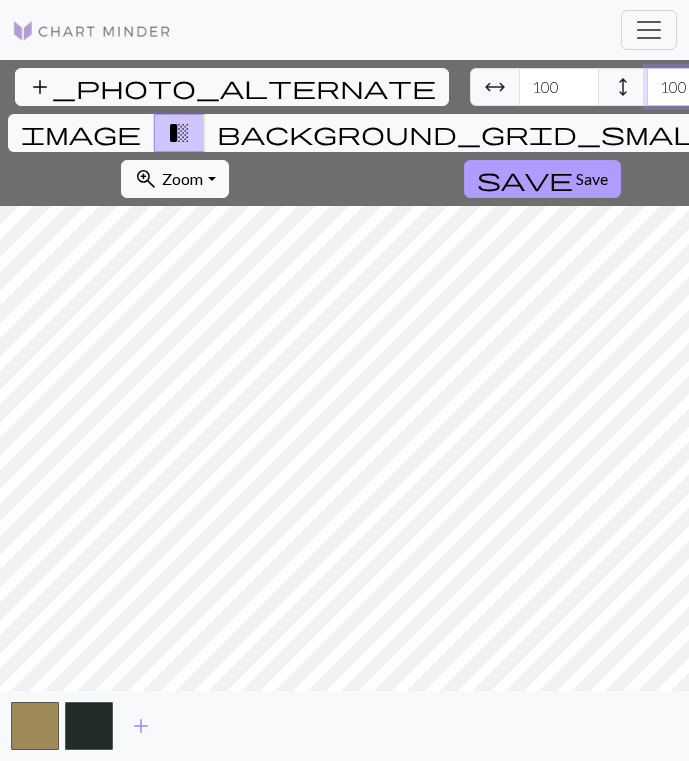type on "100" 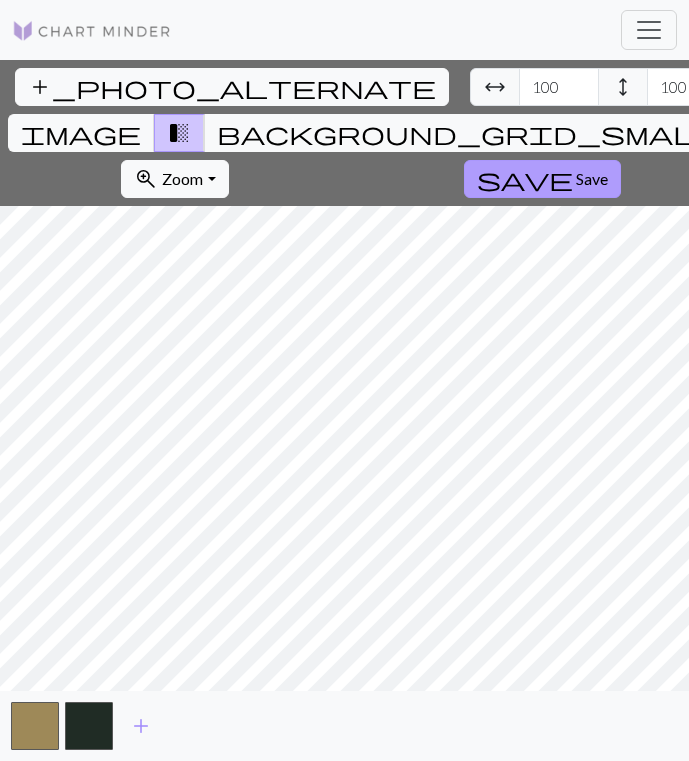 click on "save   Save" at bounding box center (542, 179) 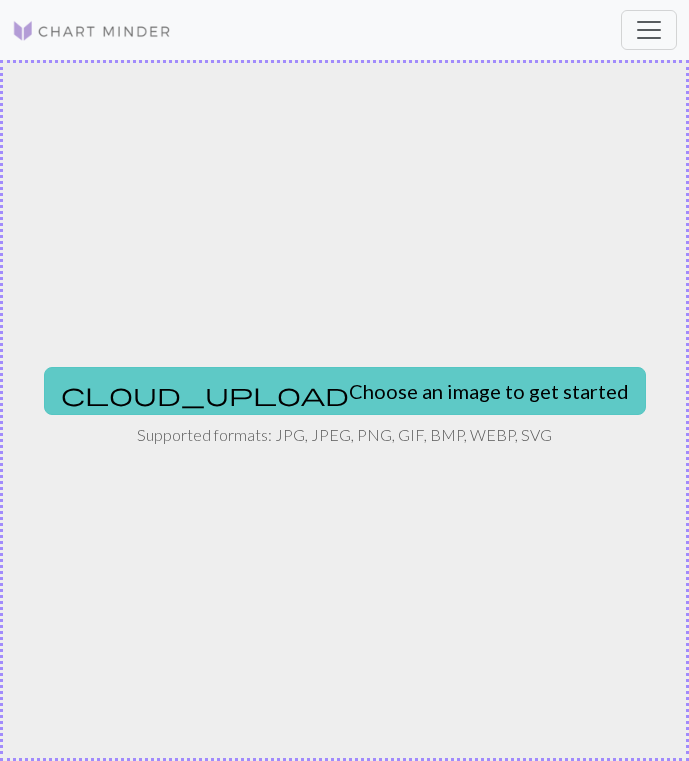 click on "cloud_upload  Choose an image to get started" at bounding box center (345, 391) 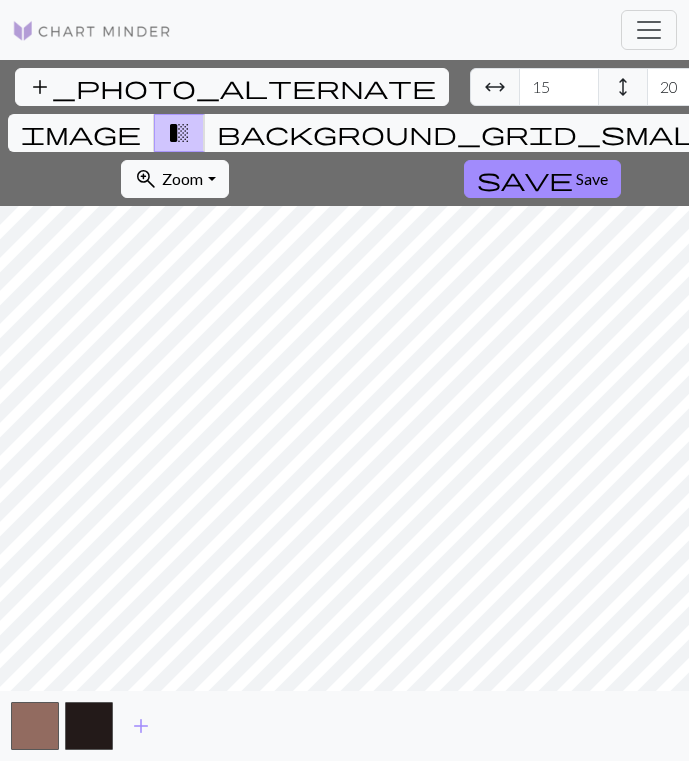click on "add_photo_alternate   Change image arrow_range   Width 15 height   Height 20 image transition_fade background_grid_small zoom_in Zoom Zoom Fit all Fit width Fit height 50% 100% 150% 200% save   Save help Show me around add" at bounding box center (344, 410) 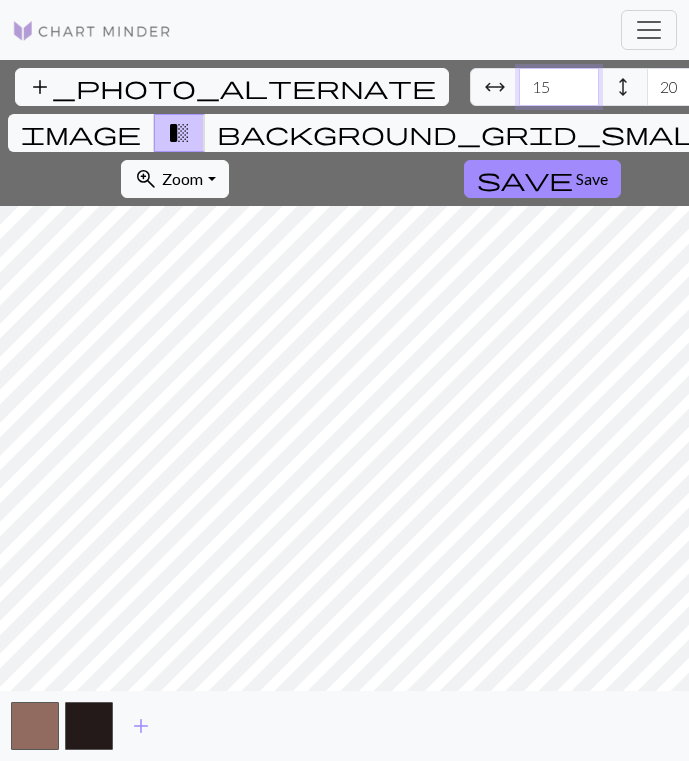 click on "15" at bounding box center [559, 87] 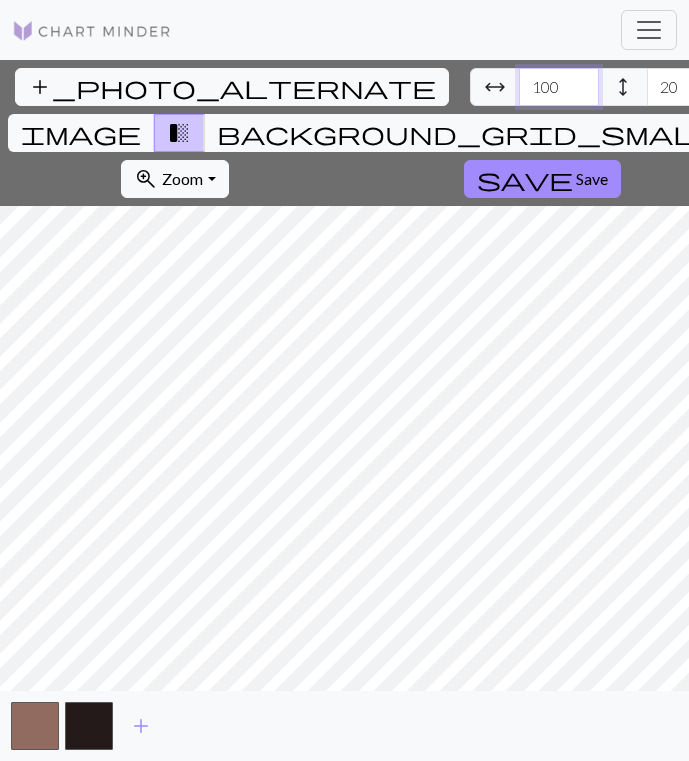type on "100" 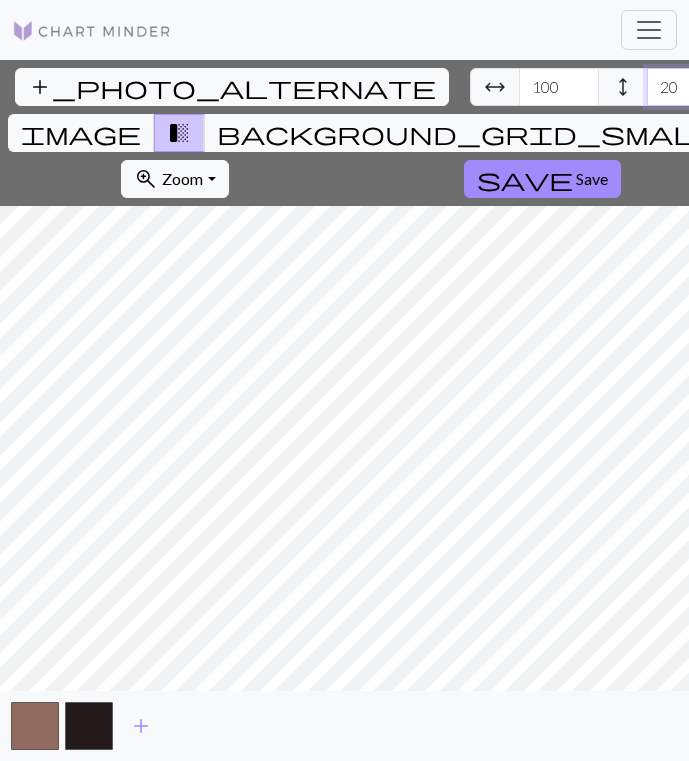 click on "21" at bounding box center (687, 87) 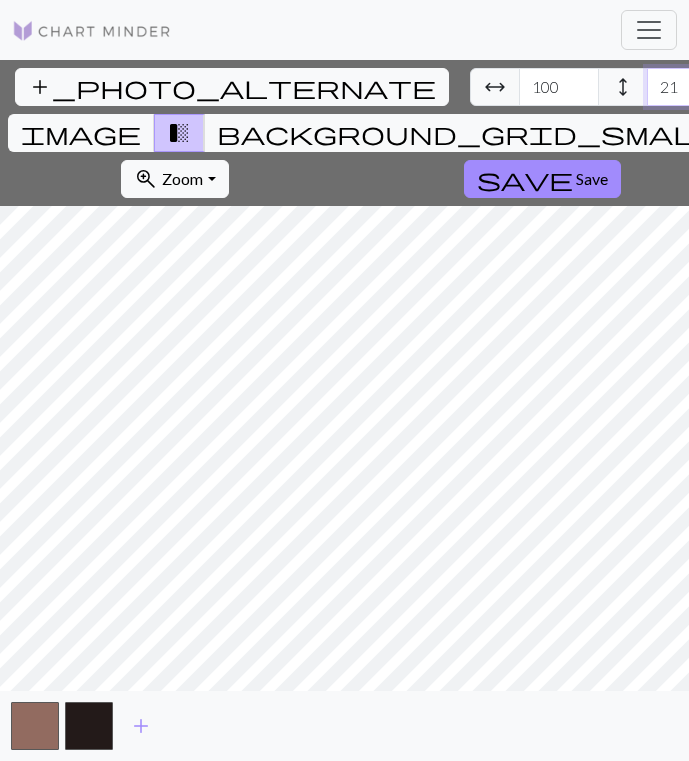 click on "21" at bounding box center (687, 87) 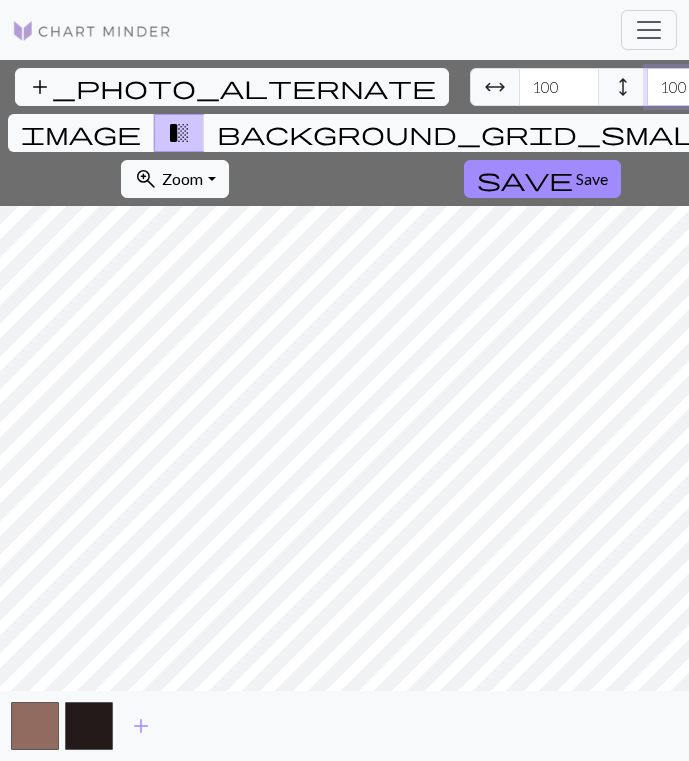 type on "100" 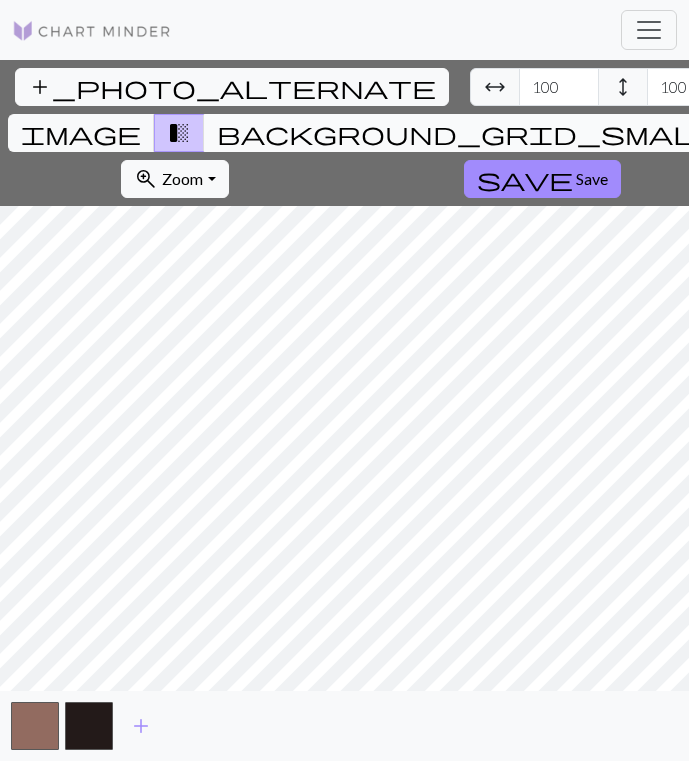 click on "background_grid_small" at bounding box center (469, 133) 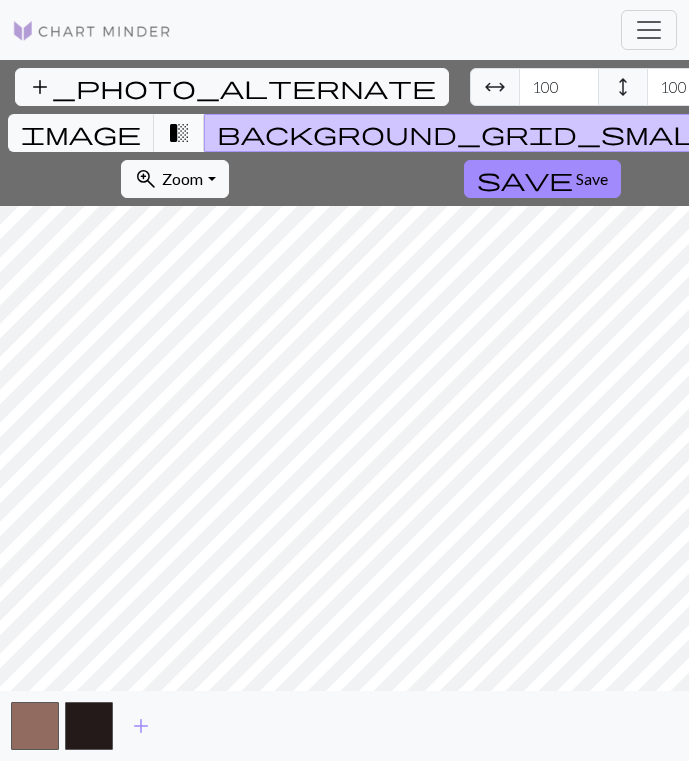 click on "transition_fade" at bounding box center (179, 133) 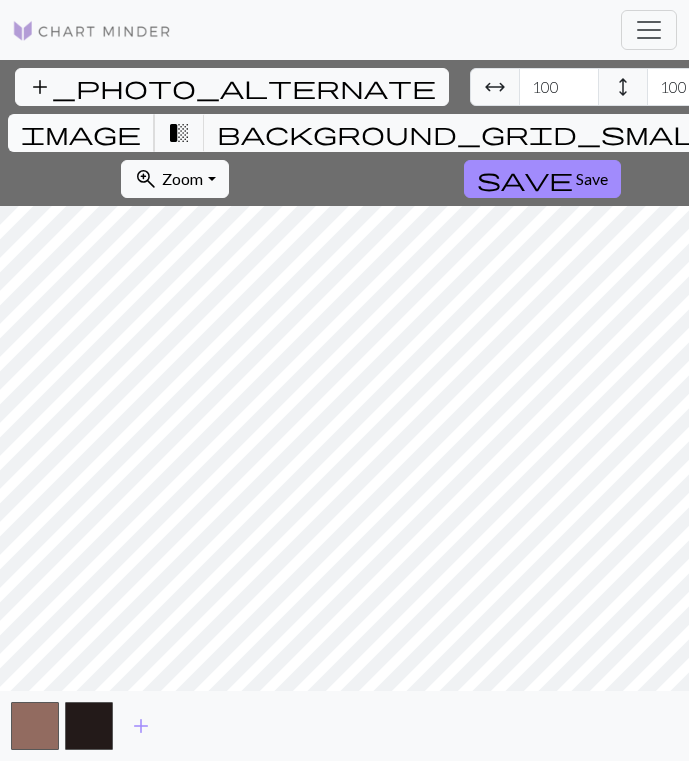 click on "image" at bounding box center [81, 133] 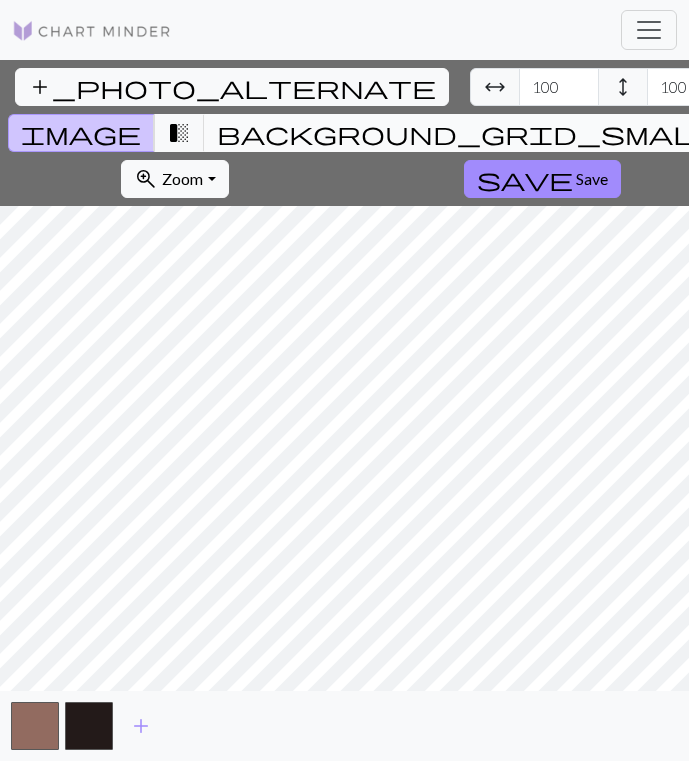 click on "background_grid_small" at bounding box center (469, 133) 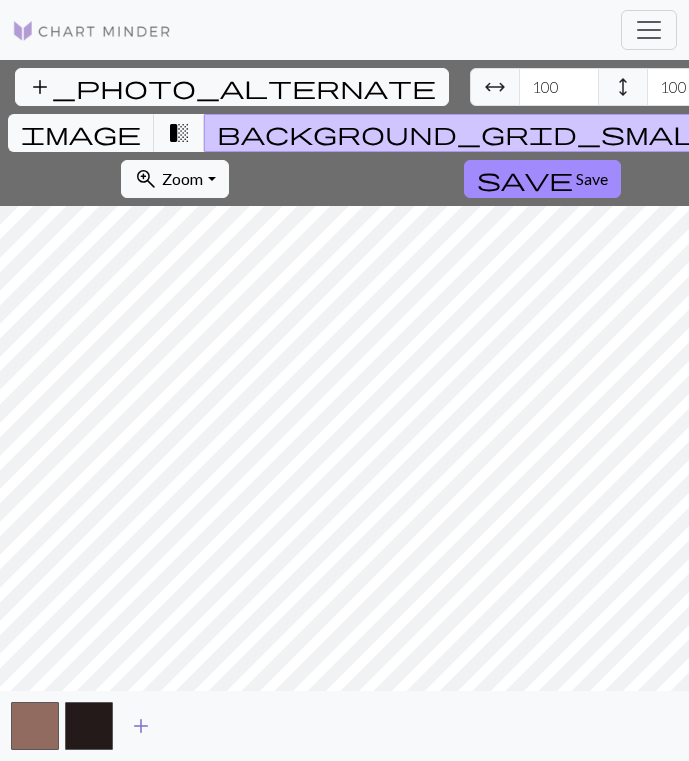 click on "add" at bounding box center [141, 726] 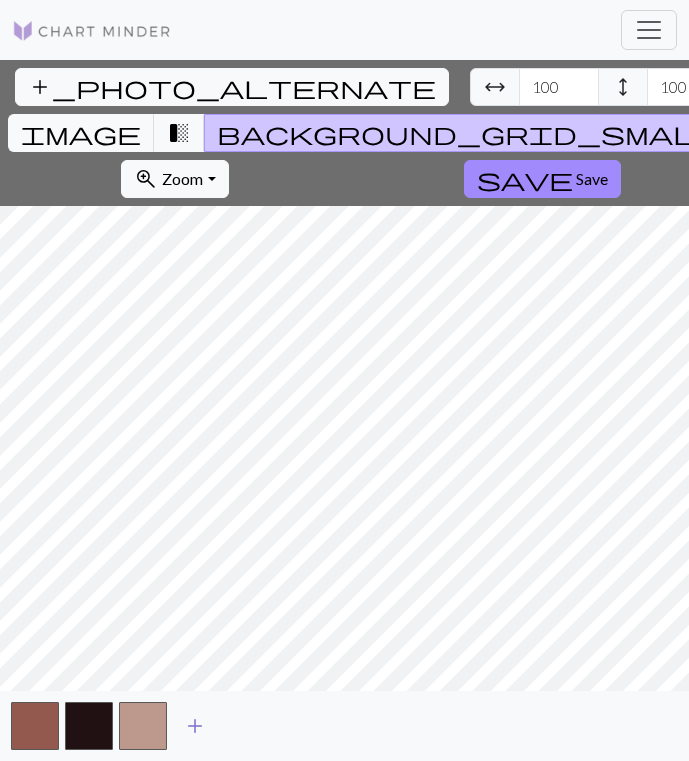 click on "add" at bounding box center (195, 726) 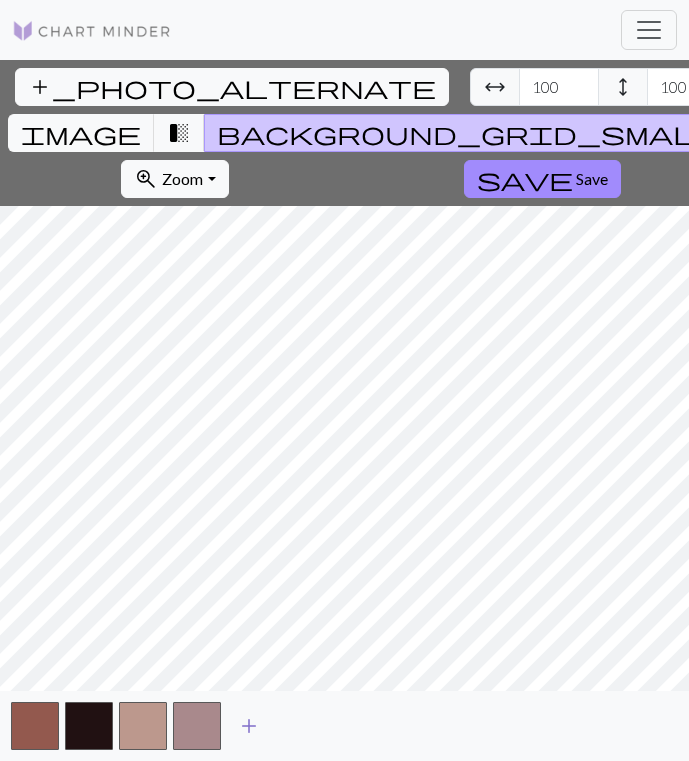 click on "add" at bounding box center [249, 726] 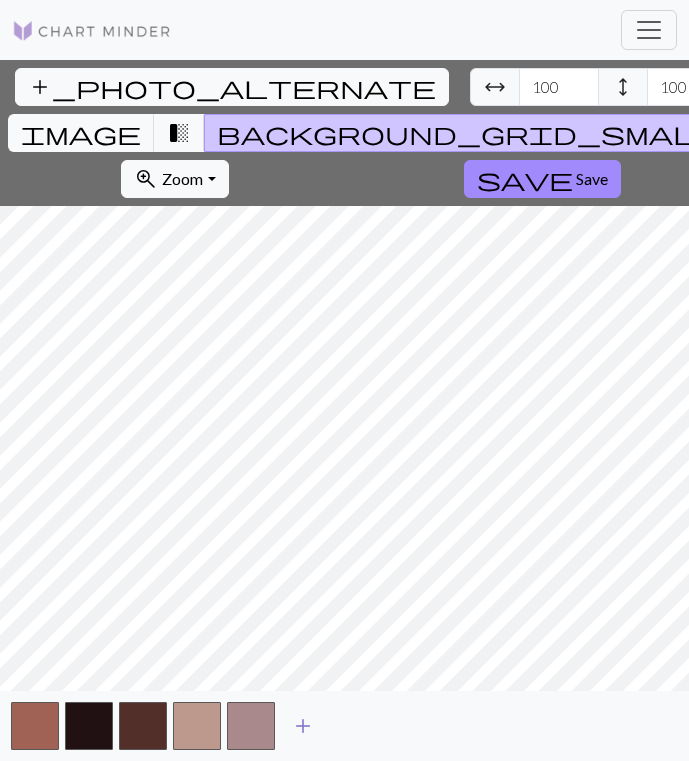 click on "add" at bounding box center [303, 726] 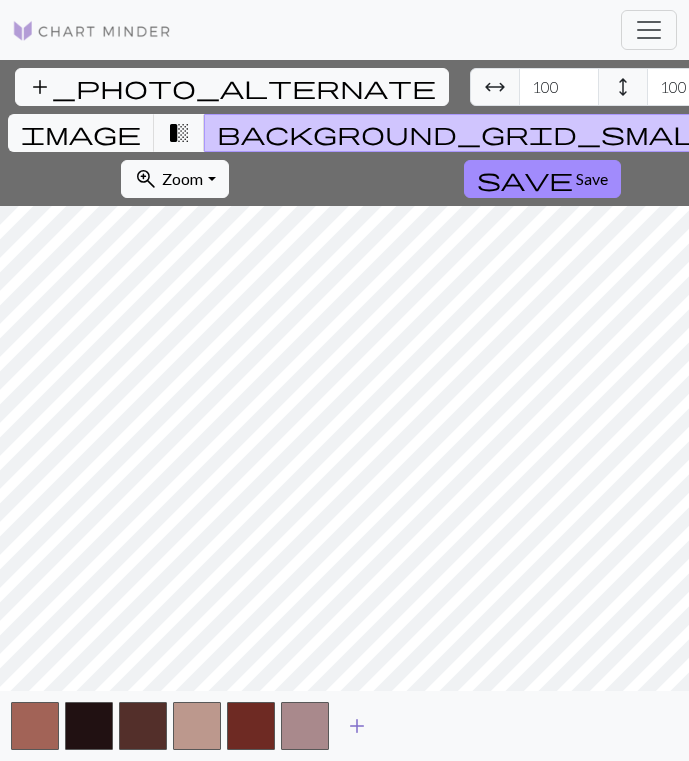 click on "add" at bounding box center [357, 726] 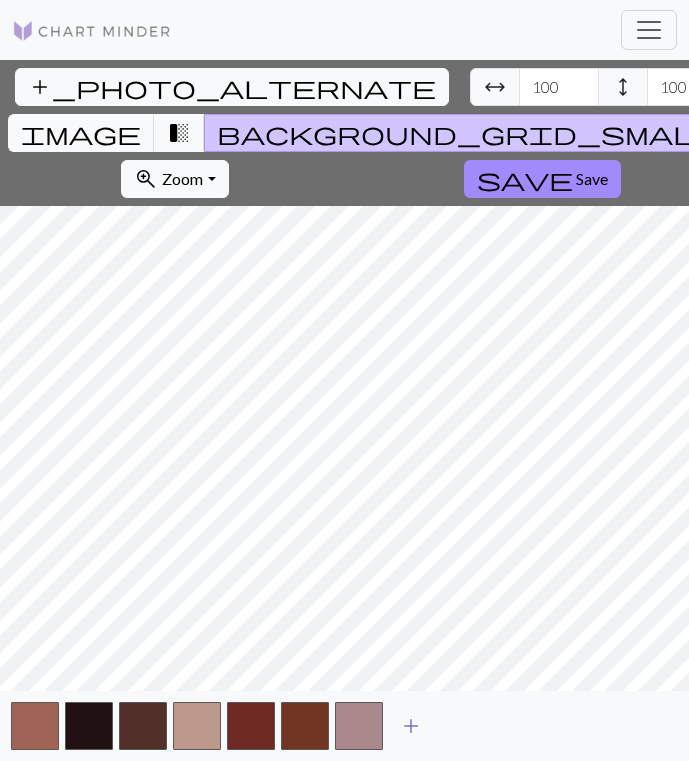 click on "add" at bounding box center [411, 726] 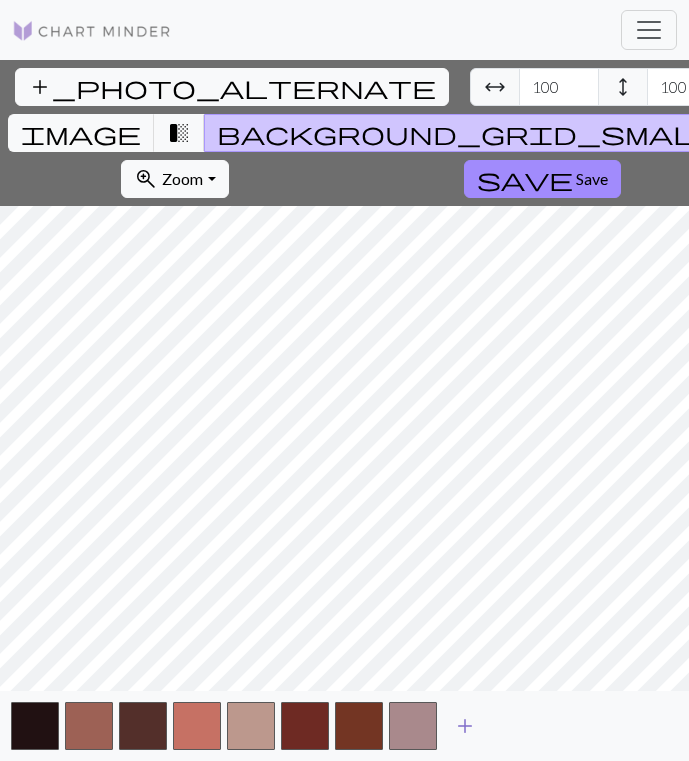 click on "add" at bounding box center [465, 726] 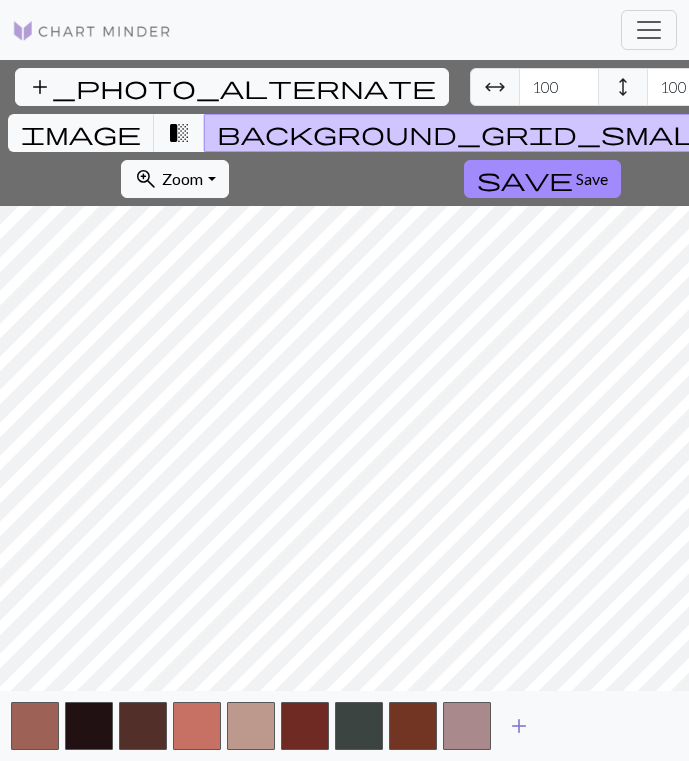click on "add" at bounding box center [519, 726] 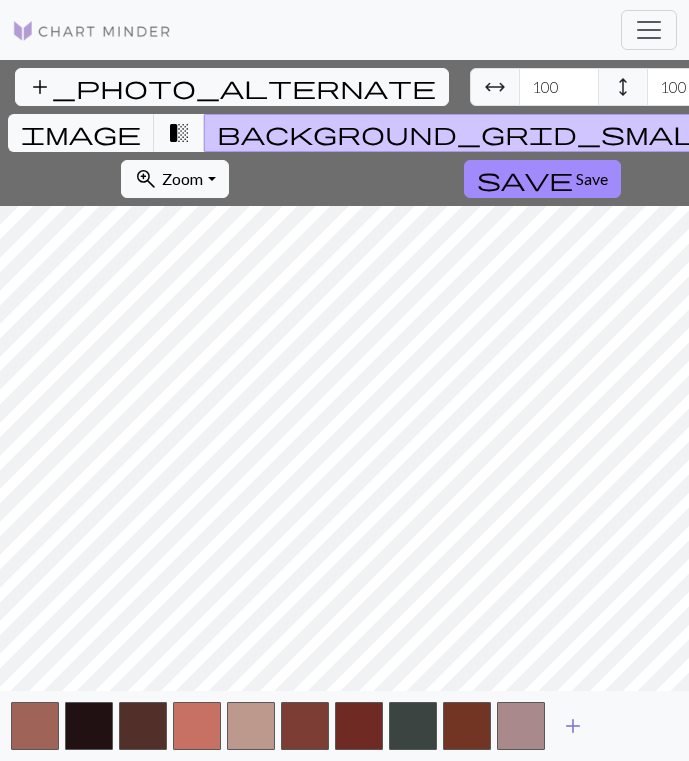 click on "add" at bounding box center (573, 726) 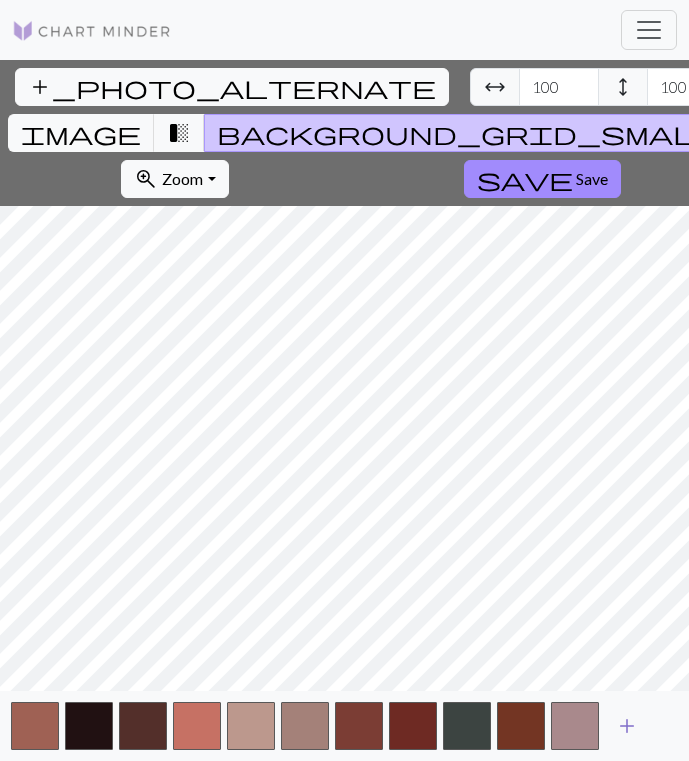 click on "add" at bounding box center (627, 726) 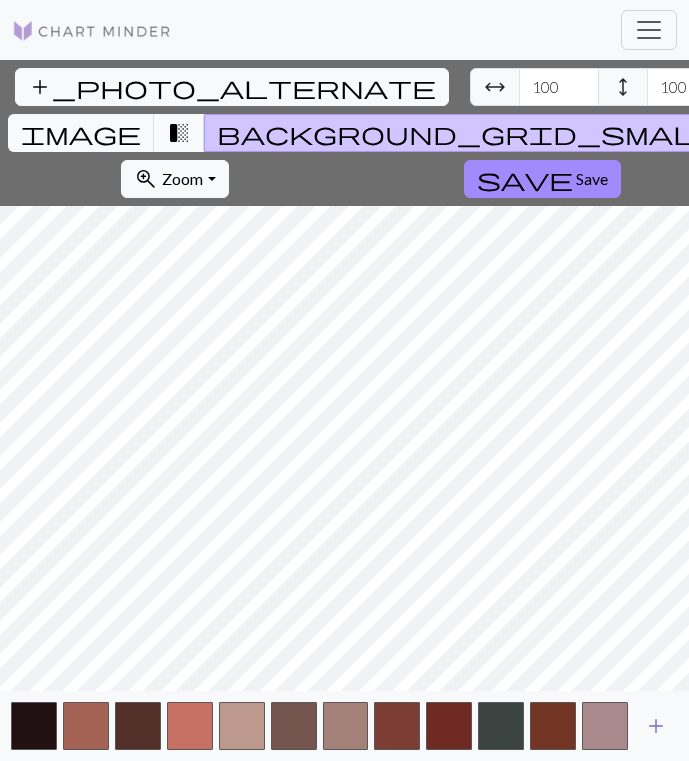 click on "add" at bounding box center (656, 726) 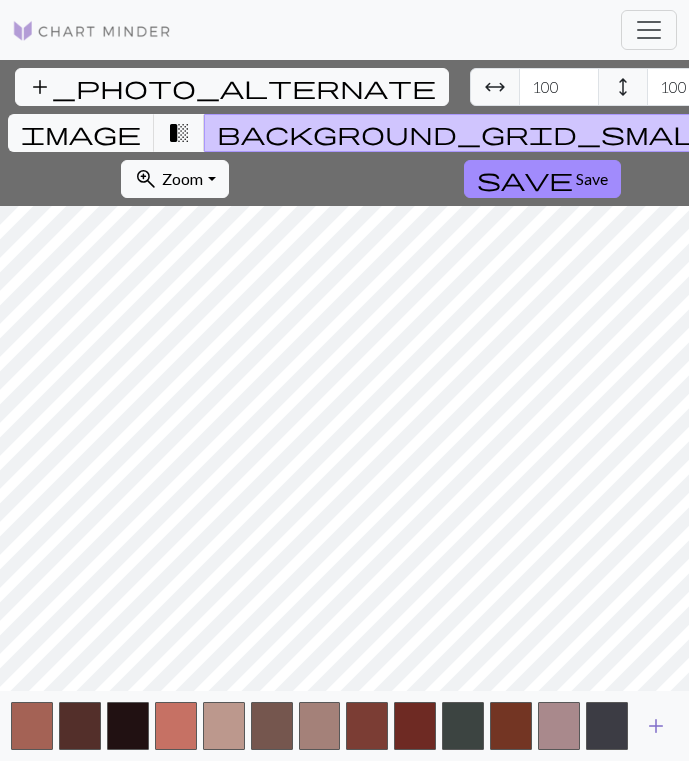 click on "add" at bounding box center [656, 726] 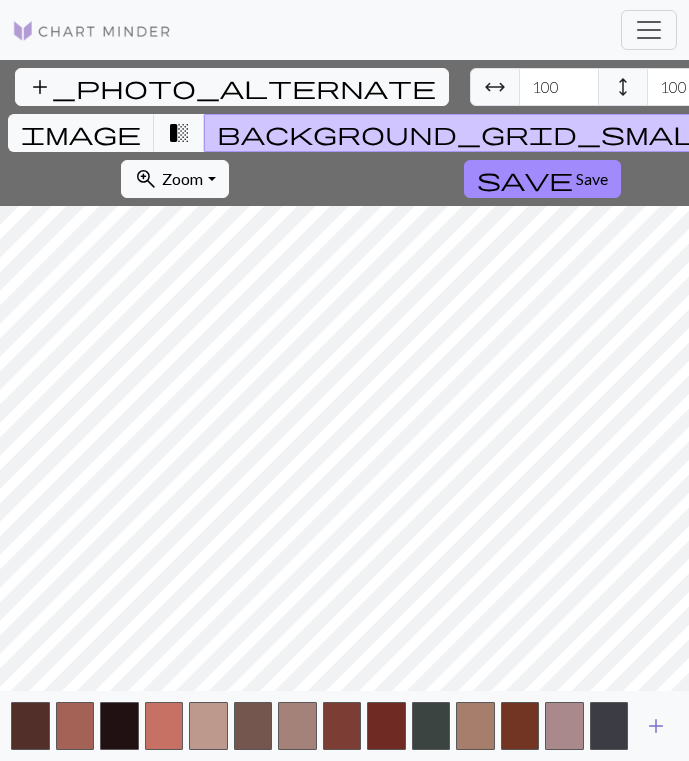 click on "add" at bounding box center [656, 726] 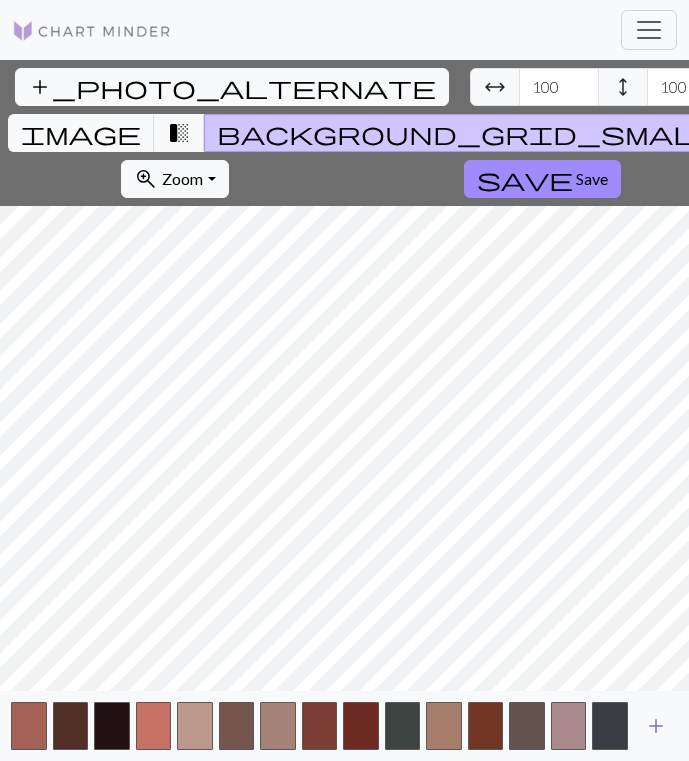 click on "add" at bounding box center [656, 726] 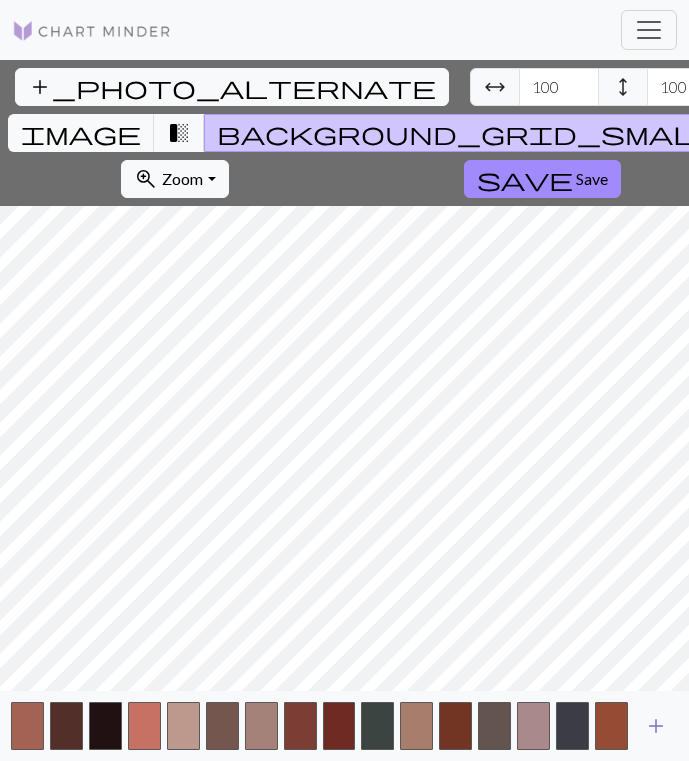 click on "add" at bounding box center [656, 726] 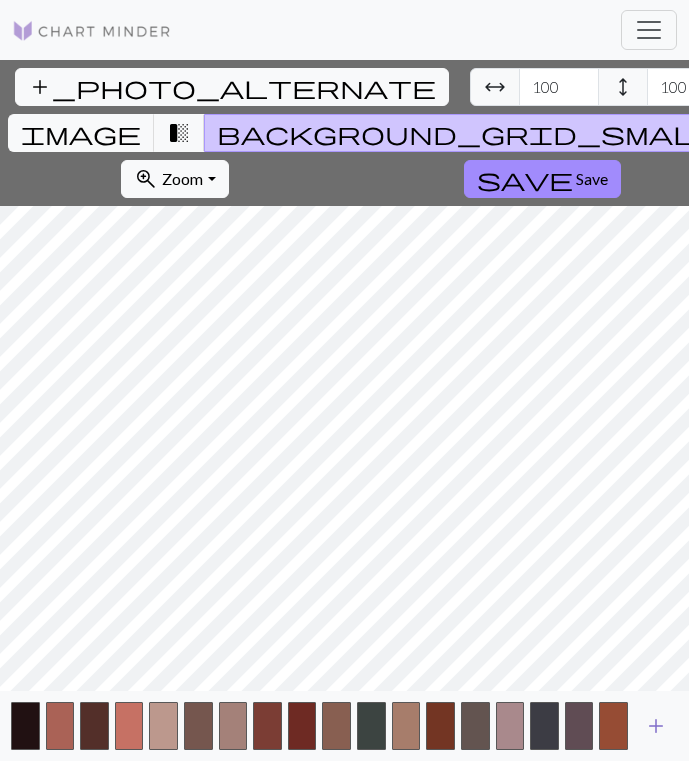 click on "add" at bounding box center (656, 726) 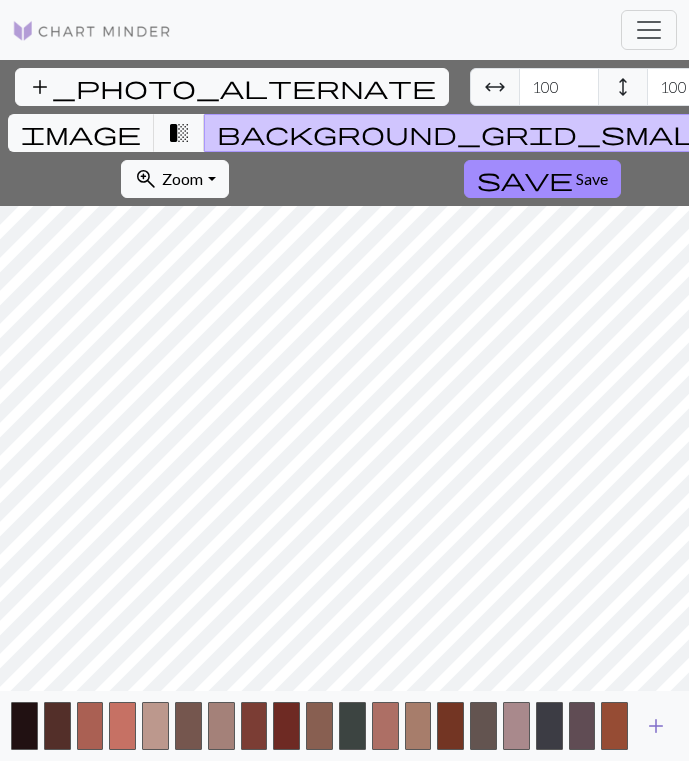 click on "add" at bounding box center (656, 726) 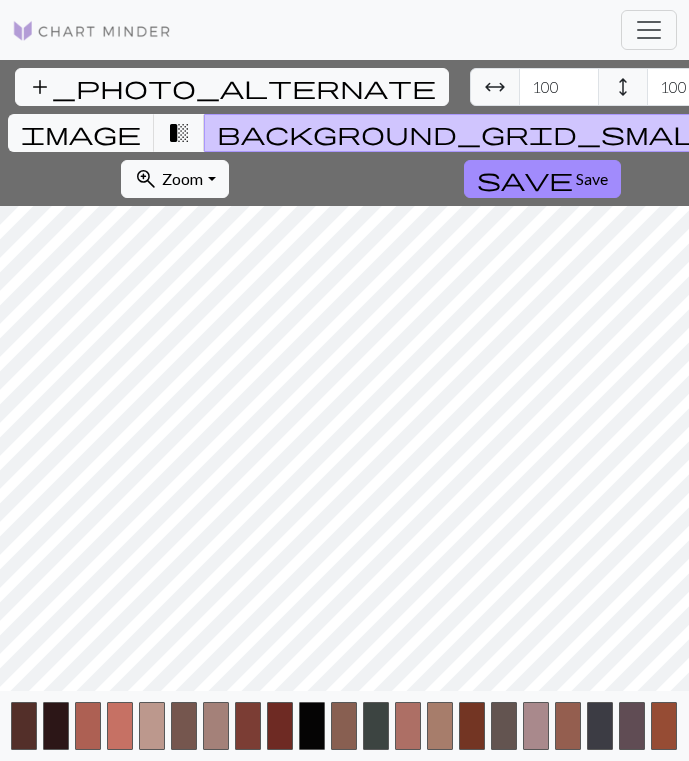 click at bounding box center [664, 726] 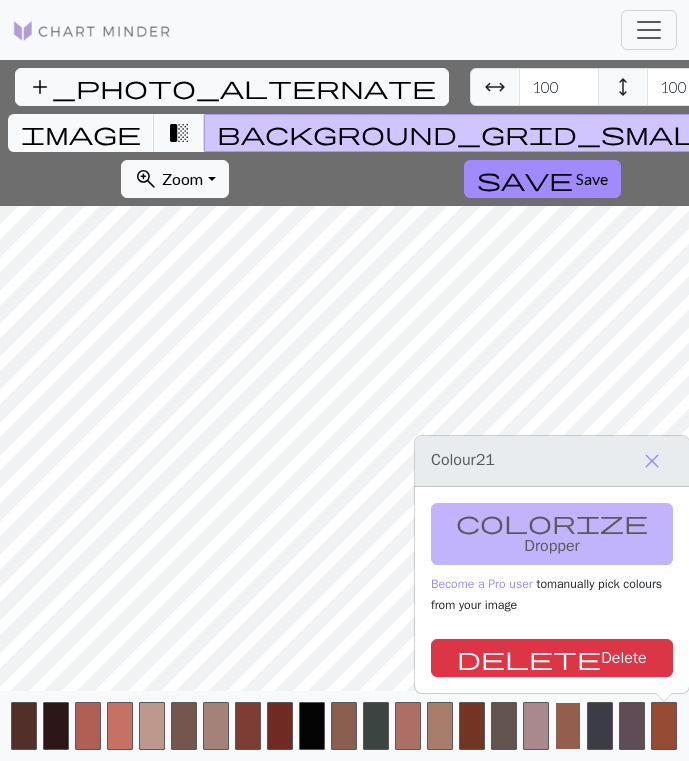 scroll, scrollTop: 0, scrollLeft: 41, axis: horizontal 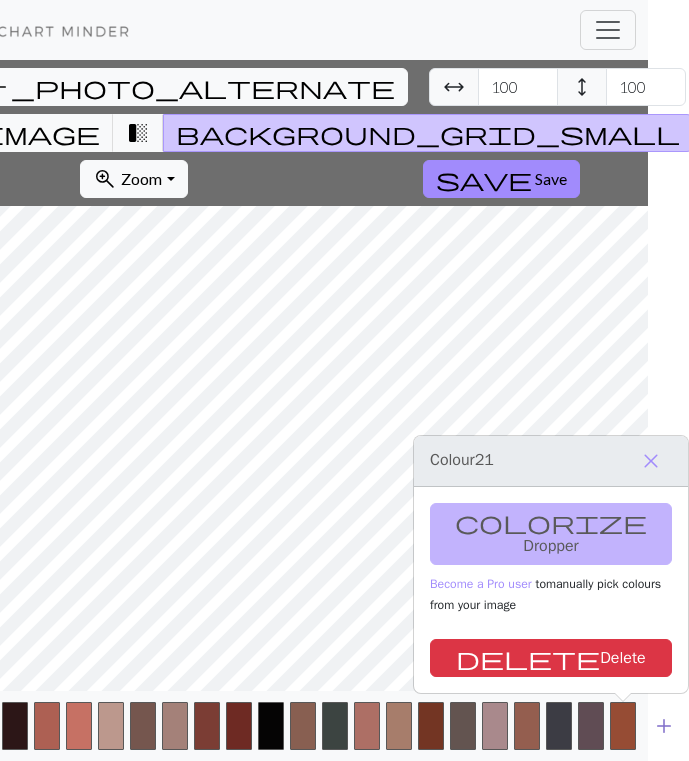 click on "add" at bounding box center (664, 726) 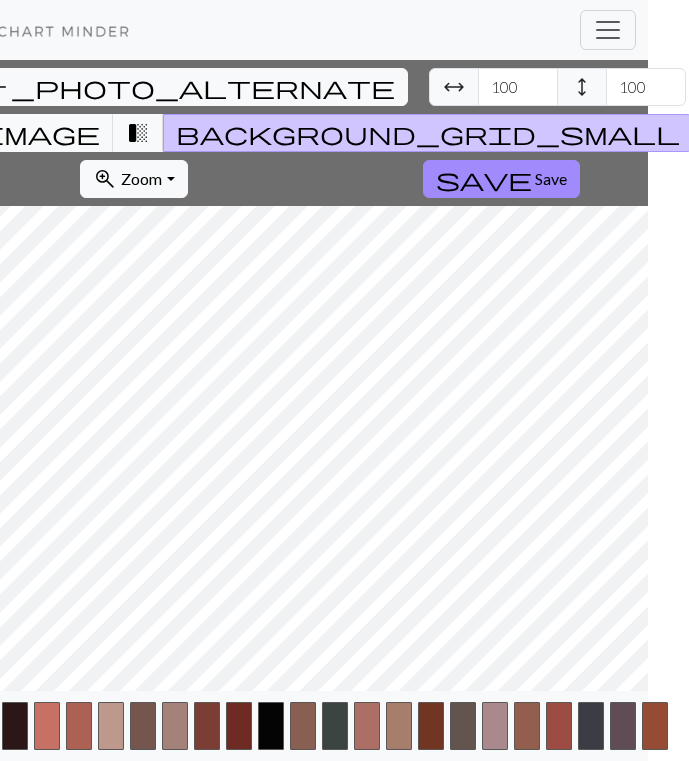 click at bounding box center (655, 726) 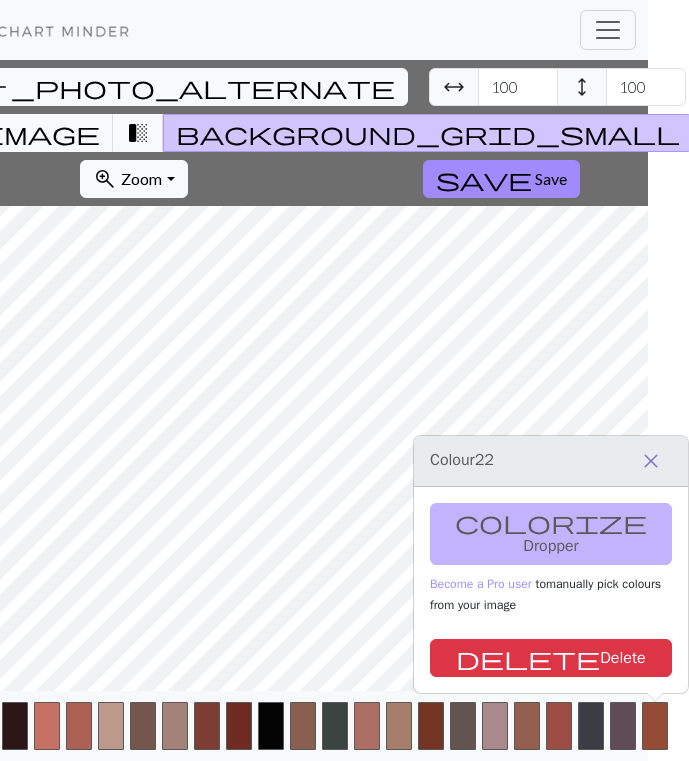 click on "close" at bounding box center (651, 461) 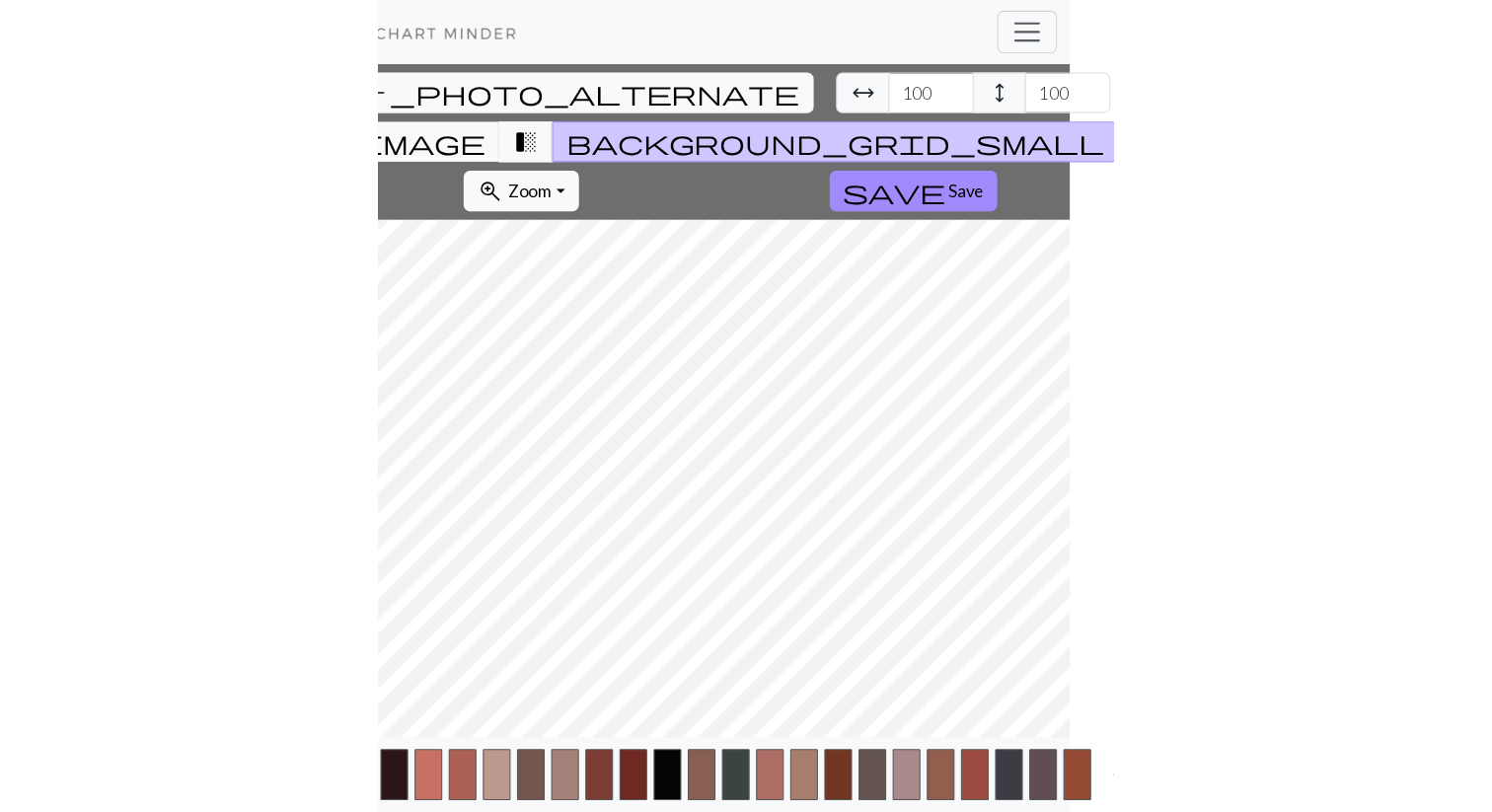scroll, scrollTop: 0, scrollLeft: 0, axis: both 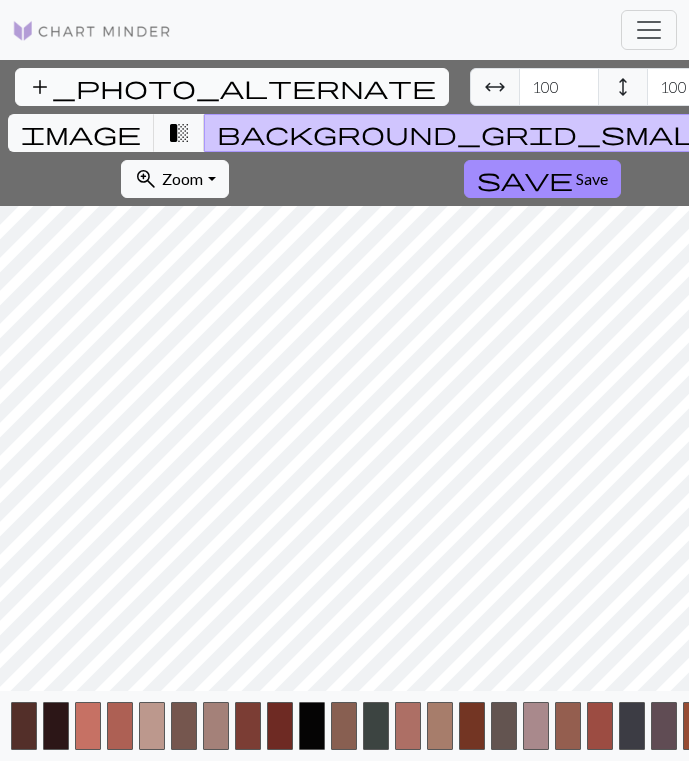 click on "add_photo_alternate" at bounding box center [232, 87] 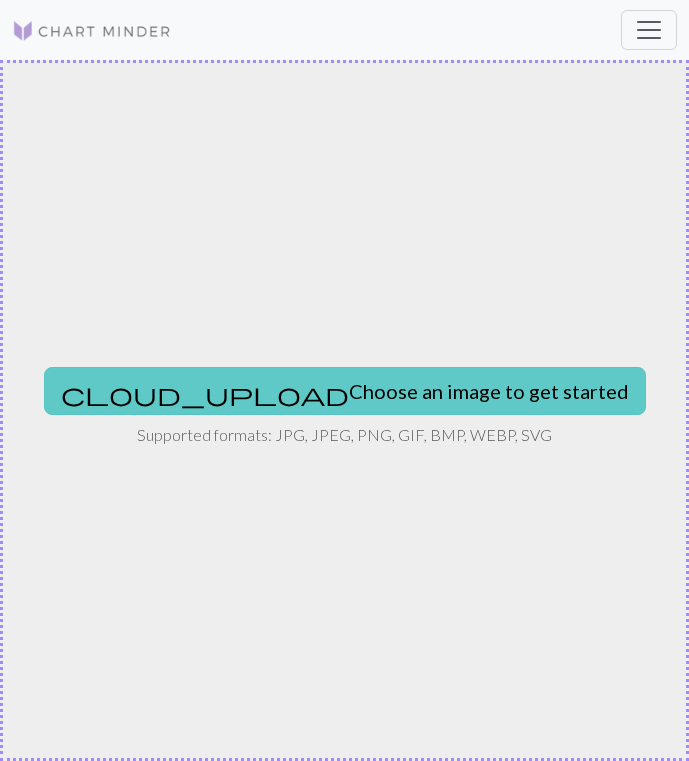 click on "cloud_upload  Choose an image to get started" at bounding box center (345, 391) 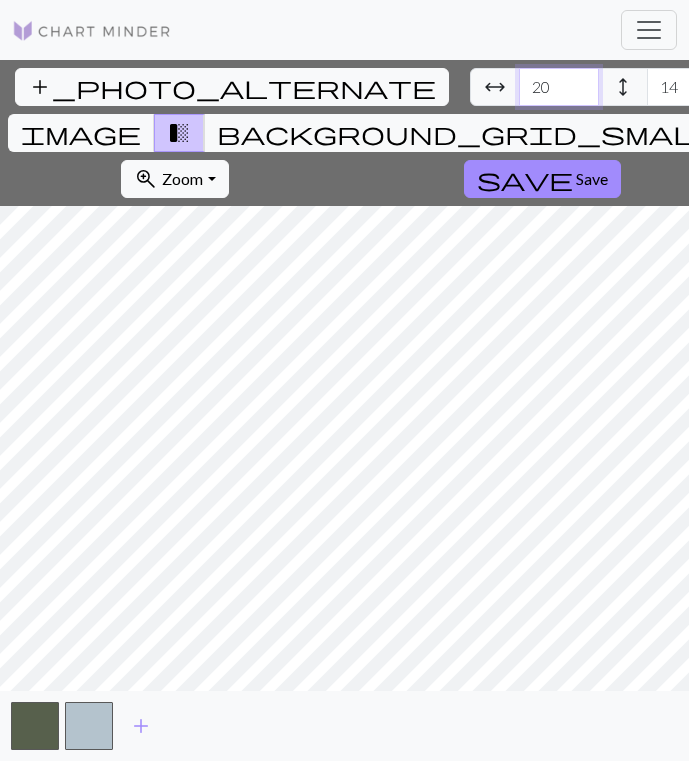 click on "20" at bounding box center [559, 87] 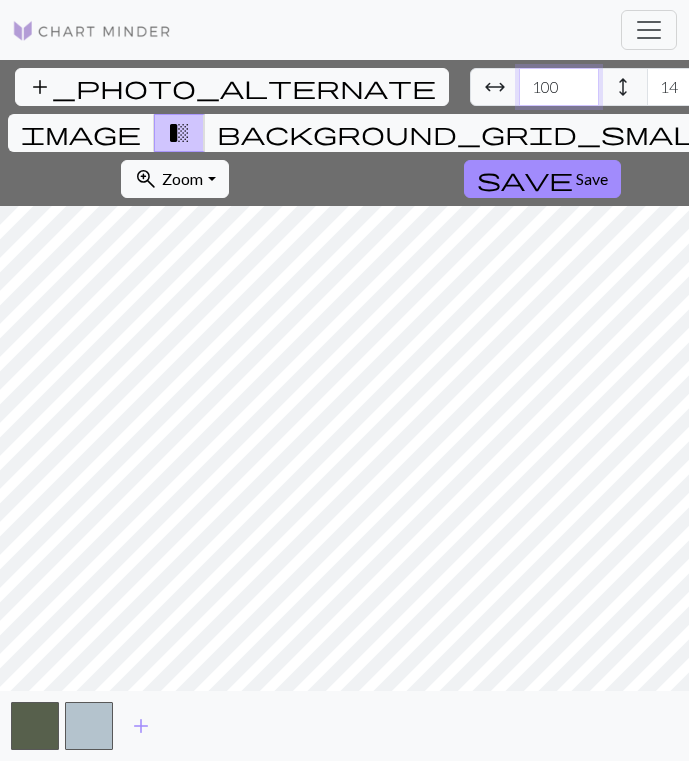 type on "100" 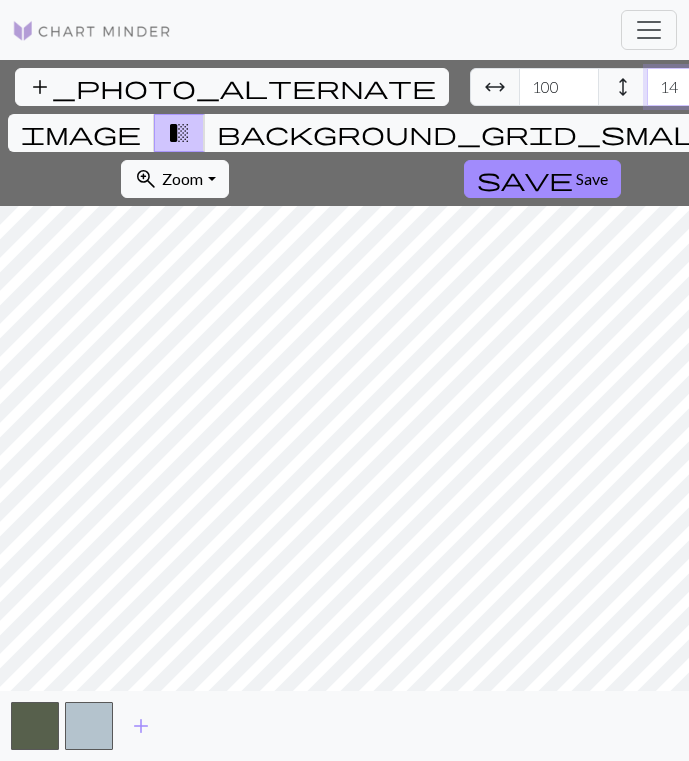 click on "14" at bounding box center [687, 87] 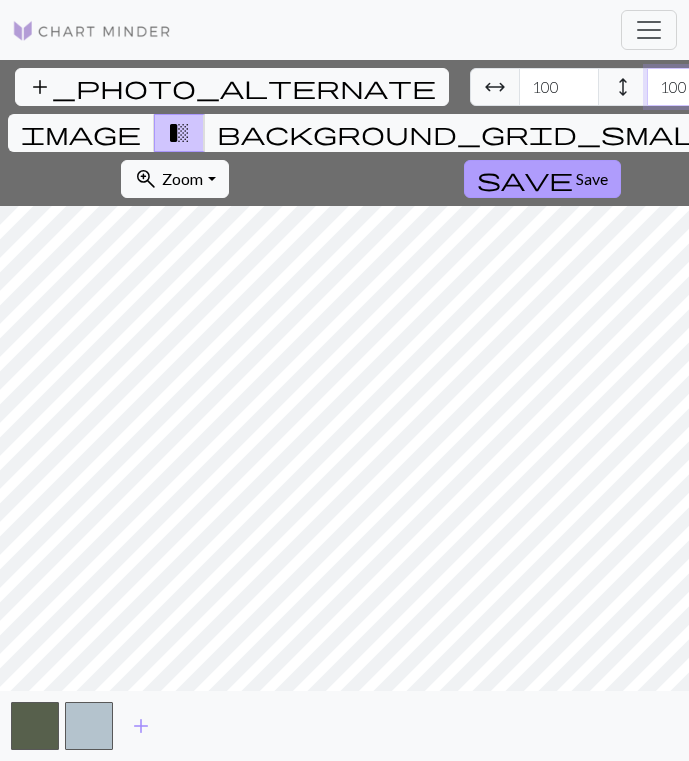 type on "100" 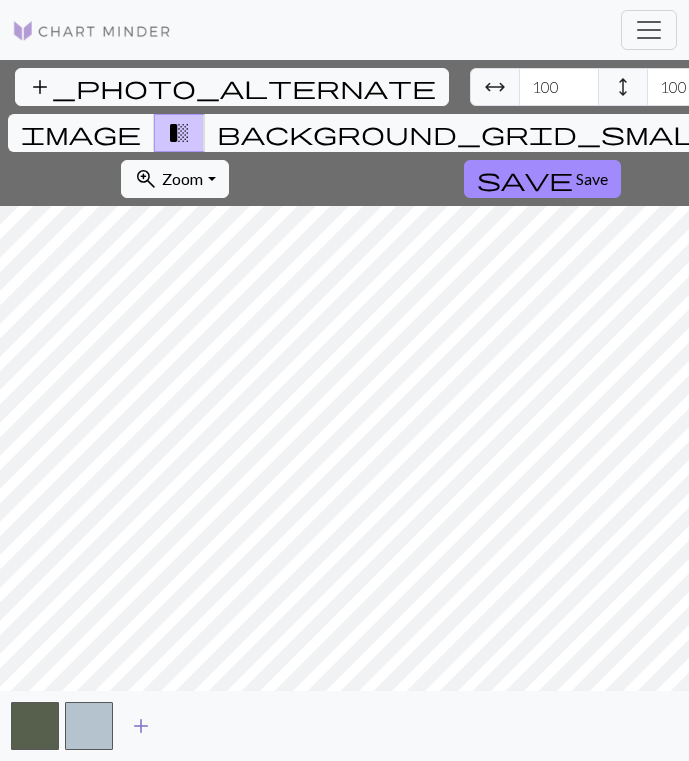 click on "add" at bounding box center [141, 726] 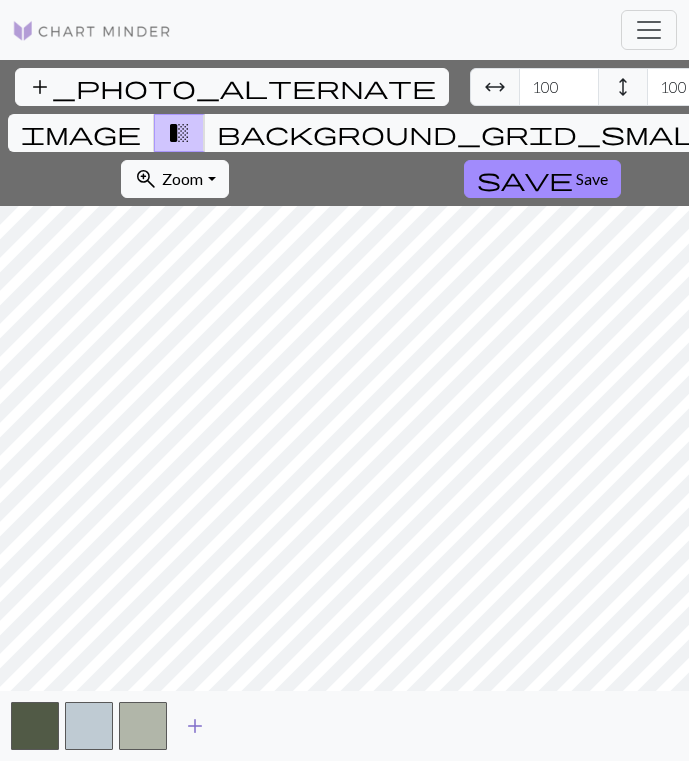click on "add" at bounding box center (195, 726) 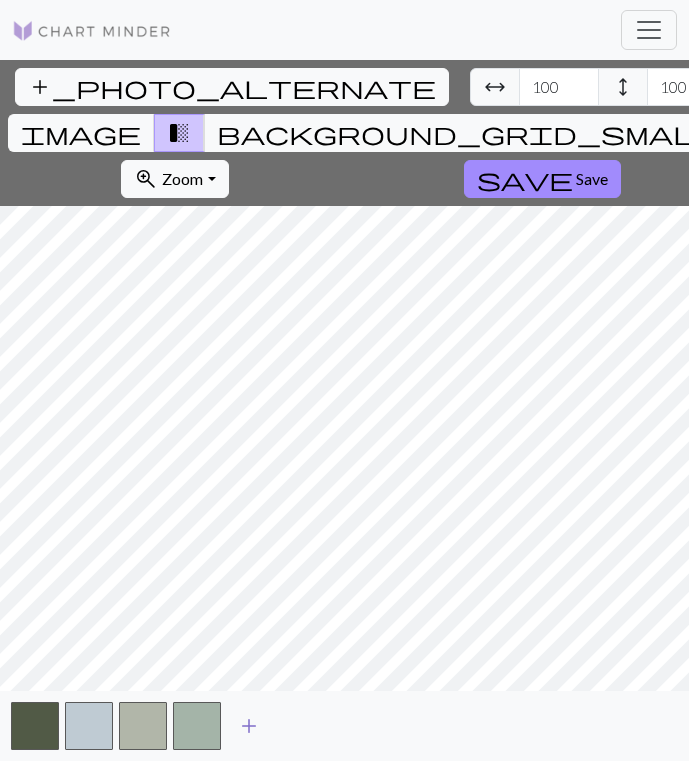 click on "add" at bounding box center [249, 726] 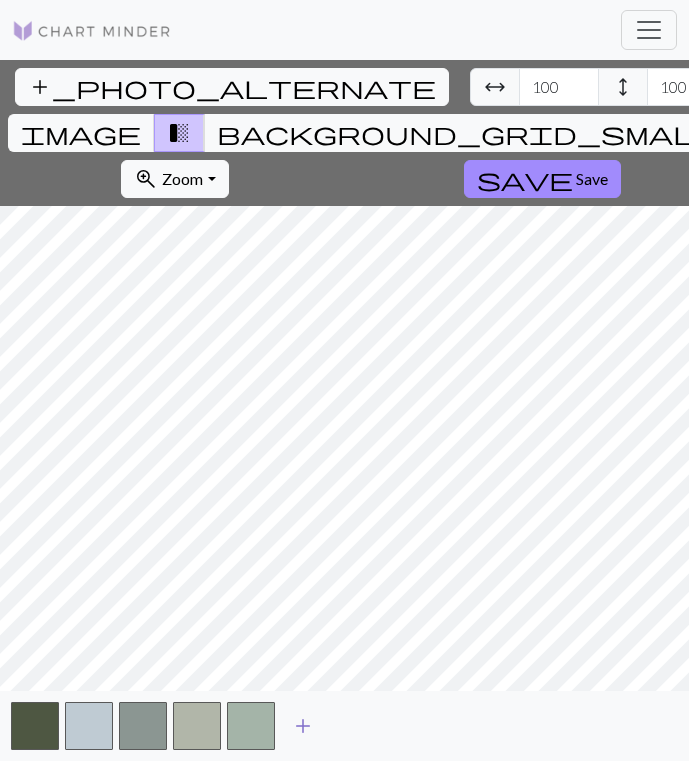 click on "add" at bounding box center [303, 726] 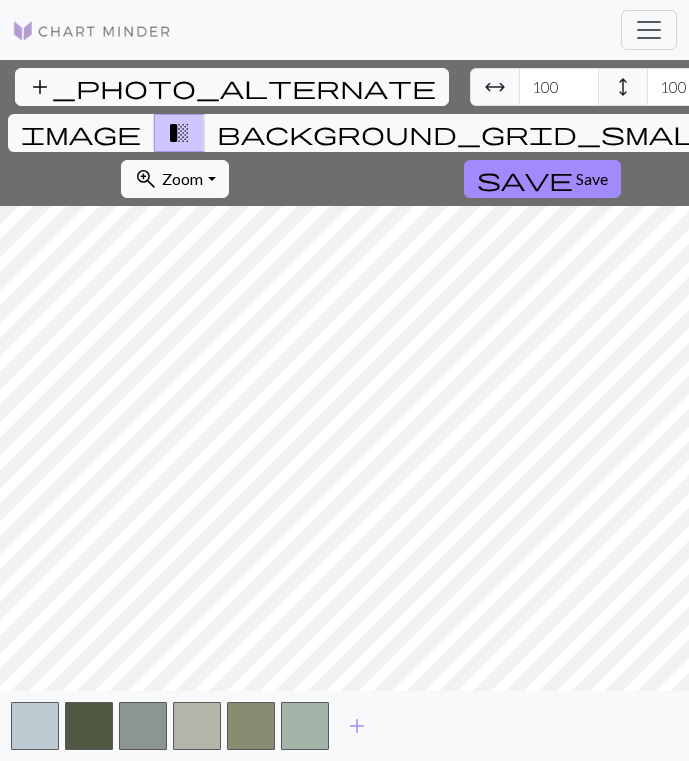 click on "add_photo_alternate" at bounding box center [232, 87] 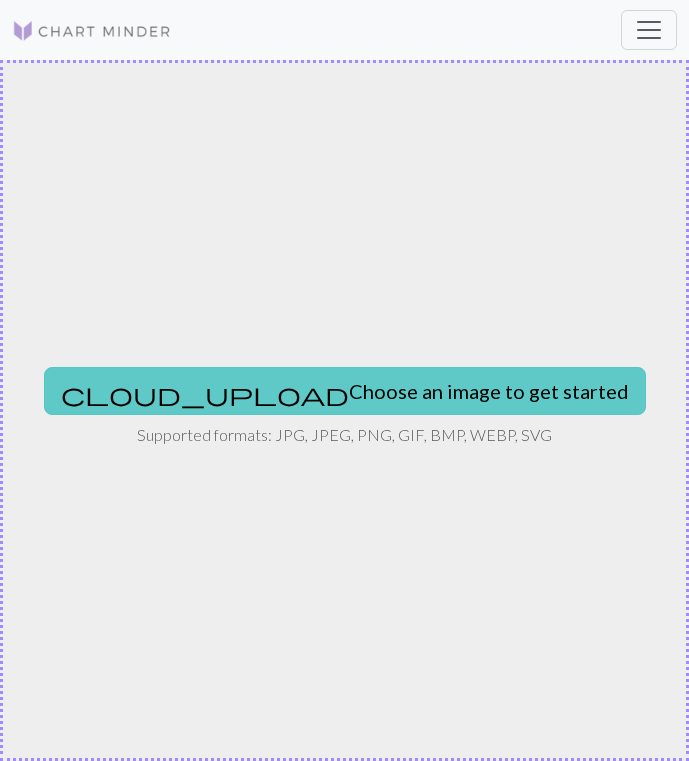 click on "cloud_upload  Choose an image to get started" at bounding box center [345, 391] 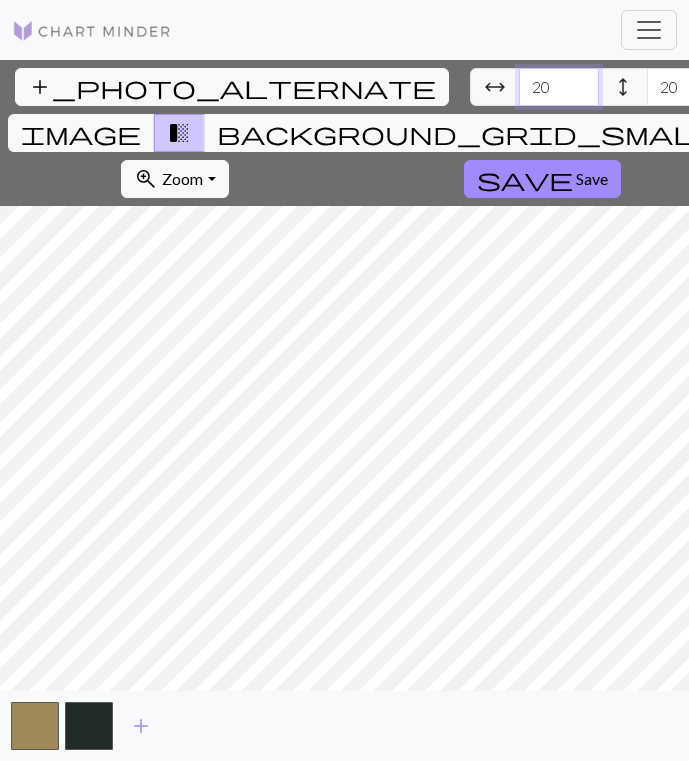 click on "20" at bounding box center (559, 87) 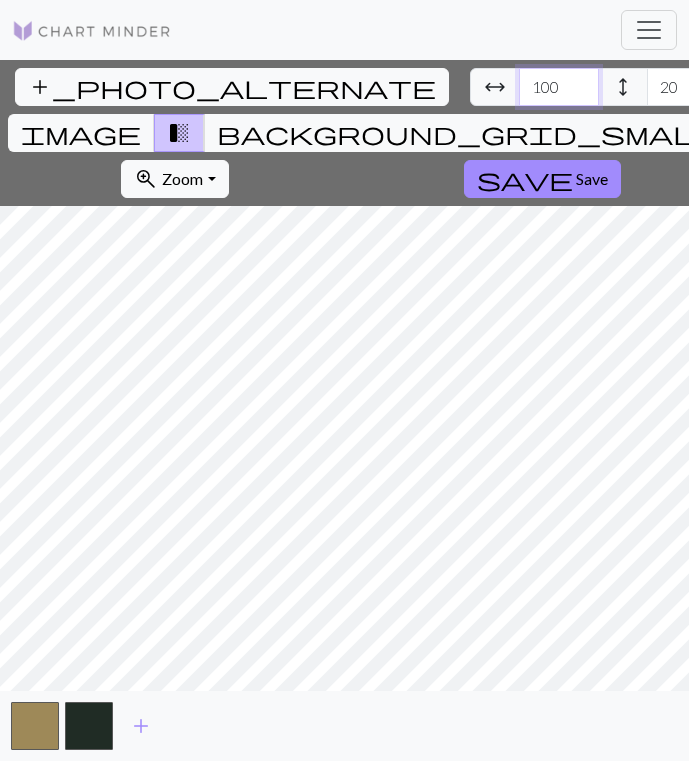 type on "100" 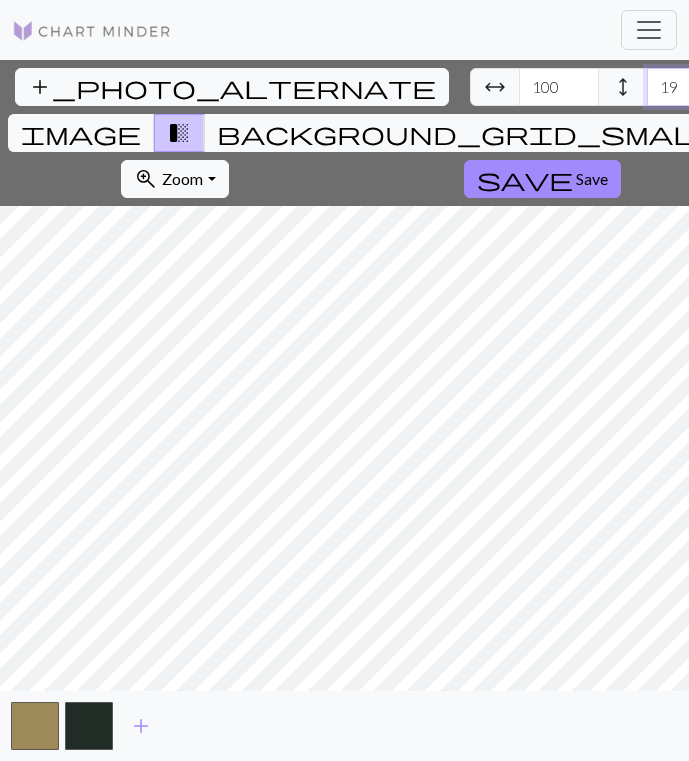 click on "19" at bounding box center [687, 87] 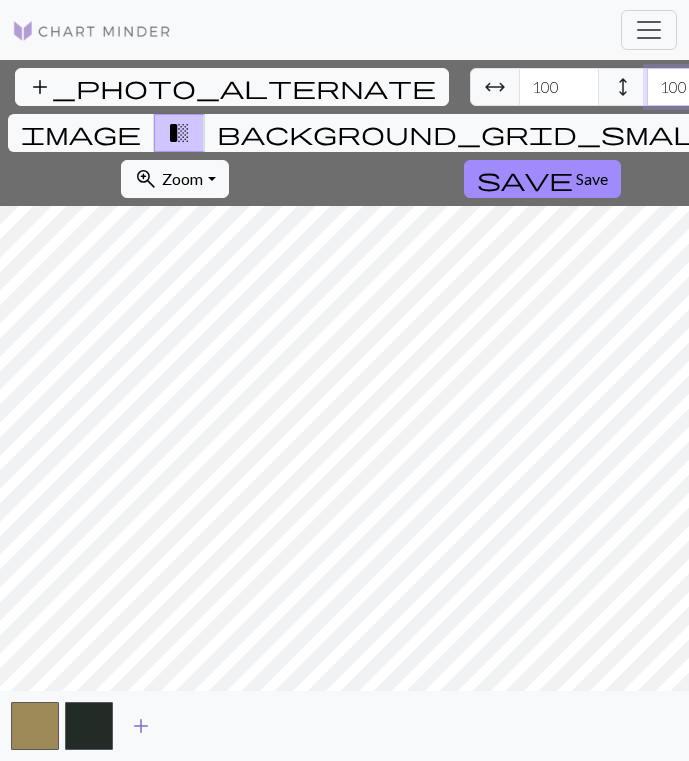 type on "100" 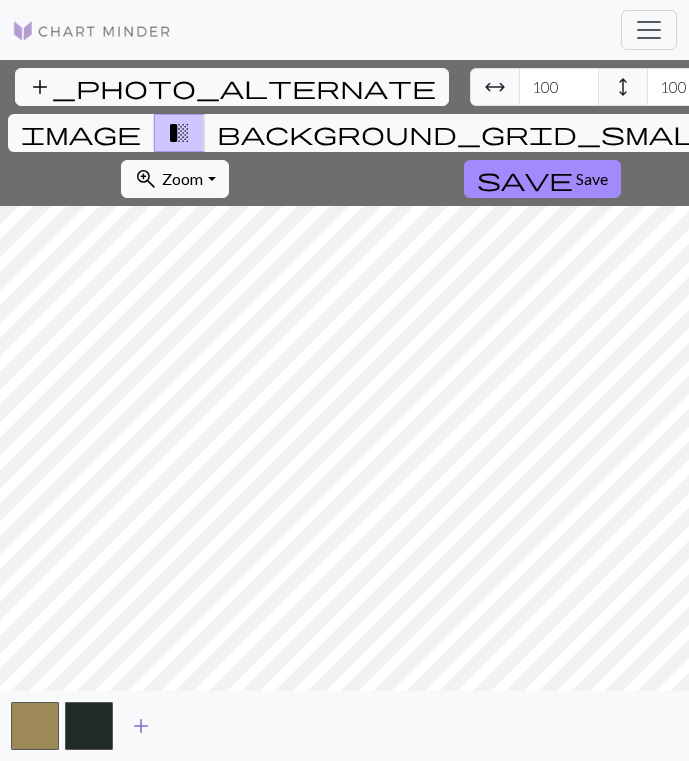 click on "add" at bounding box center [141, 726] 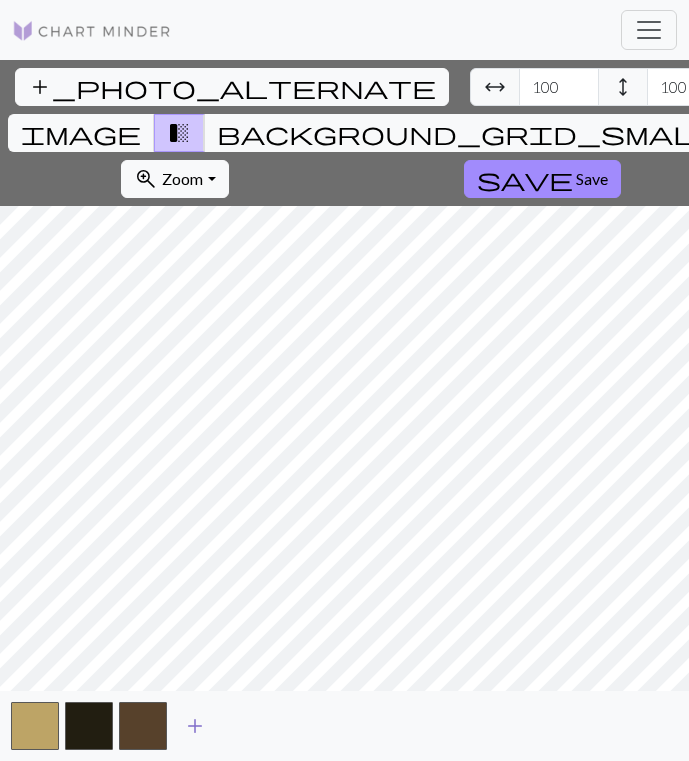 click on "add" at bounding box center (195, 726) 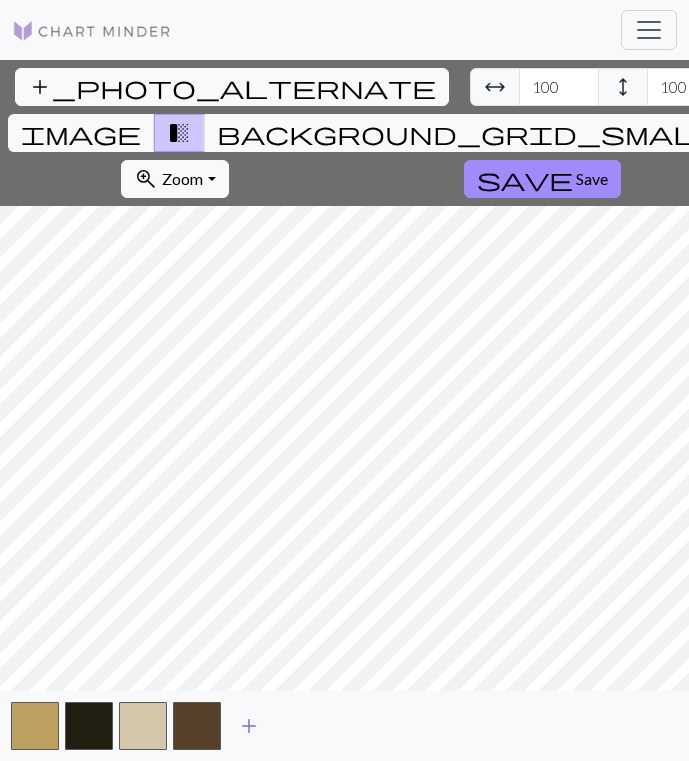 click on "add" at bounding box center [249, 726] 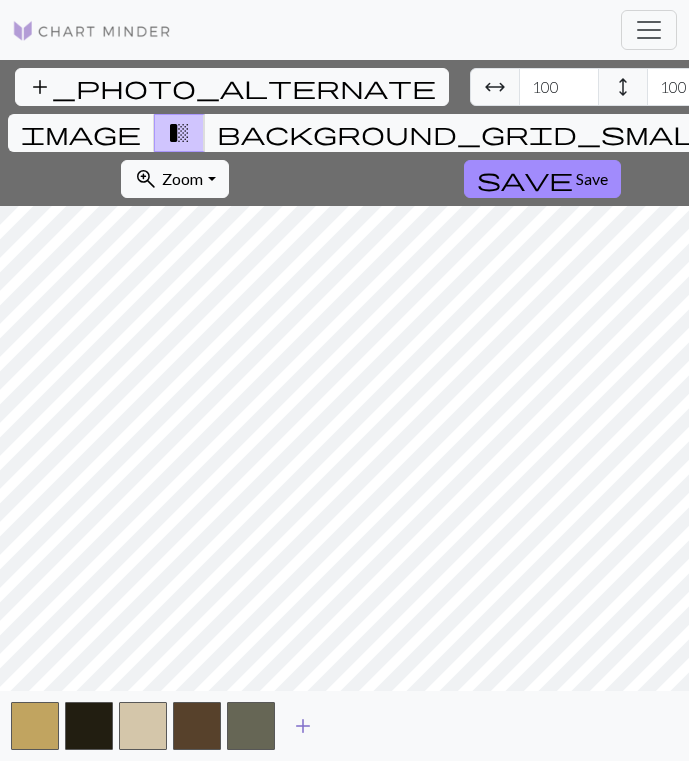 click on "add" at bounding box center (303, 726) 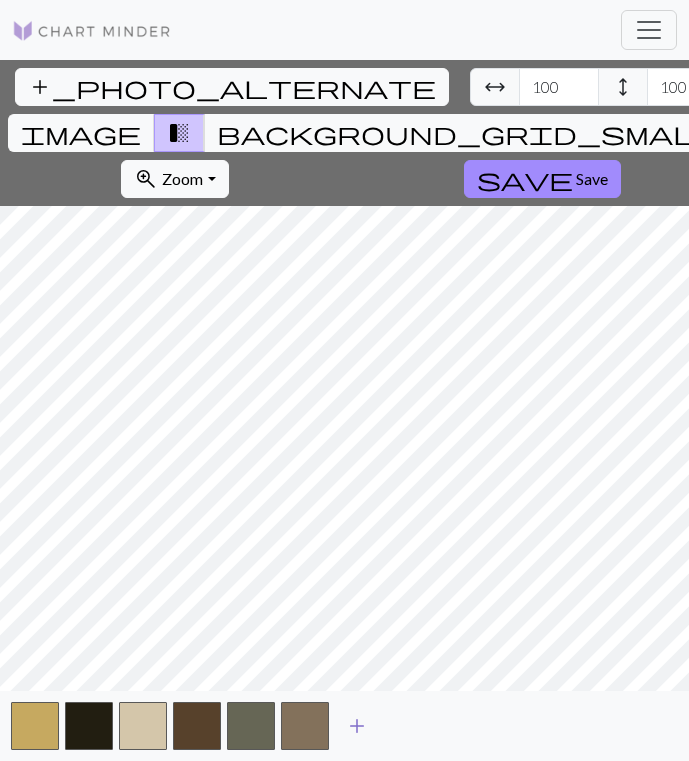 click on "add" at bounding box center (357, 726) 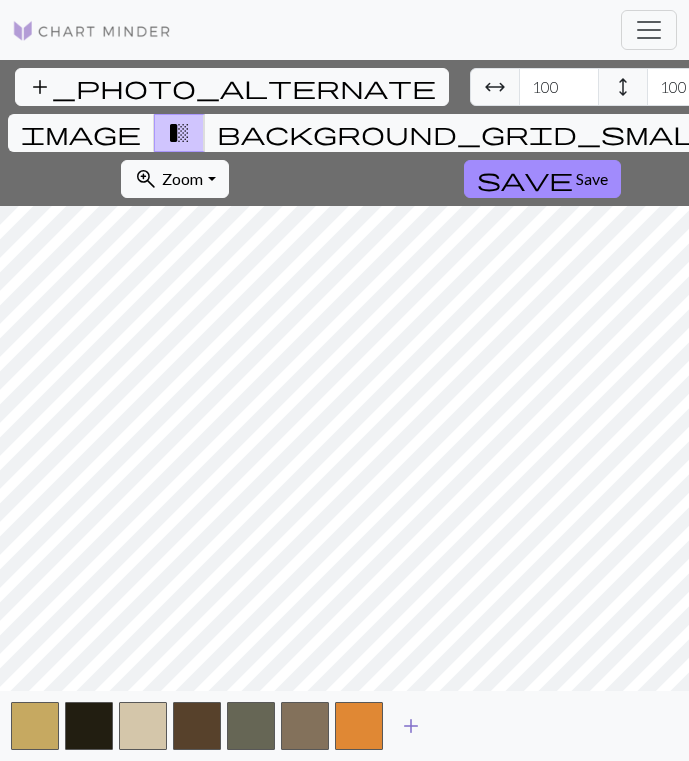 click on "add" at bounding box center (411, 726) 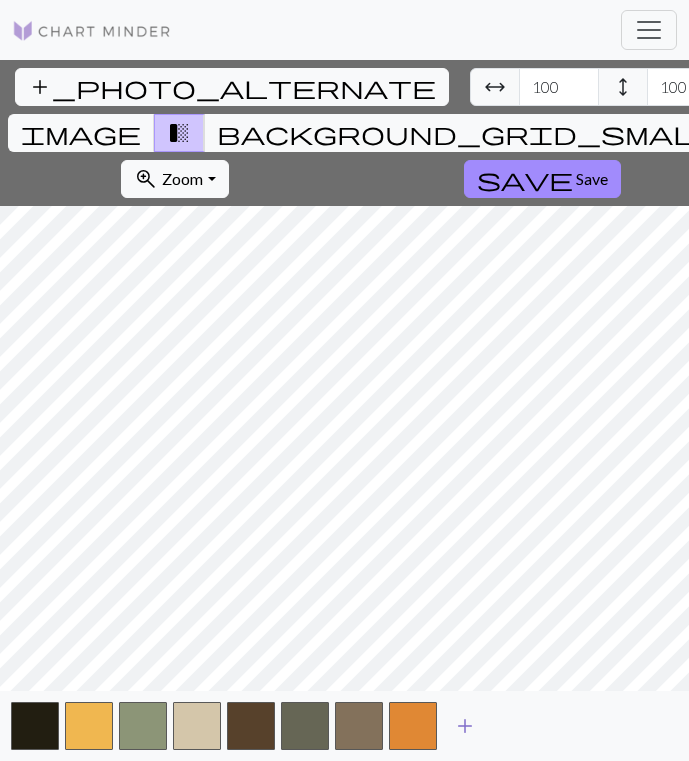 click on "add" at bounding box center (465, 726) 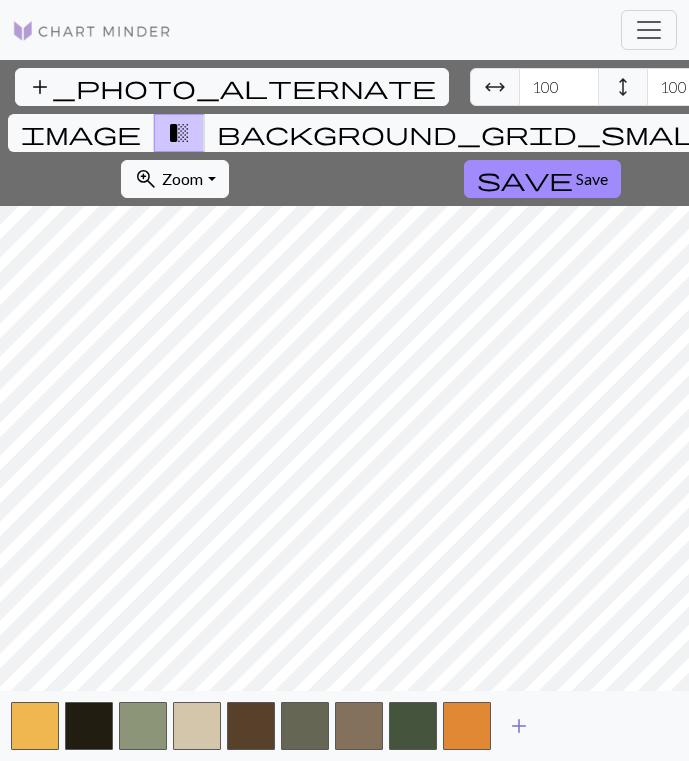 click on "add" at bounding box center (519, 726) 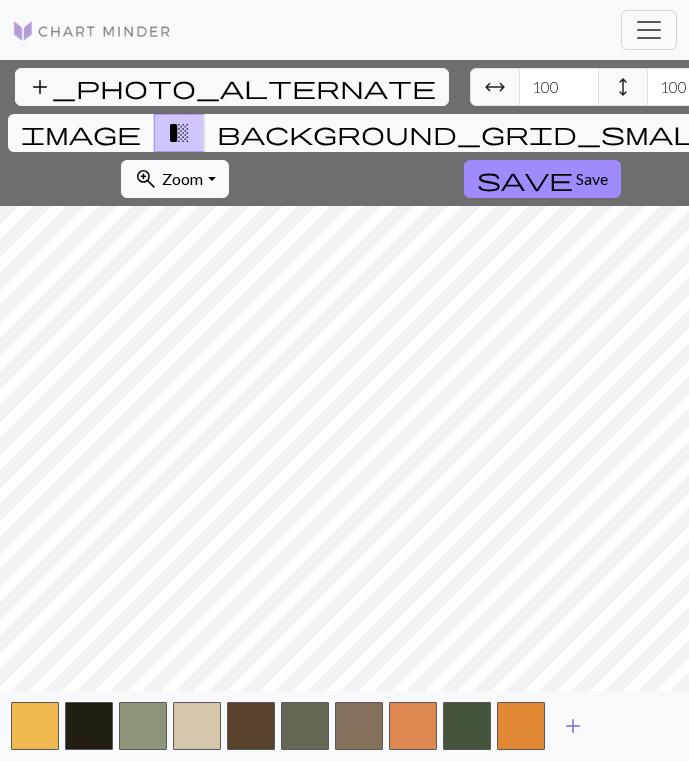 click on "add" at bounding box center (573, 726) 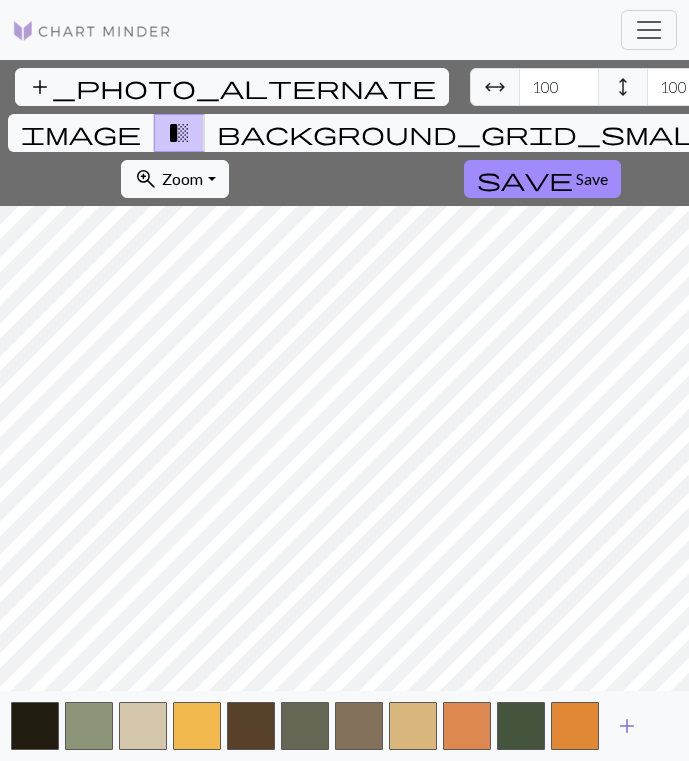 type 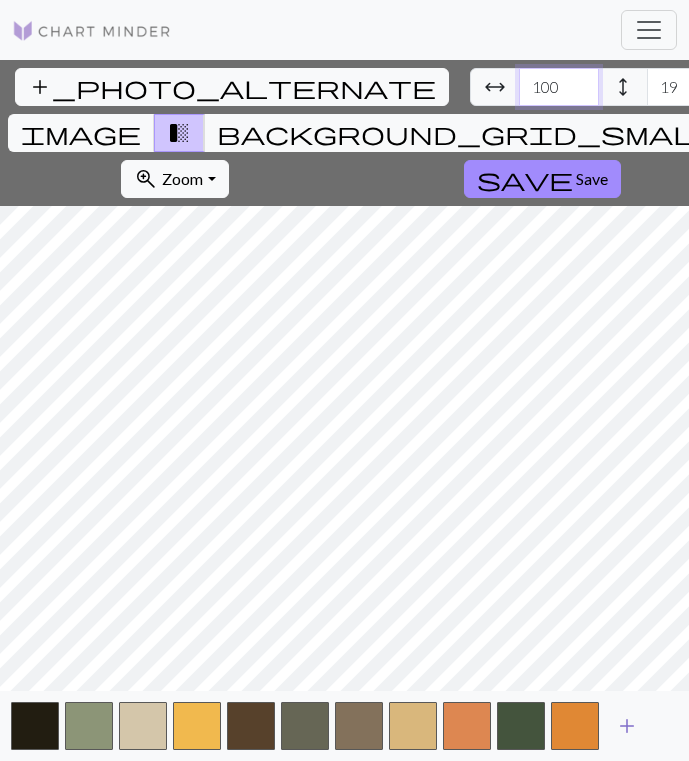 type on "19" 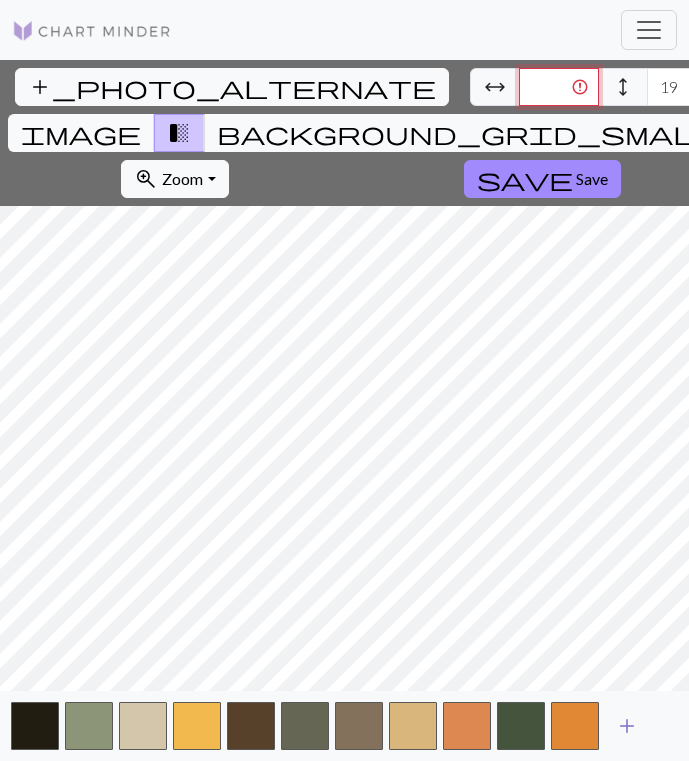 type on "20" 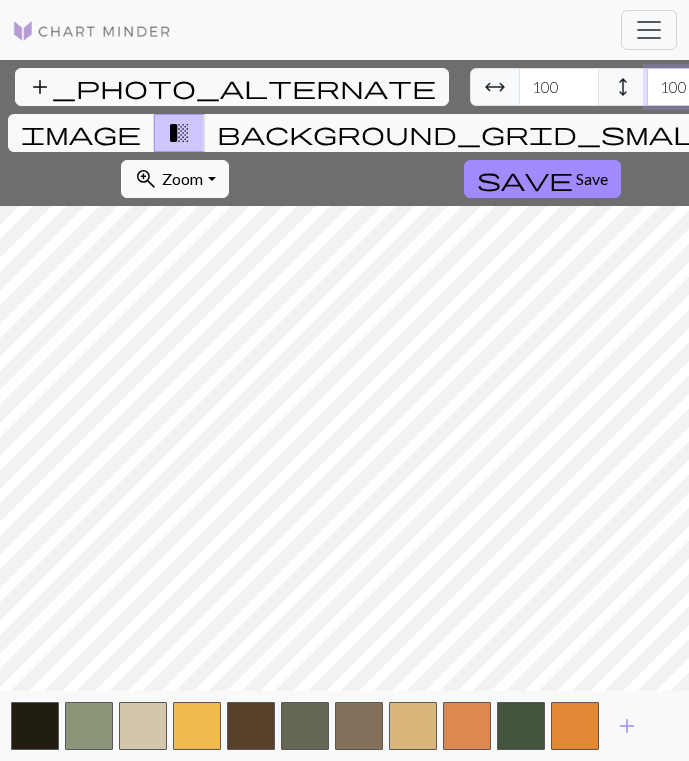 type on "100" 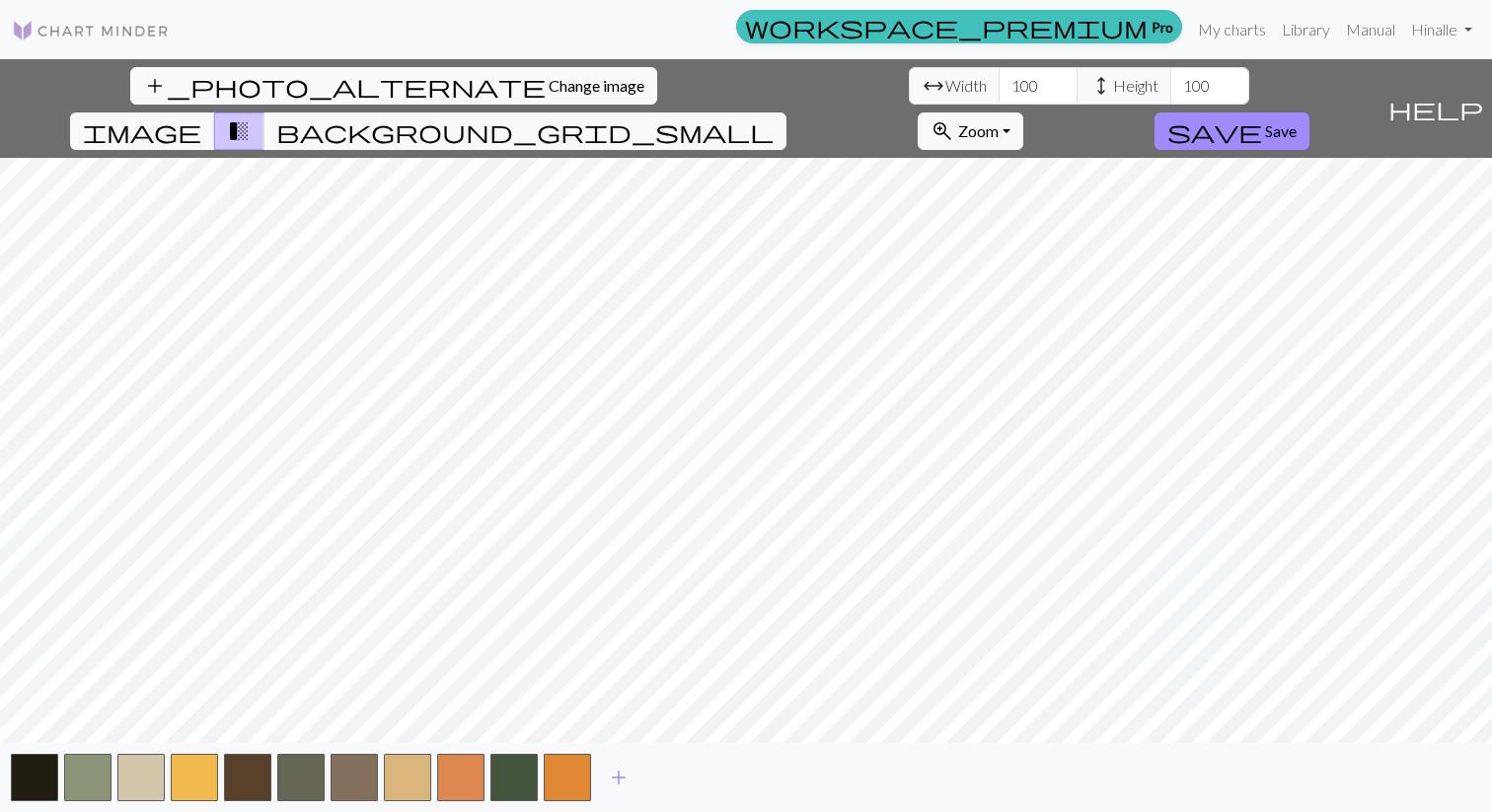 click on "add_photo_alternate   Change image arrow_range   Width 100 height   Height 100 image transition_fade background_grid_small zoom_in Zoom Zoom Fit all Fit width Fit height 50% 100% 150% 200% save   Save help Show me around add" at bounding box center [746, 435] 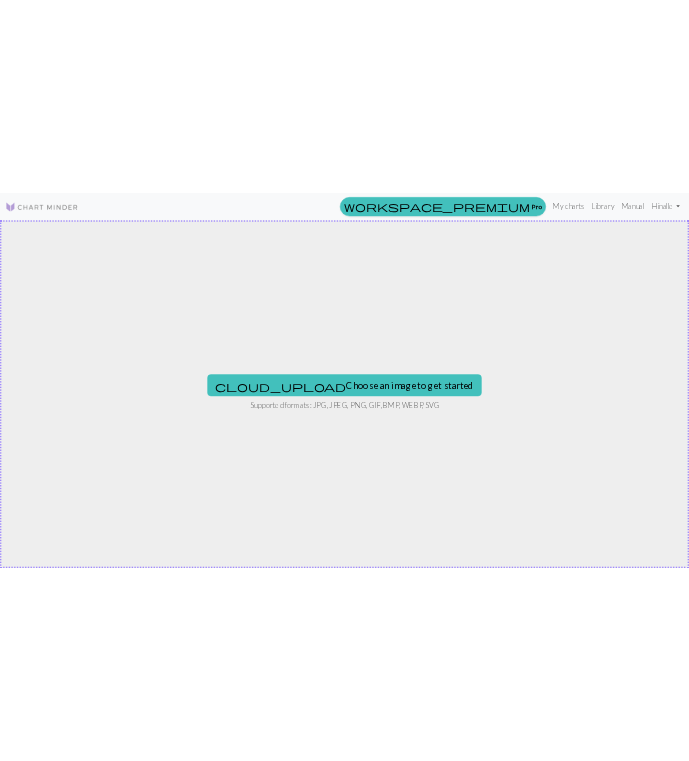 scroll, scrollTop: 0, scrollLeft: 0, axis: both 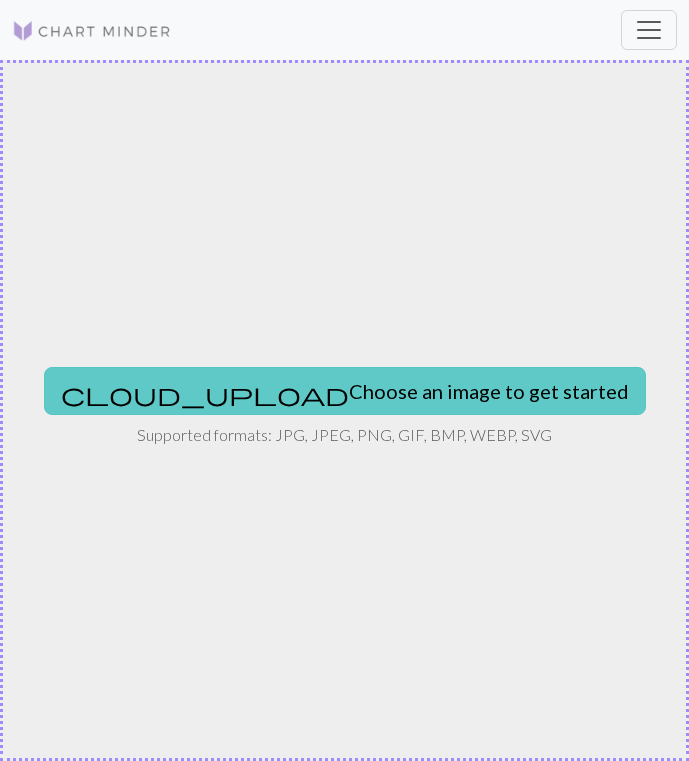 click on "cloud_upload  Choose an image to get started" at bounding box center [345, 391] 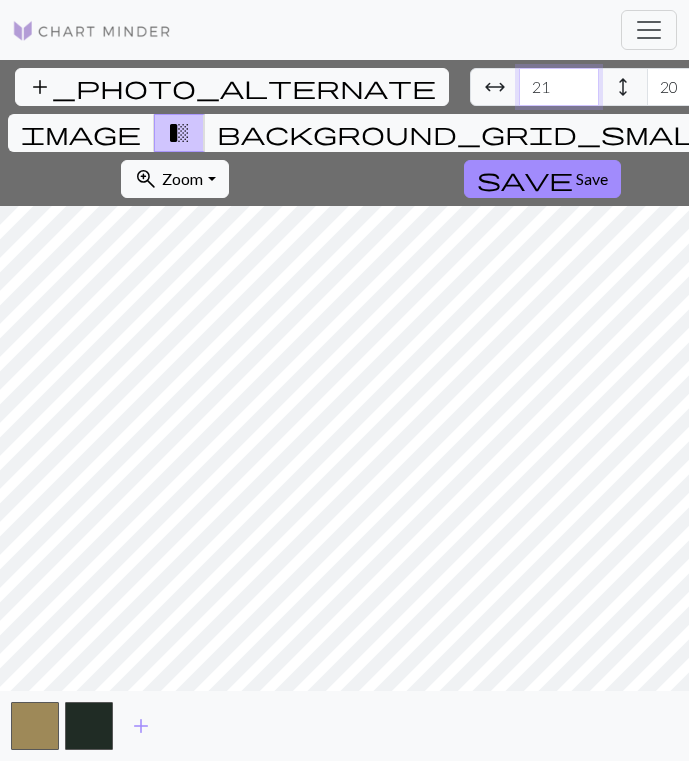 click on "21" at bounding box center [559, 87] 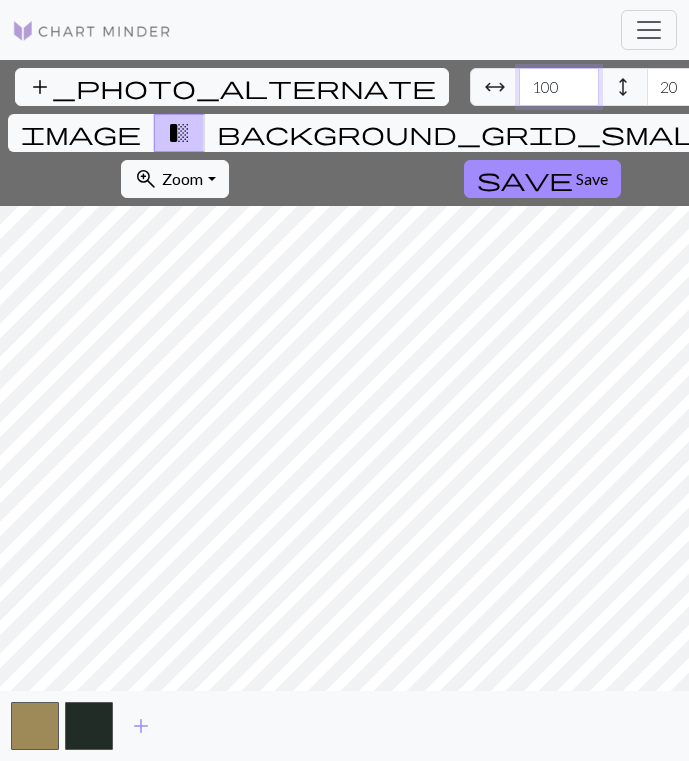 type on "100" 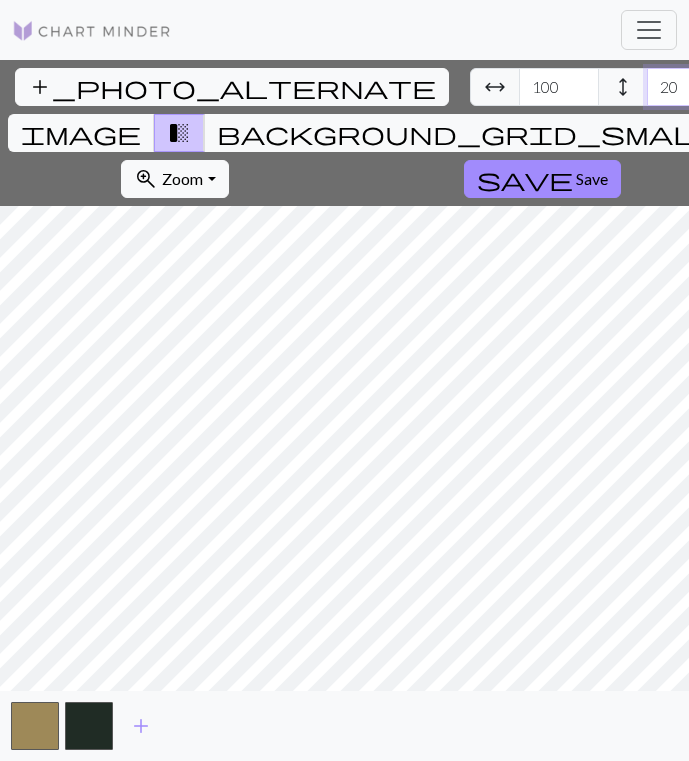 click on "20" at bounding box center (687, 87) 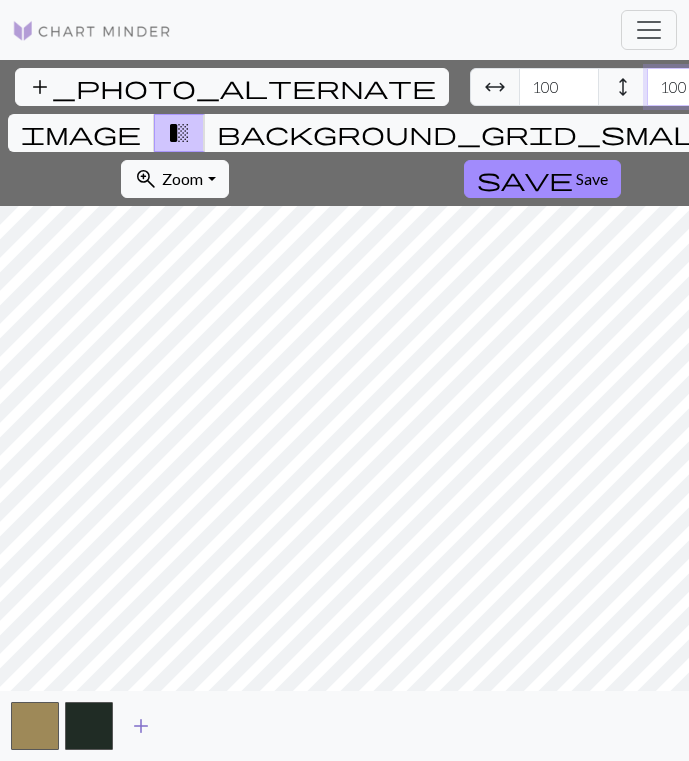 type on "100" 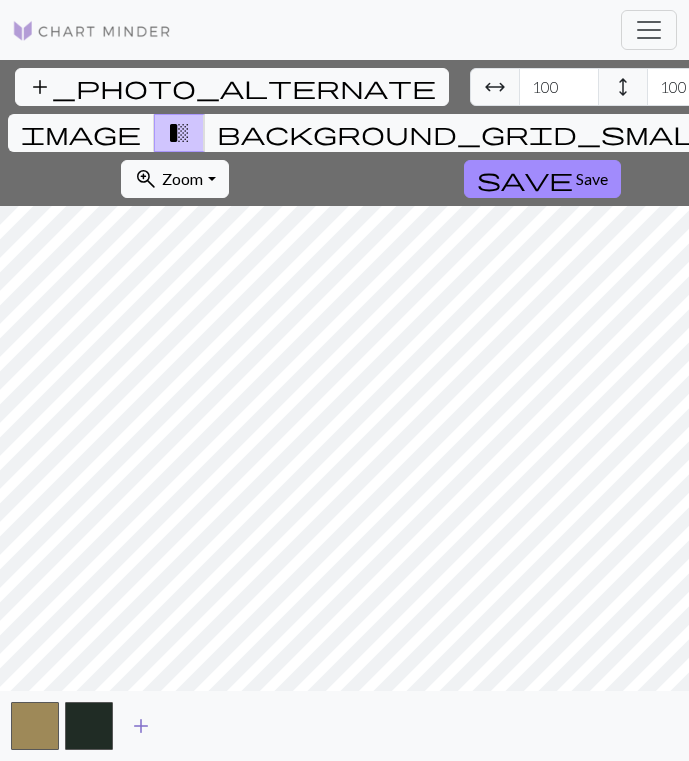 click on "add" at bounding box center [141, 726] 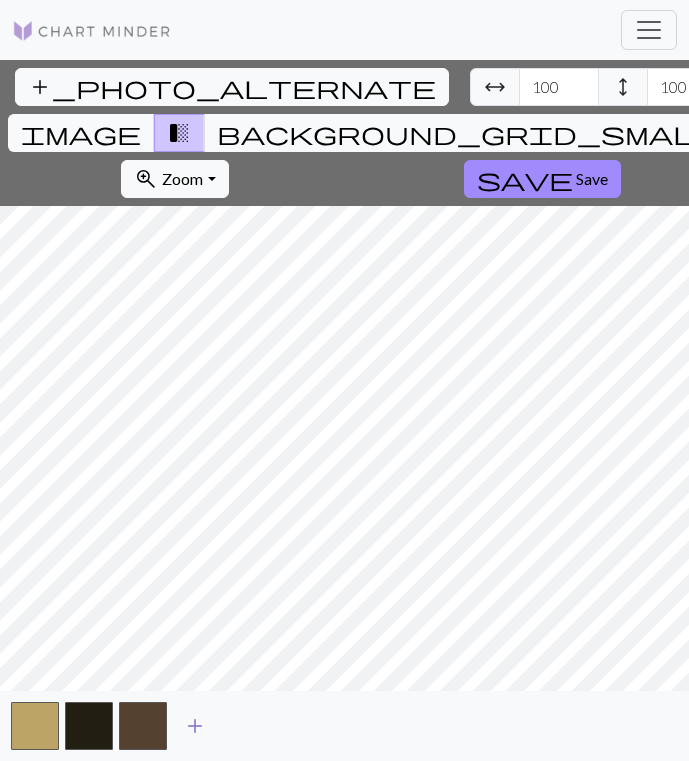click on "add" at bounding box center (195, 726) 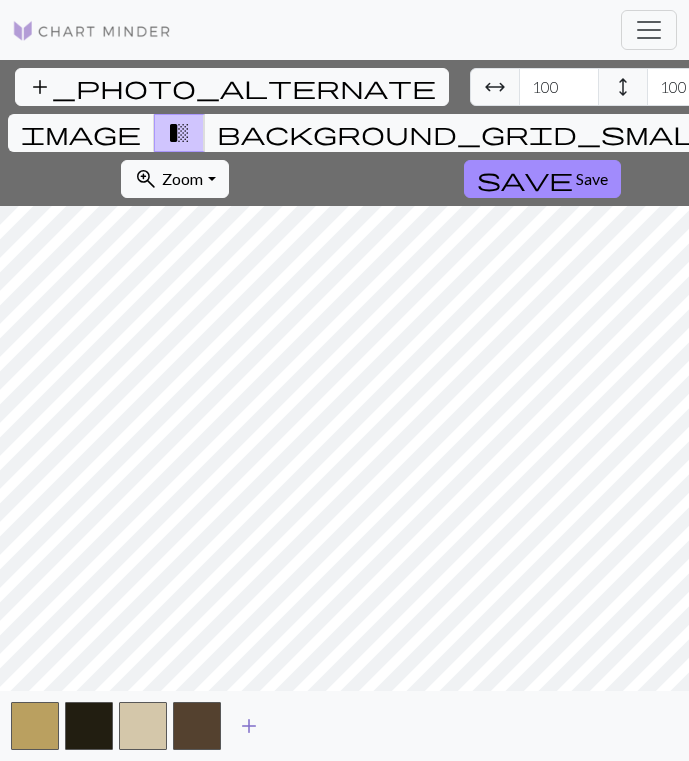 click on "add" at bounding box center [249, 726] 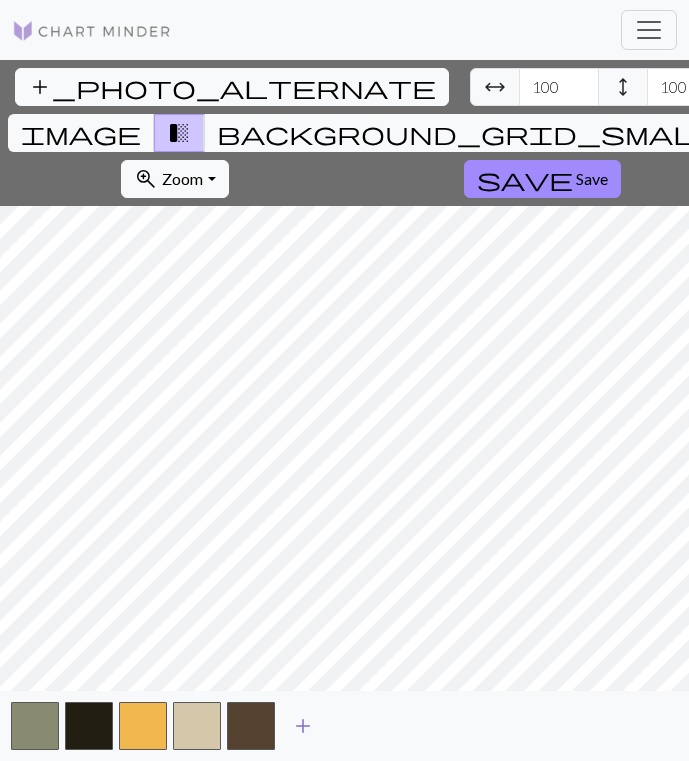 click on "add" at bounding box center [303, 726] 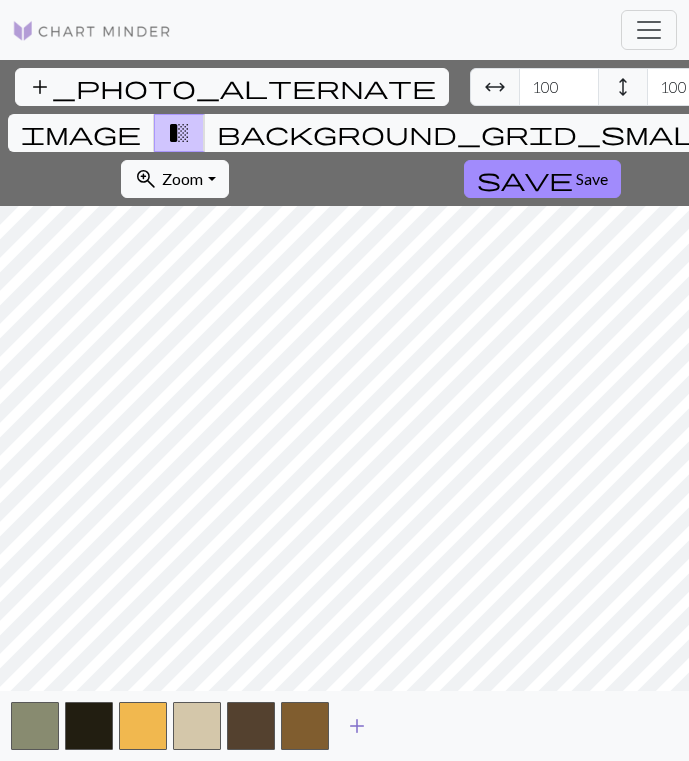 click on "add" at bounding box center [357, 726] 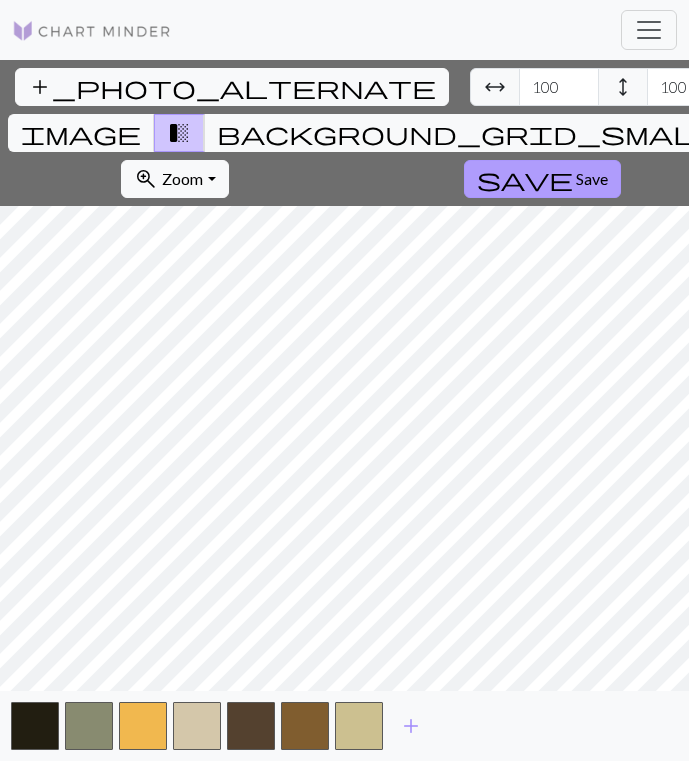 click on "Save" at bounding box center [592, 178] 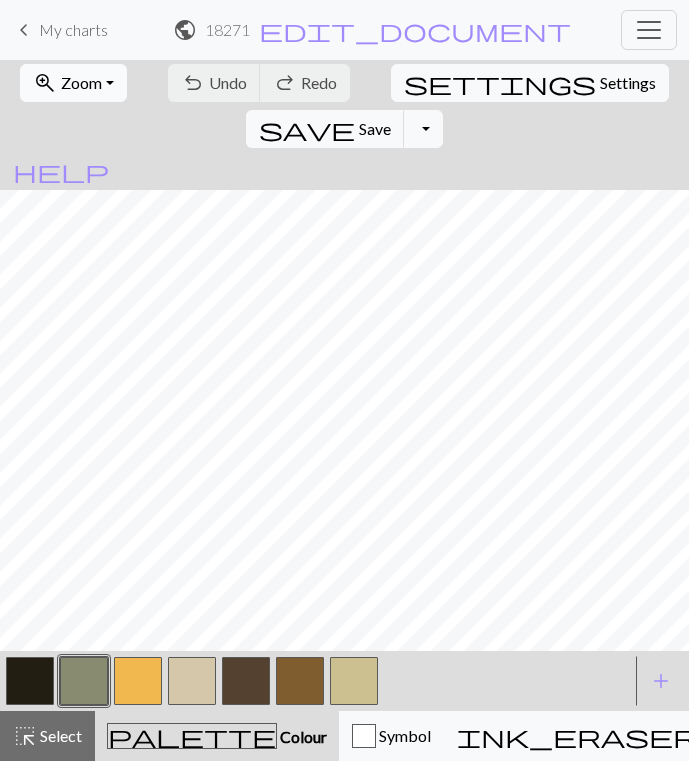 click on "zoom_in Zoom Zoom" at bounding box center (73, 83) 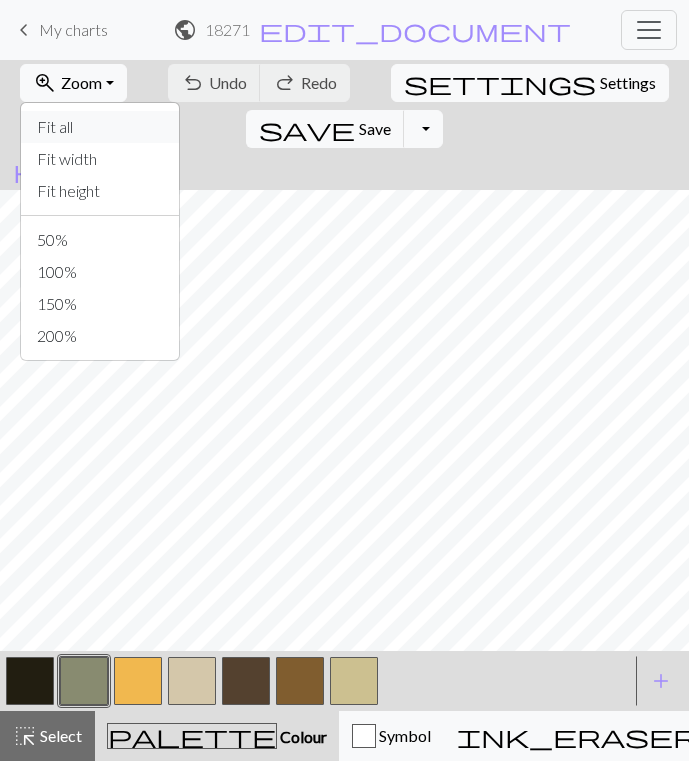 click on "Fit all" at bounding box center [100, 127] 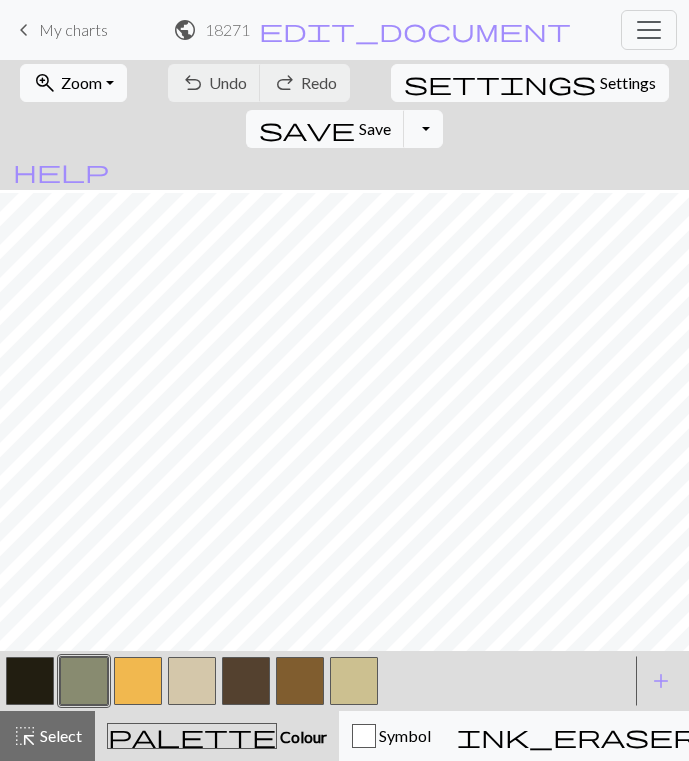 scroll, scrollTop: 37, scrollLeft: 161, axis: both 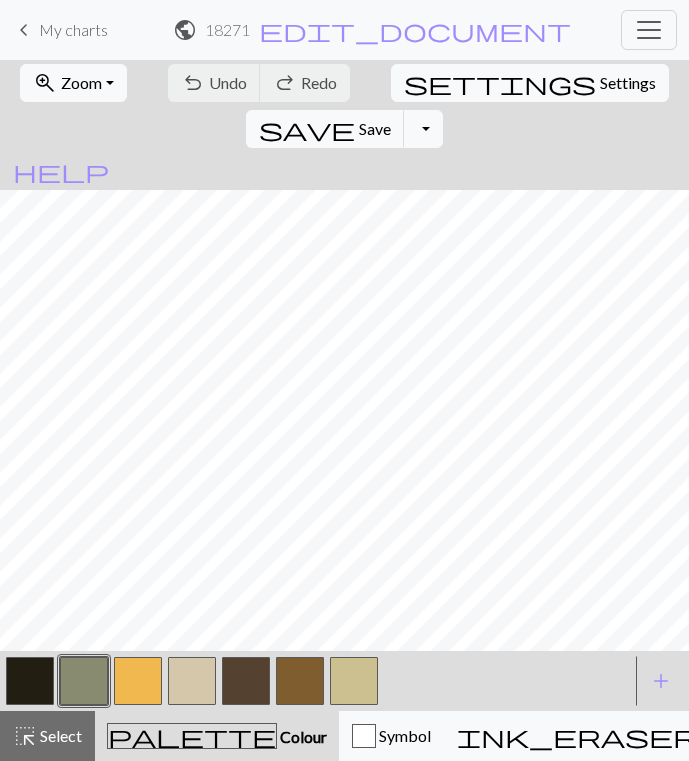 click on "keyboard_arrow_left" at bounding box center (24, 30) 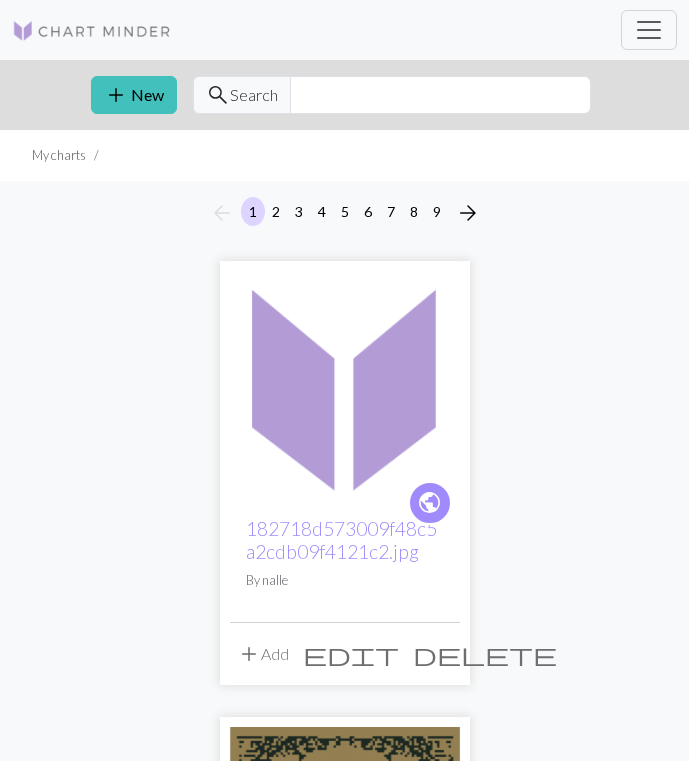 click on "add   New search   Search" at bounding box center [345, 95] 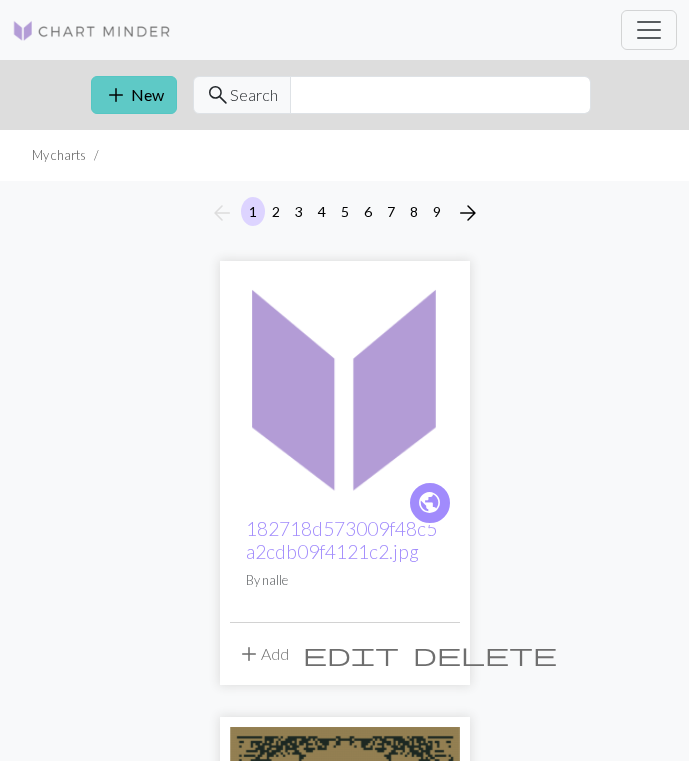click on "add   New" at bounding box center (134, 95) 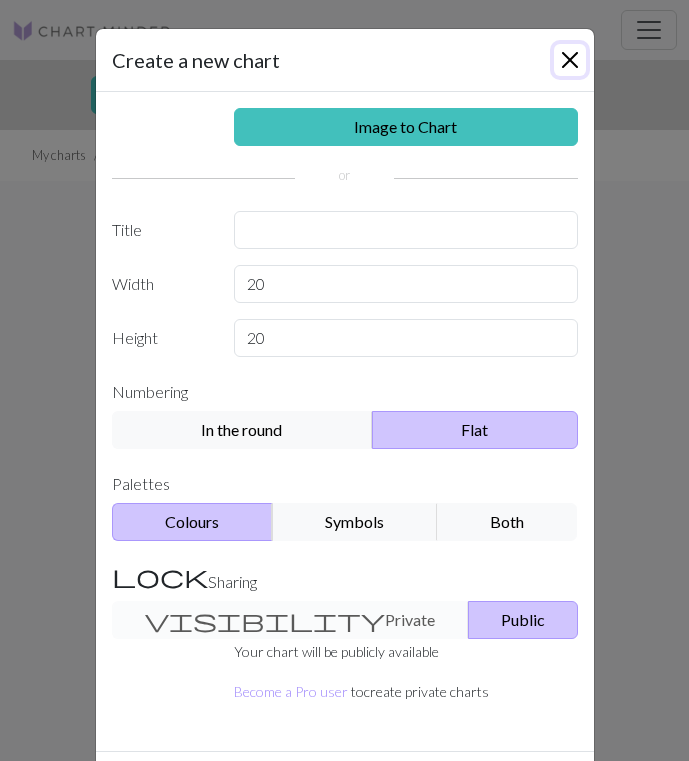 click at bounding box center (570, 60) 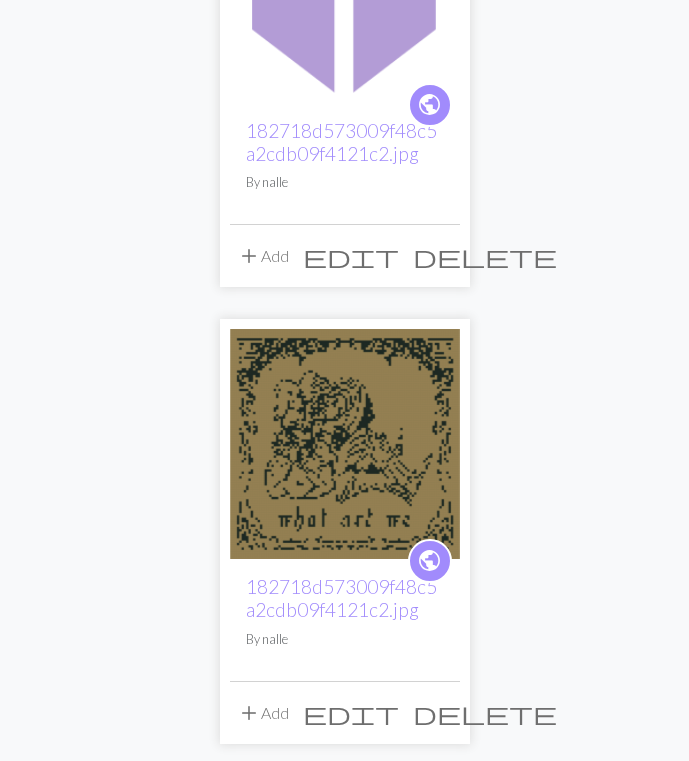 scroll, scrollTop: 417, scrollLeft: 0, axis: vertical 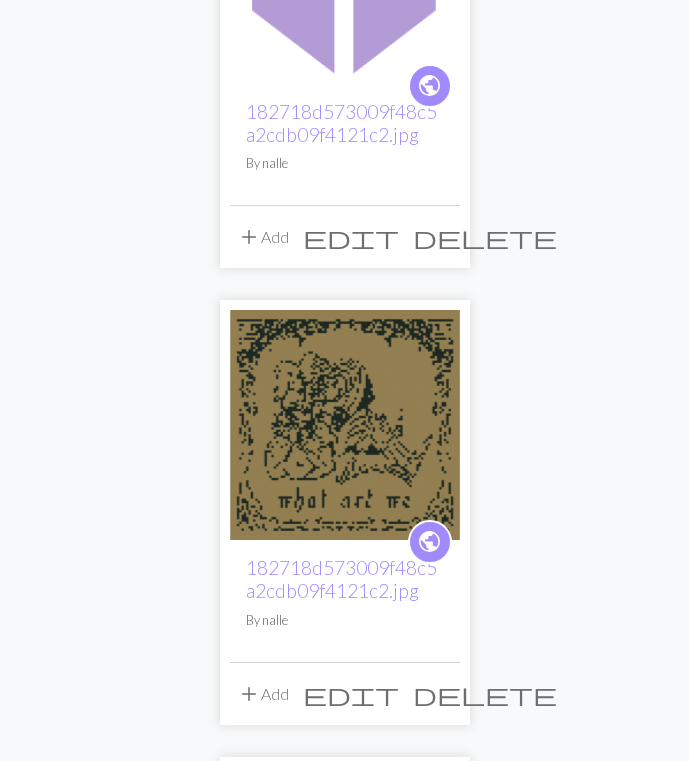 click on "delete" at bounding box center (485, 694) 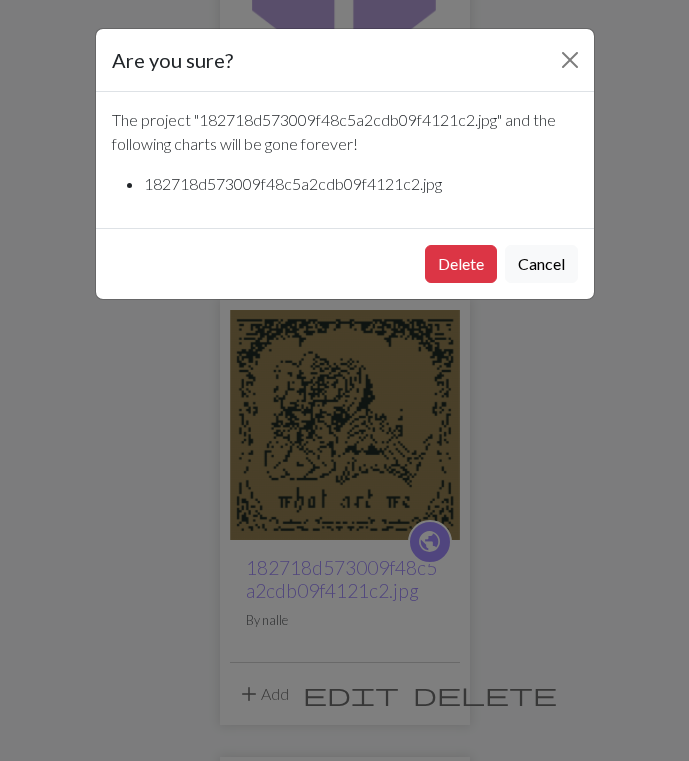 click on "Delete Cancel" at bounding box center (345, 263) 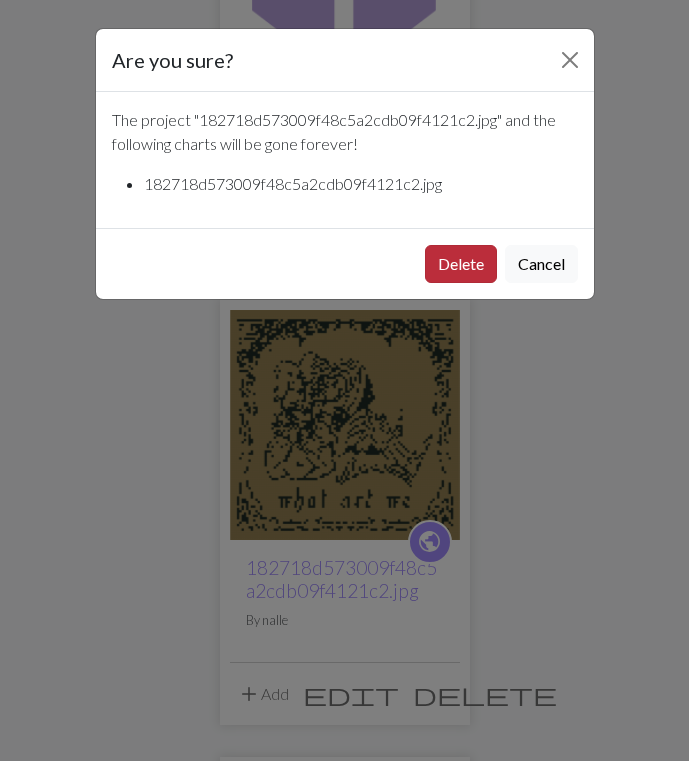 click on "Delete" at bounding box center (461, 264) 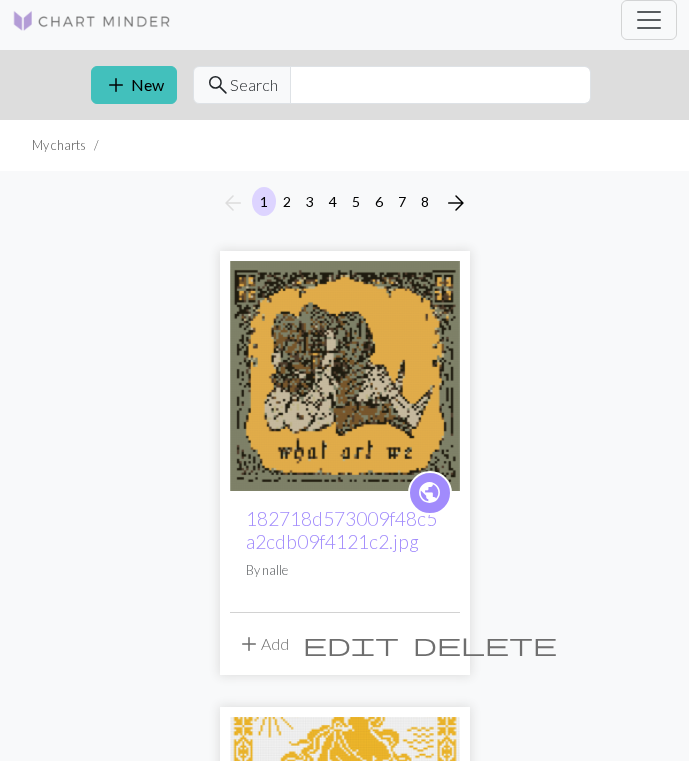 scroll, scrollTop: 0, scrollLeft: 0, axis: both 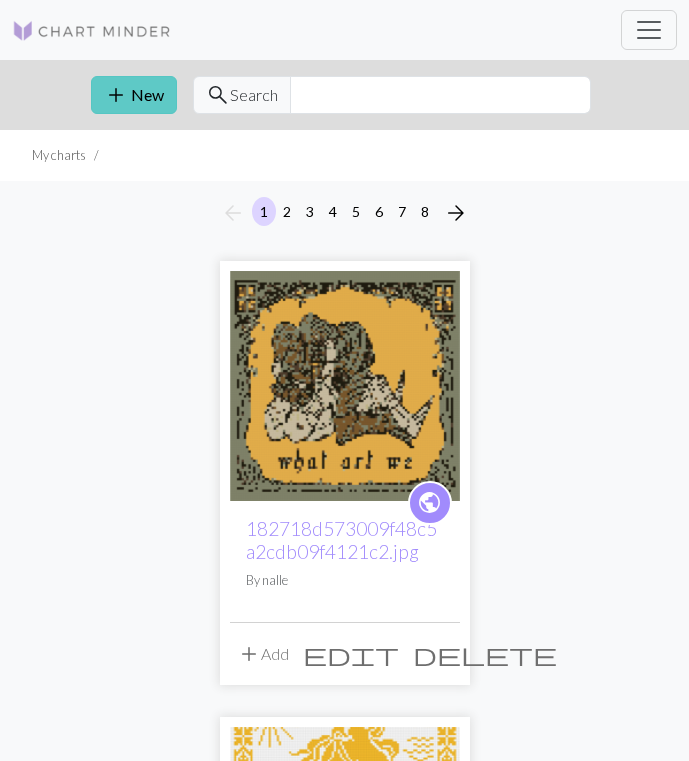 click on "add   New" at bounding box center (134, 95) 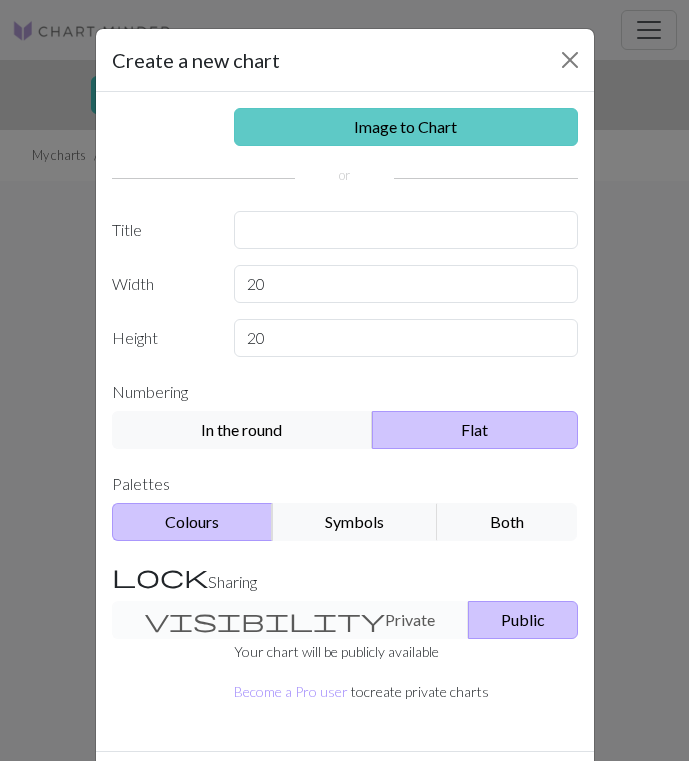 click on "Image to Chart" at bounding box center [406, 127] 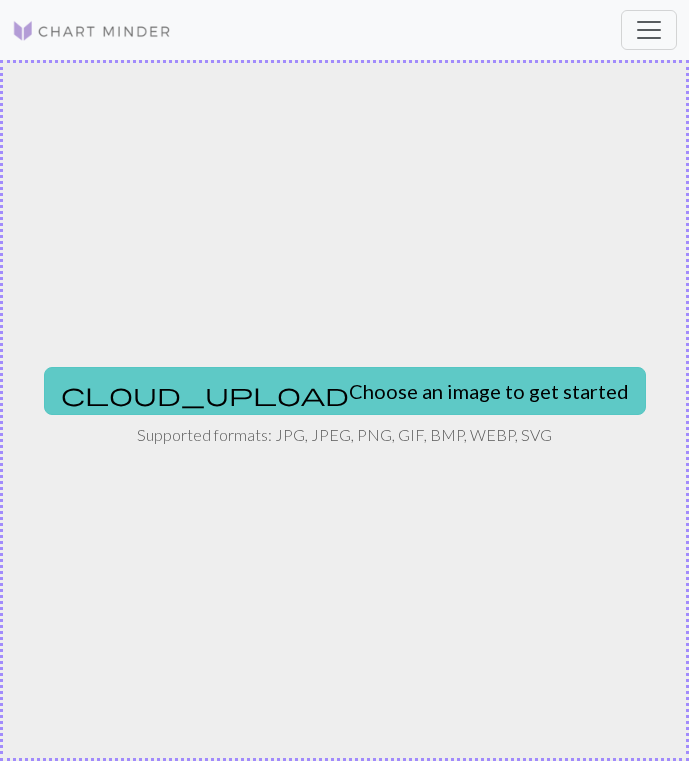 click on "cloud_upload  Choose an image to get started" at bounding box center (345, 391) 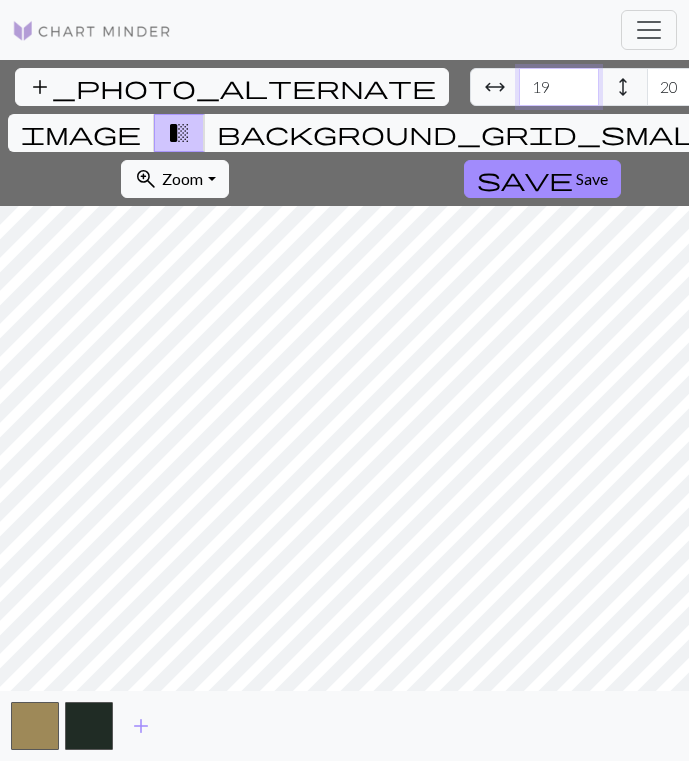 click on "19" at bounding box center (559, 87) 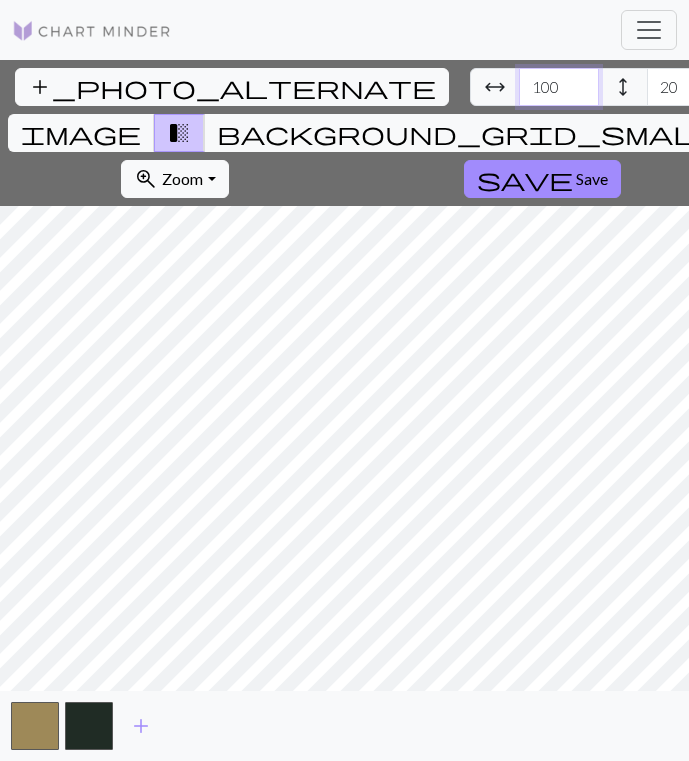 type on "100" 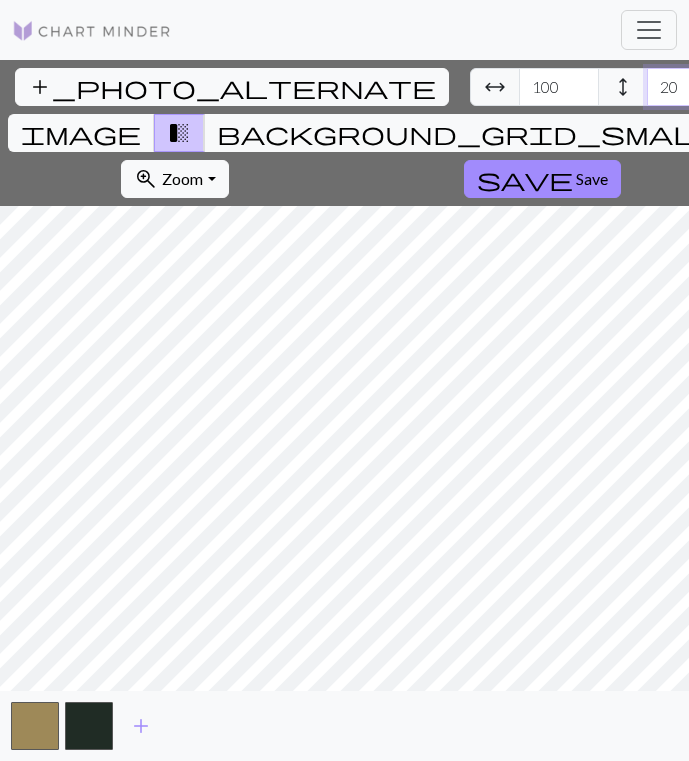 click on "20" at bounding box center (687, 87) 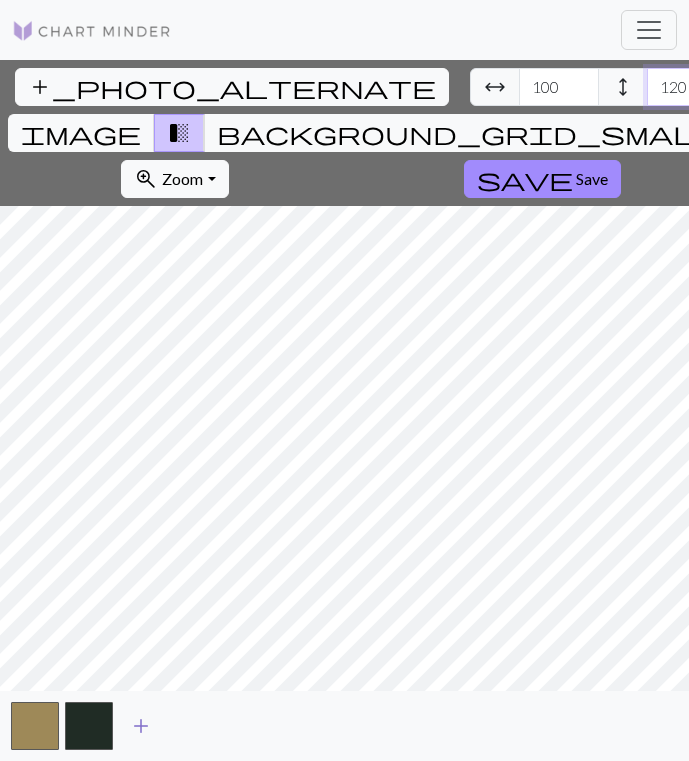 type on "120" 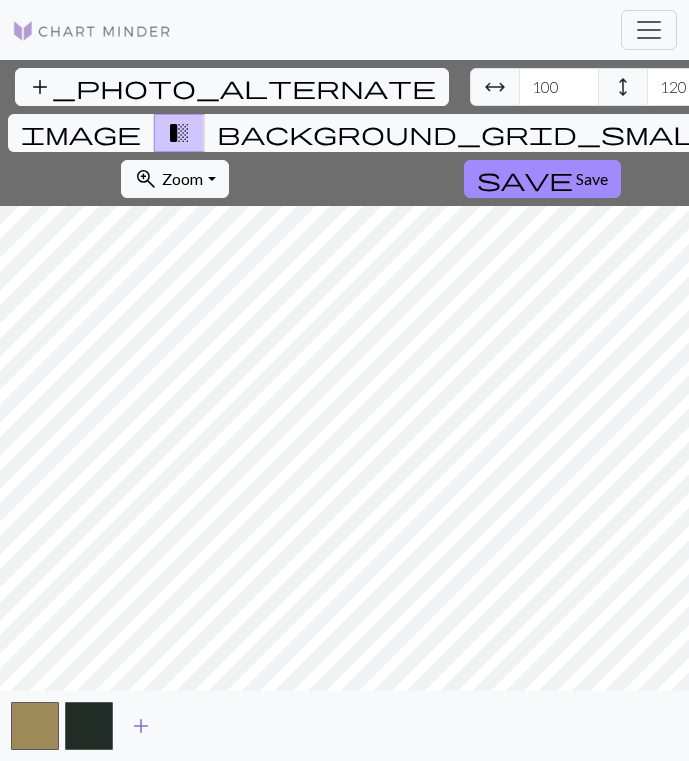 click on "add" at bounding box center (141, 726) 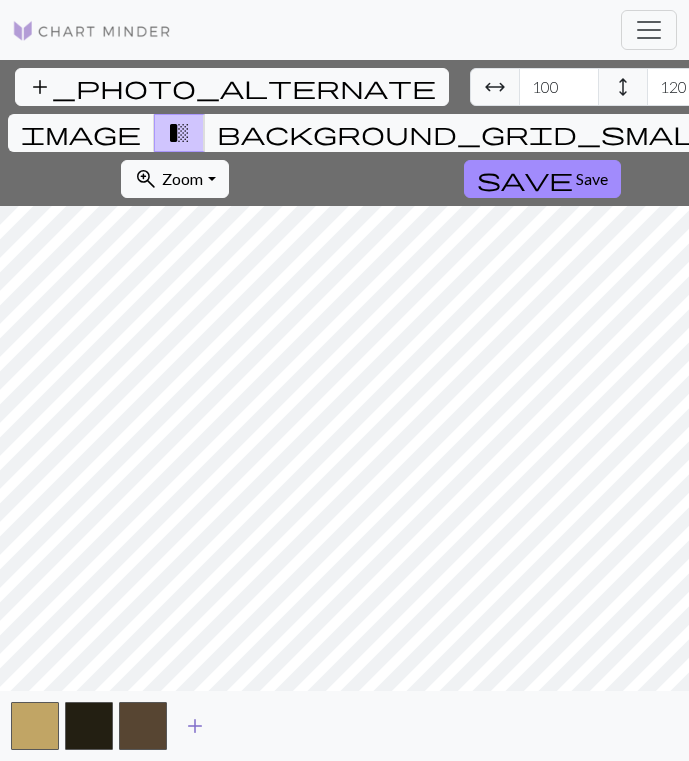 click on "add" at bounding box center [195, 726] 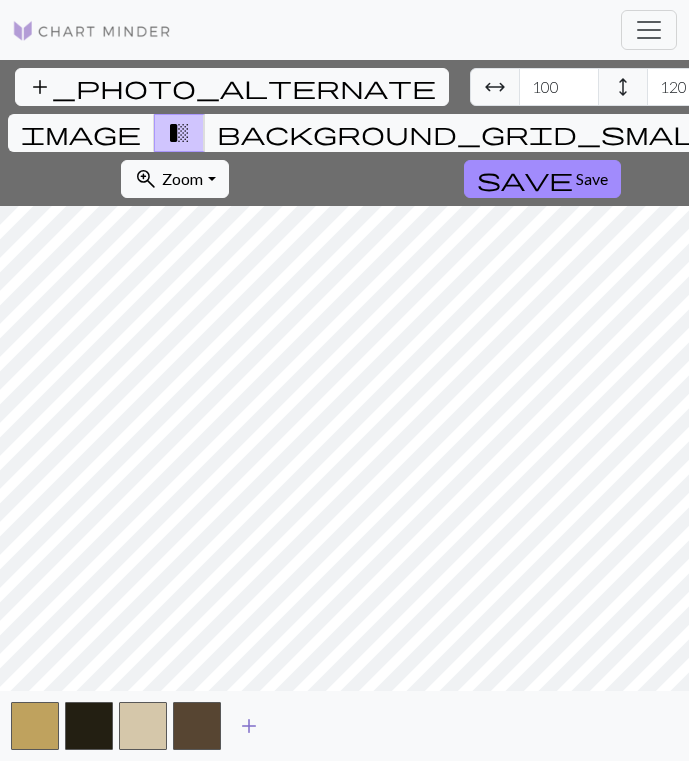 click on "add" at bounding box center (249, 726) 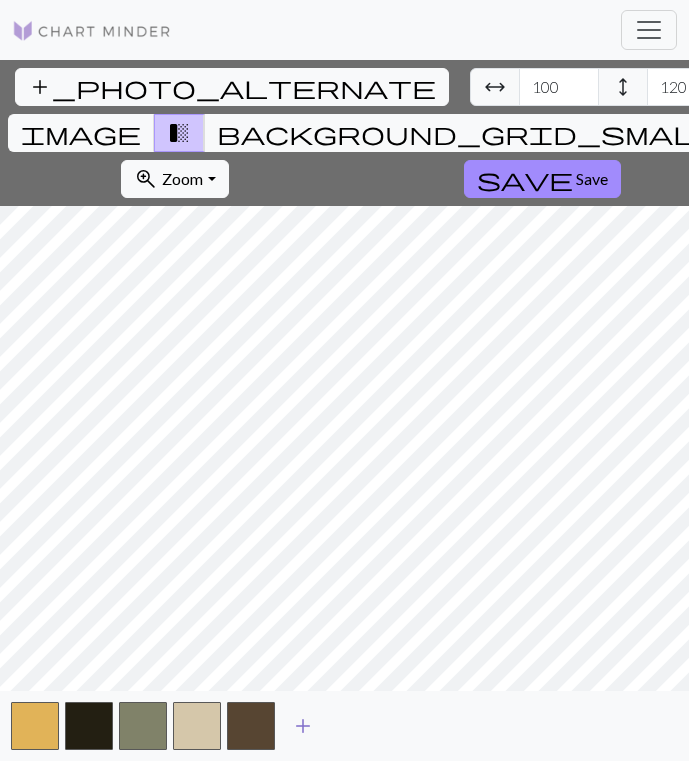 click on "add" at bounding box center [303, 726] 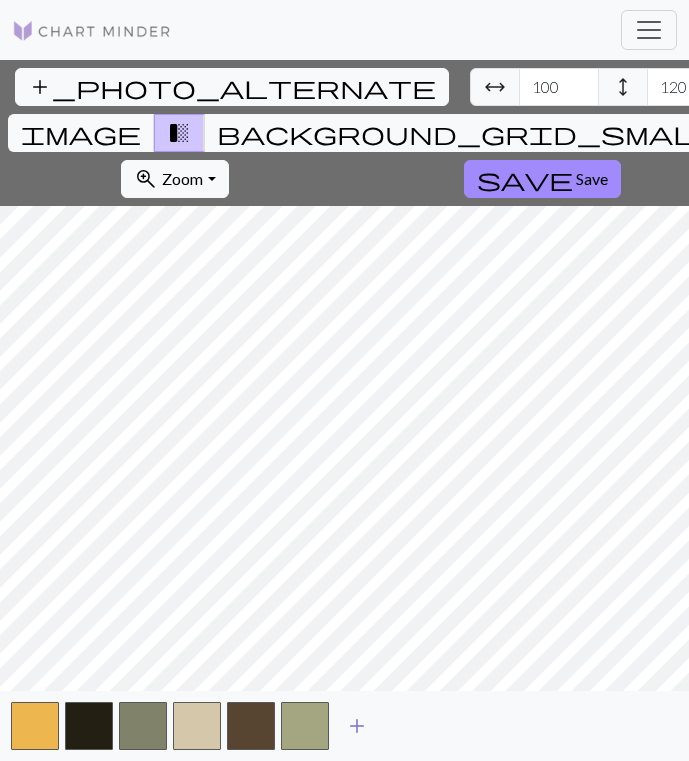 click on "add" at bounding box center (357, 726) 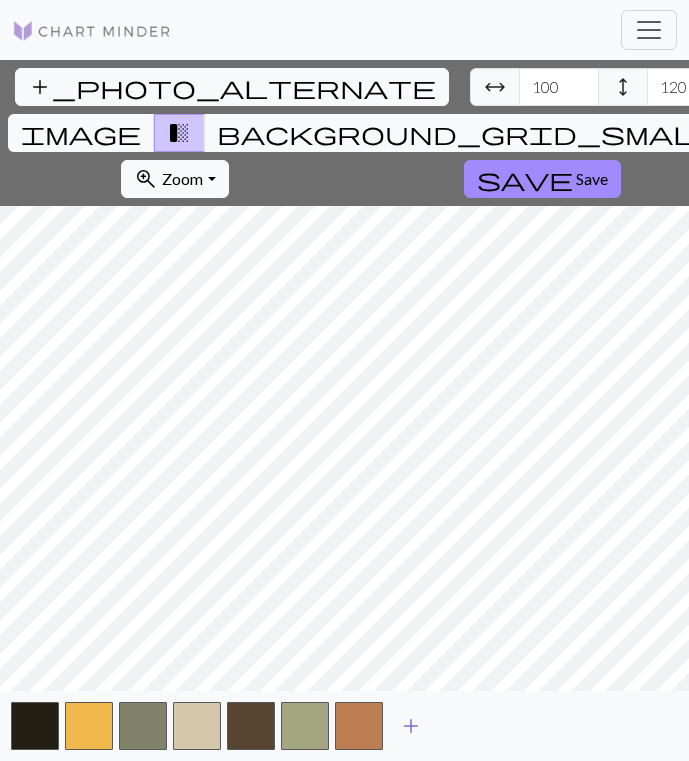 click on "add" at bounding box center (411, 726) 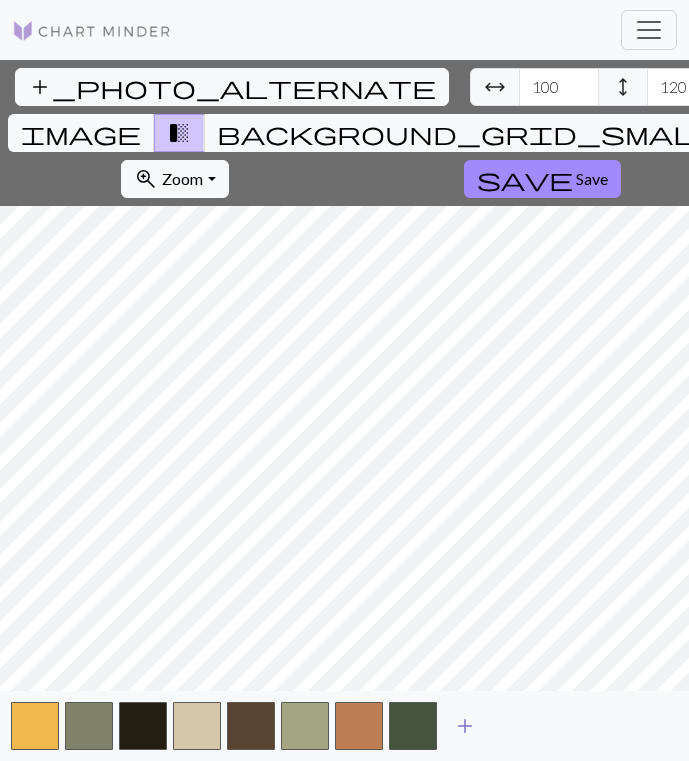 click on "add" at bounding box center [465, 726] 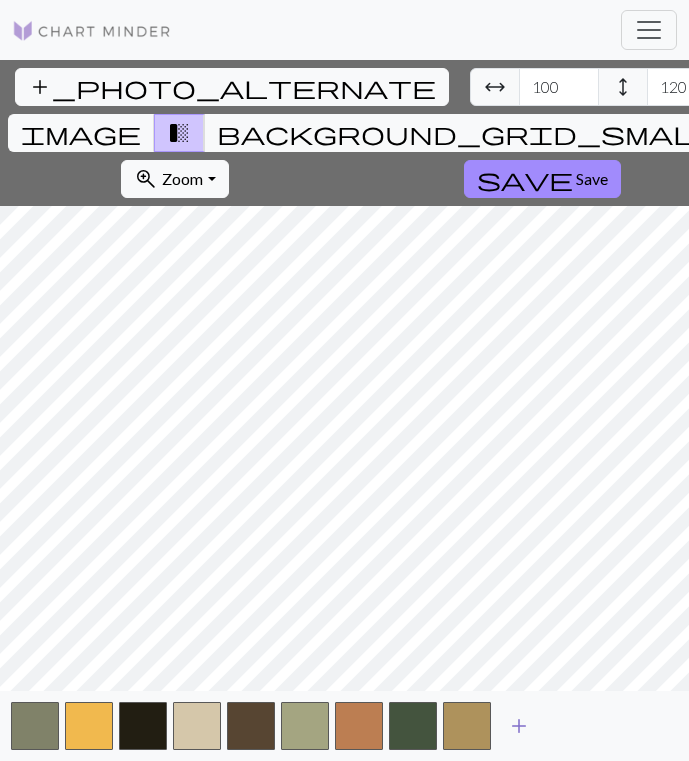 click on "add" at bounding box center [519, 726] 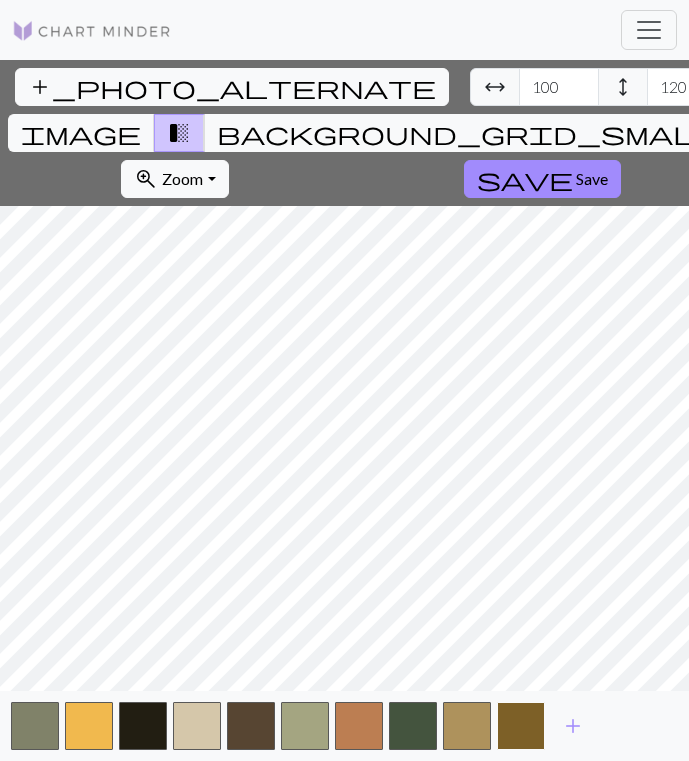 click at bounding box center (521, 726) 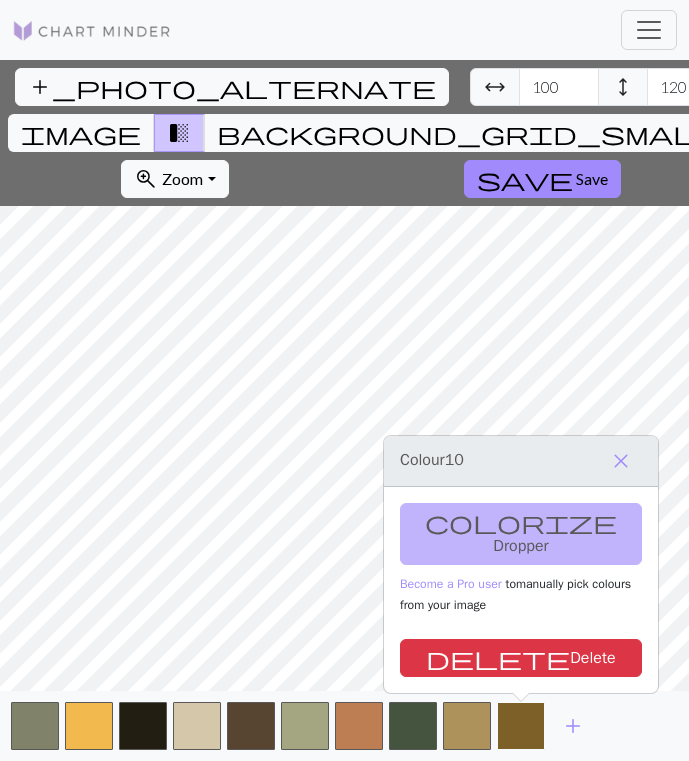 type 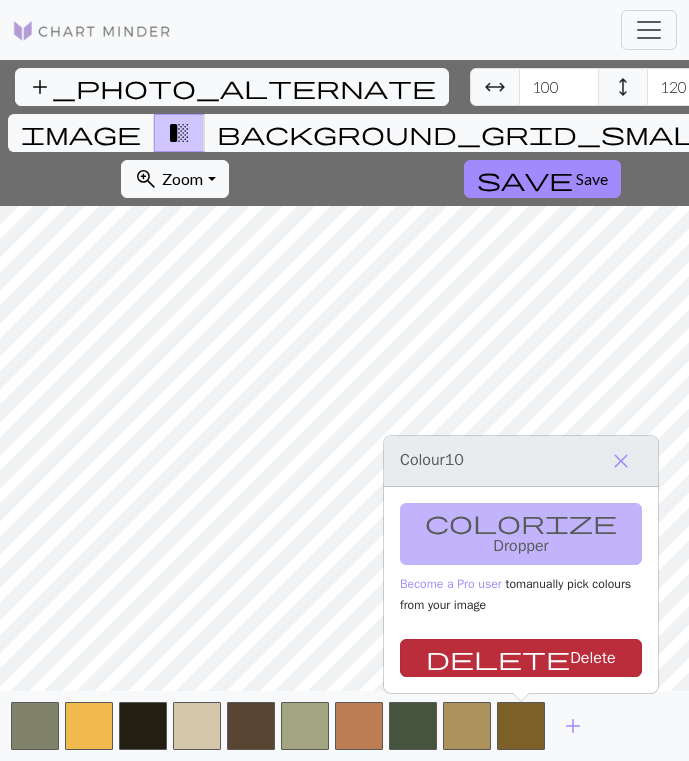 click on "delete Delete" at bounding box center [521, 658] 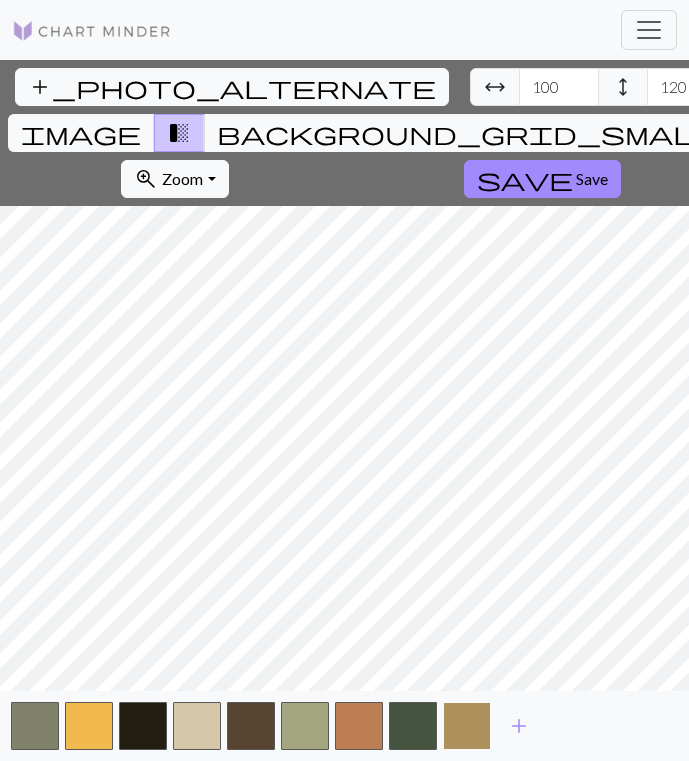 click at bounding box center [467, 726] 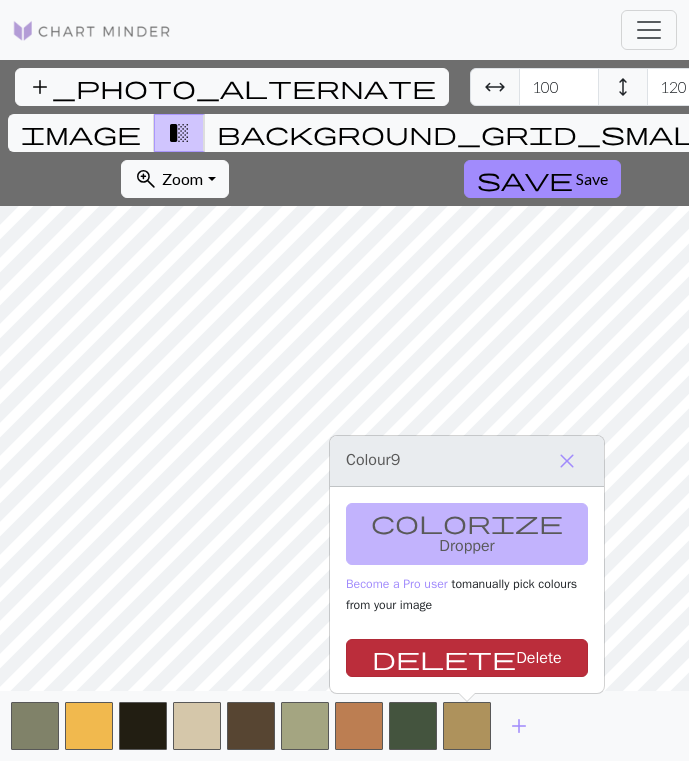 click on "delete Delete" at bounding box center [467, 658] 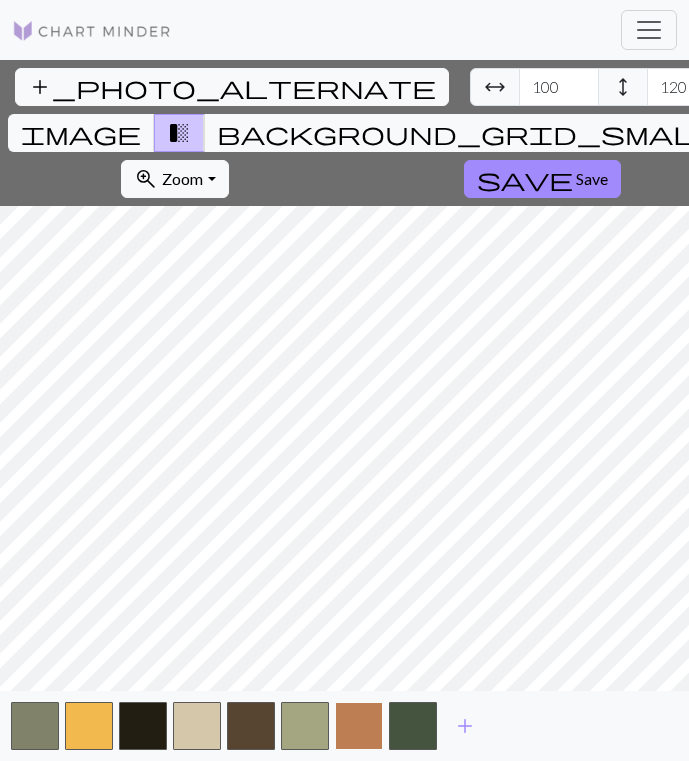 click at bounding box center [359, 726] 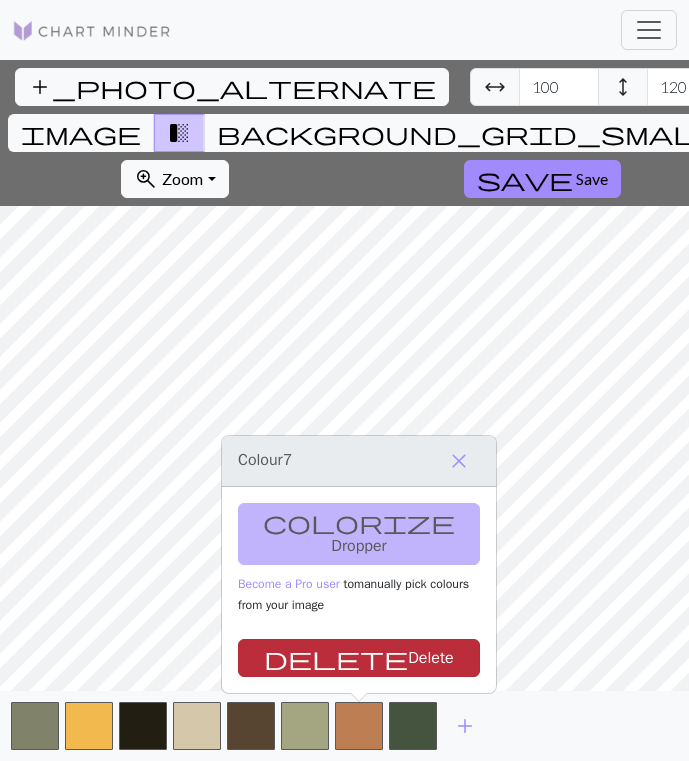 click on "delete Delete" at bounding box center [359, 658] 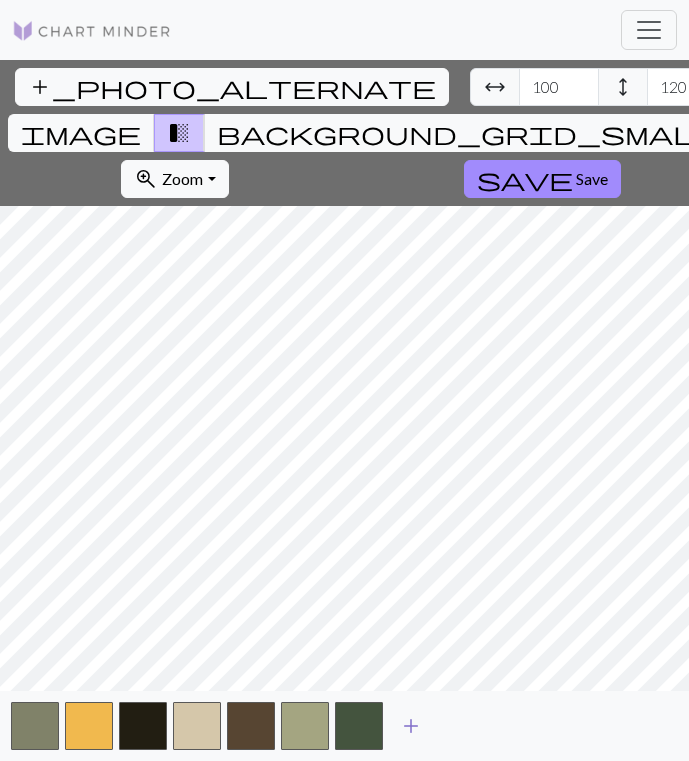 click on "add" at bounding box center (411, 726) 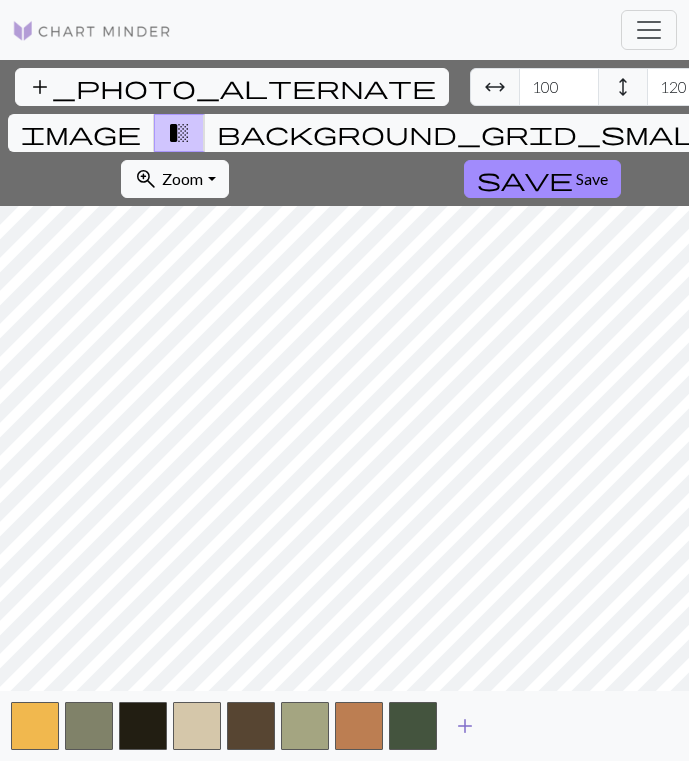 click on "add" at bounding box center [465, 726] 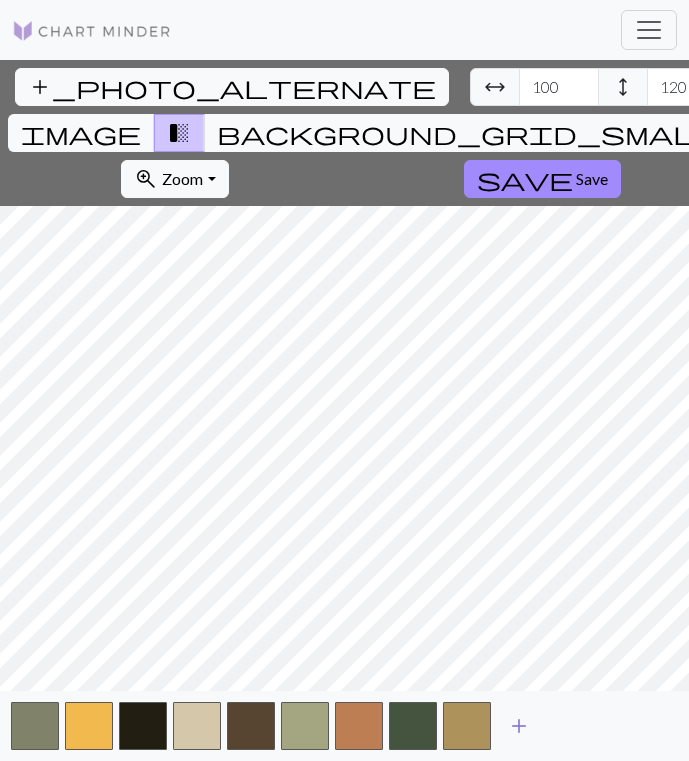 click on "add" at bounding box center (519, 726) 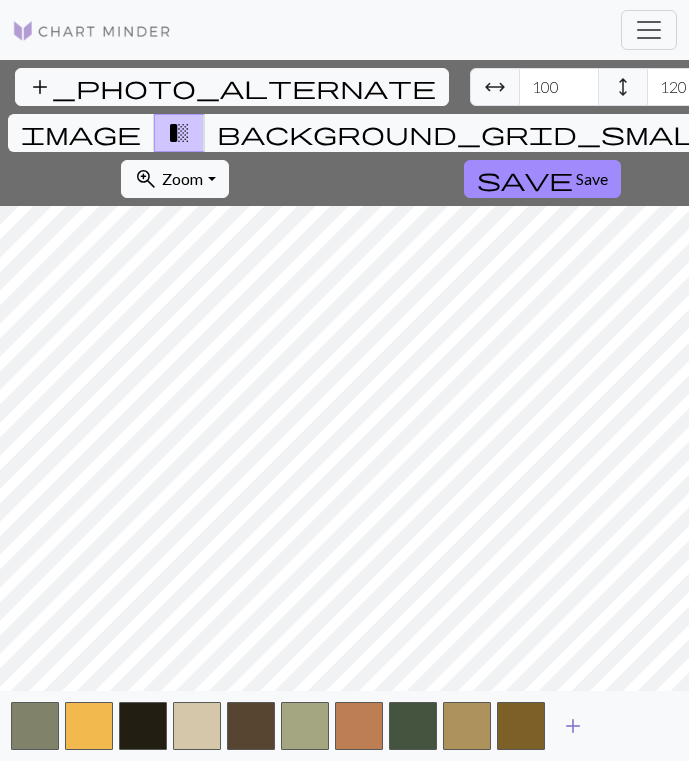 click on "add" at bounding box center [573, 726] 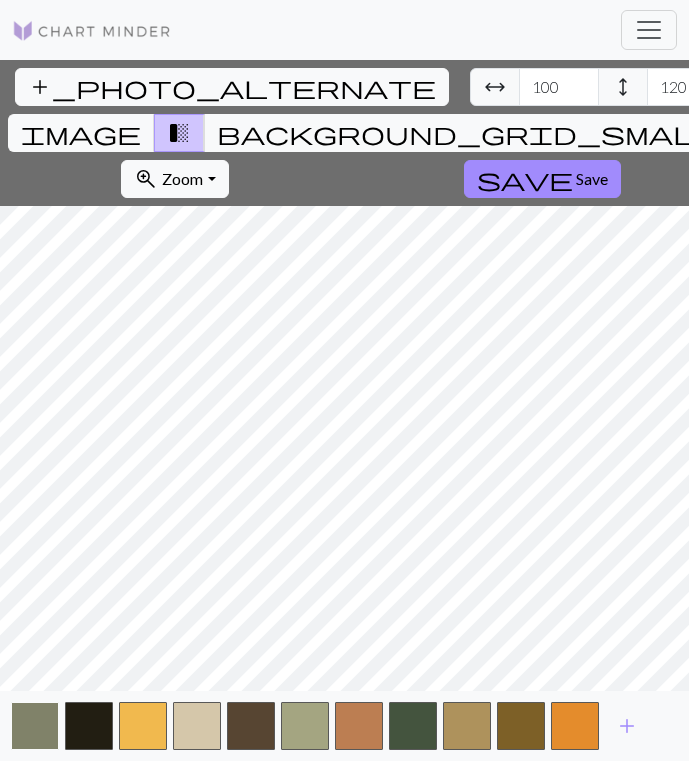 click at bounding box center [35, 726] 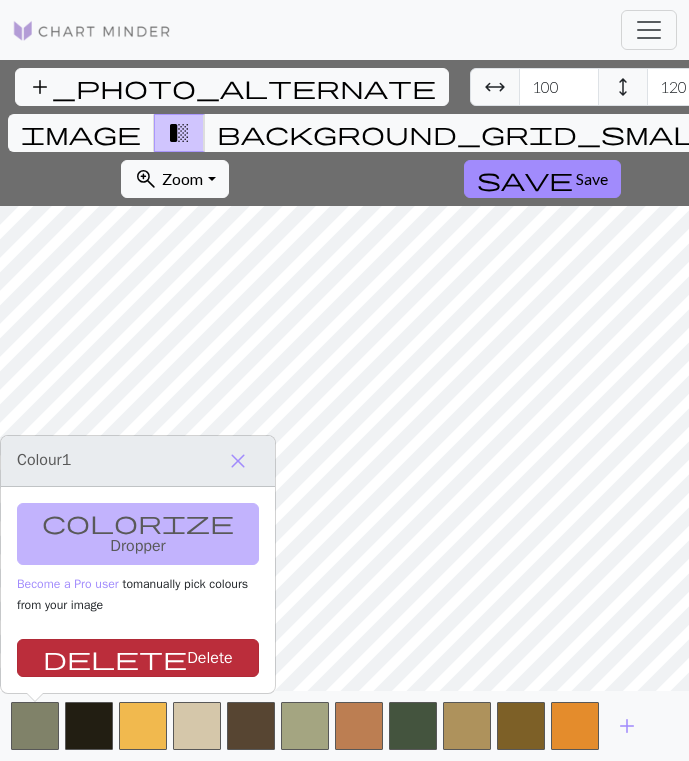 click on "delete Delete" at bounding box center (138, 658) 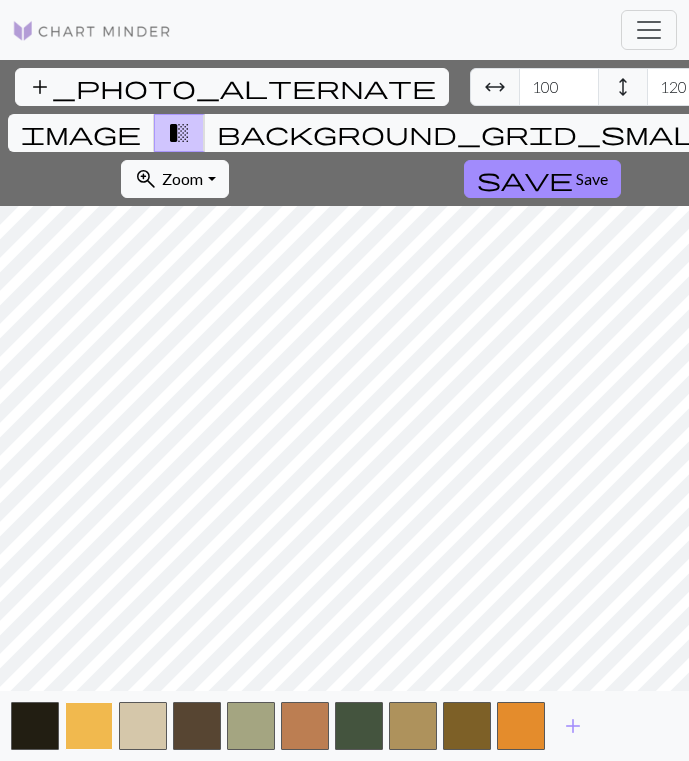 click at bounding box center (89, 726) 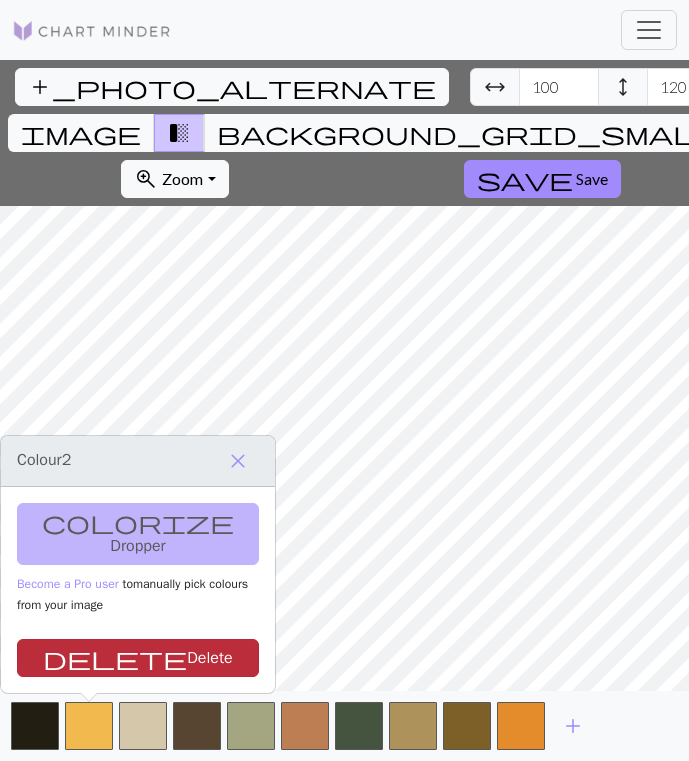 click on "delete Delete" at bounding box center (138, 658) 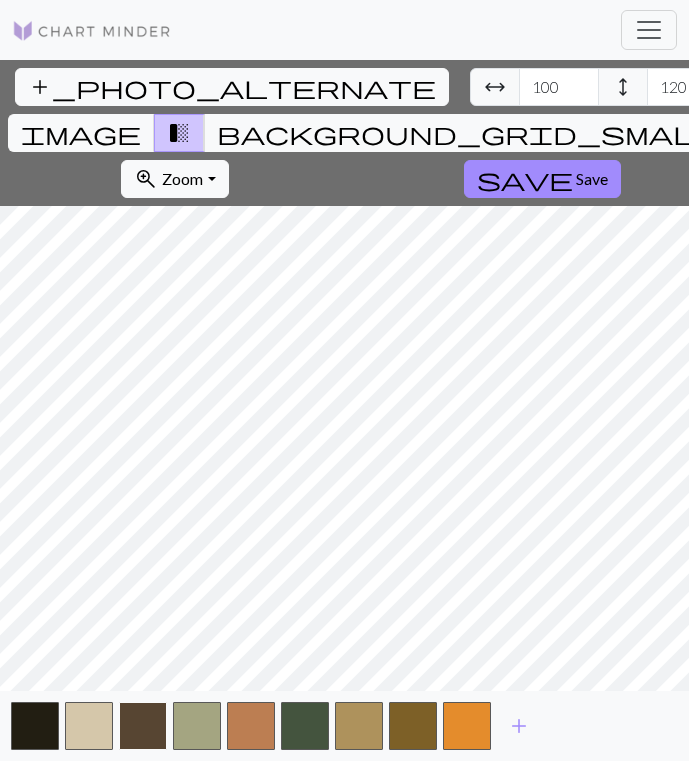 click at bounding box center [143, 726] 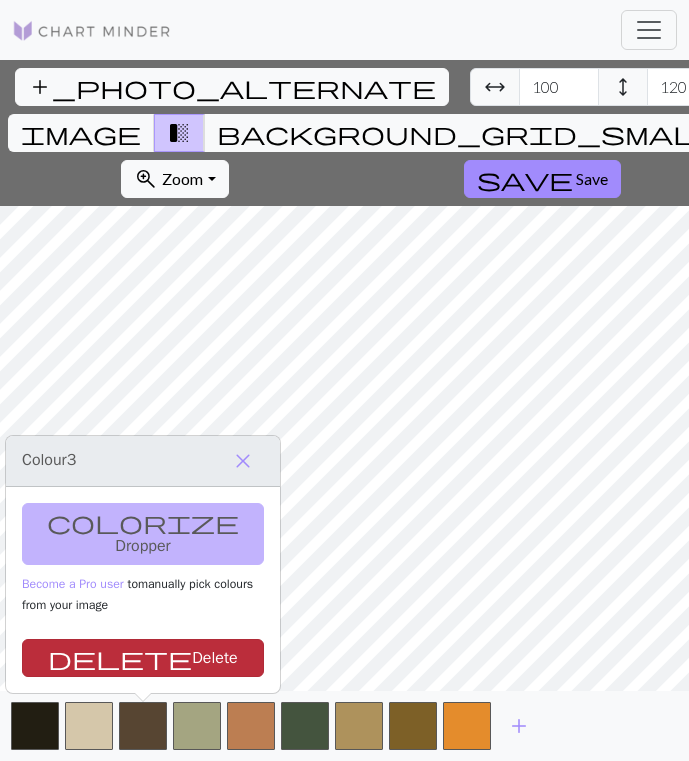 click on "delete Delete" at bounding box center (143, 658) 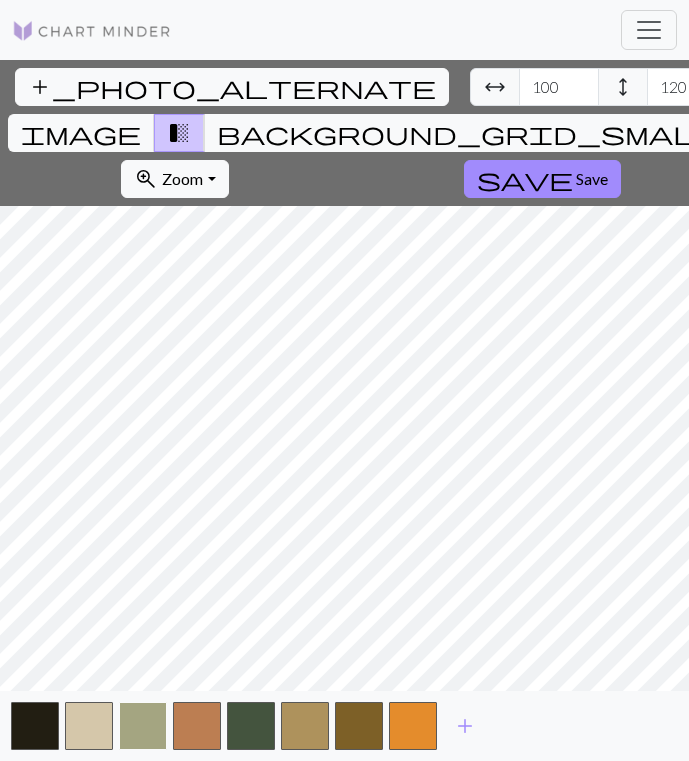 click at bounding box center (143, 726) 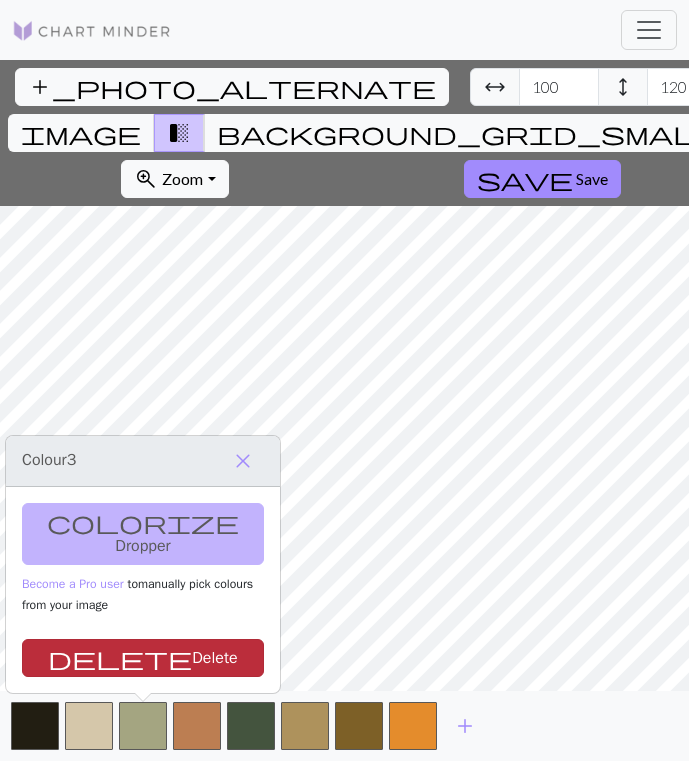 click on "delete Delete" at bounding box center [143, 658] 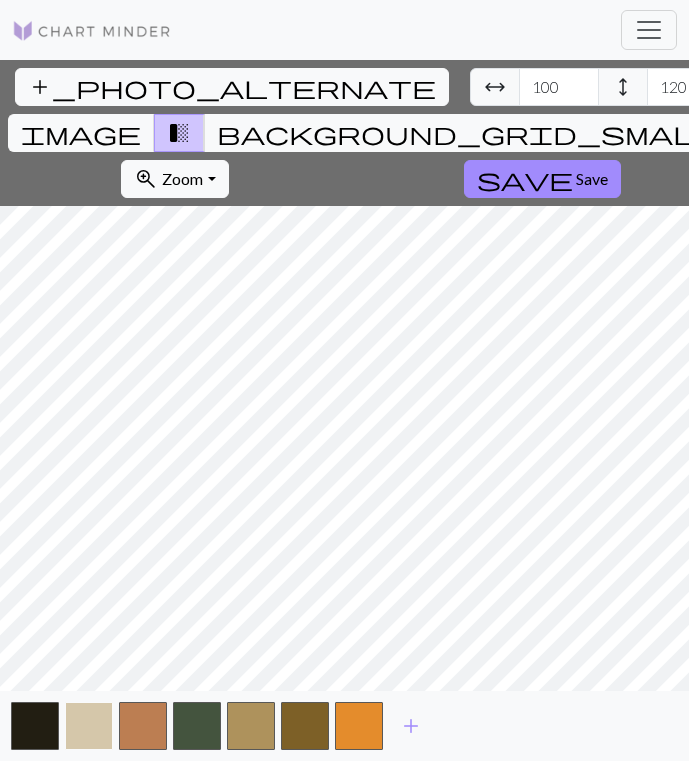 click at bounding box center [89, 726] 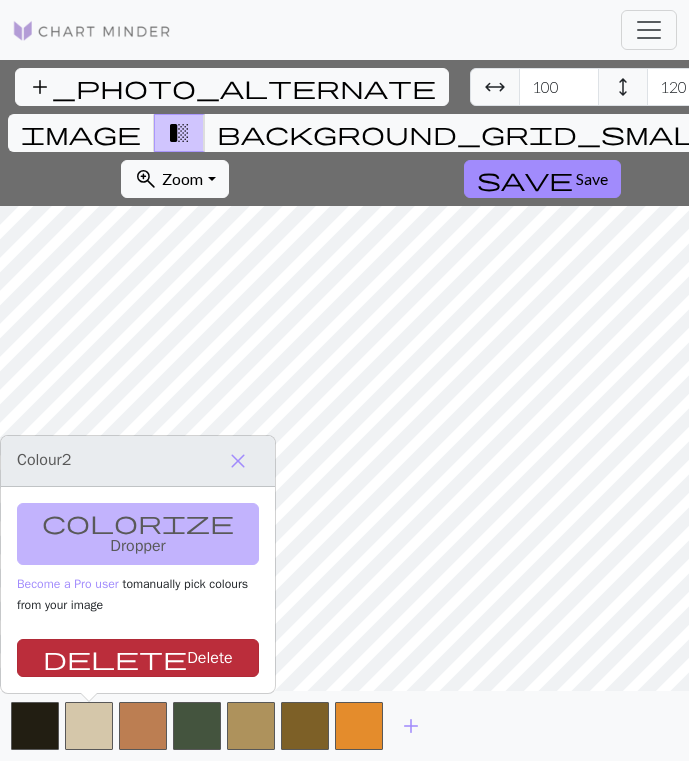 click on "delete" at bounding box center (115, 658) 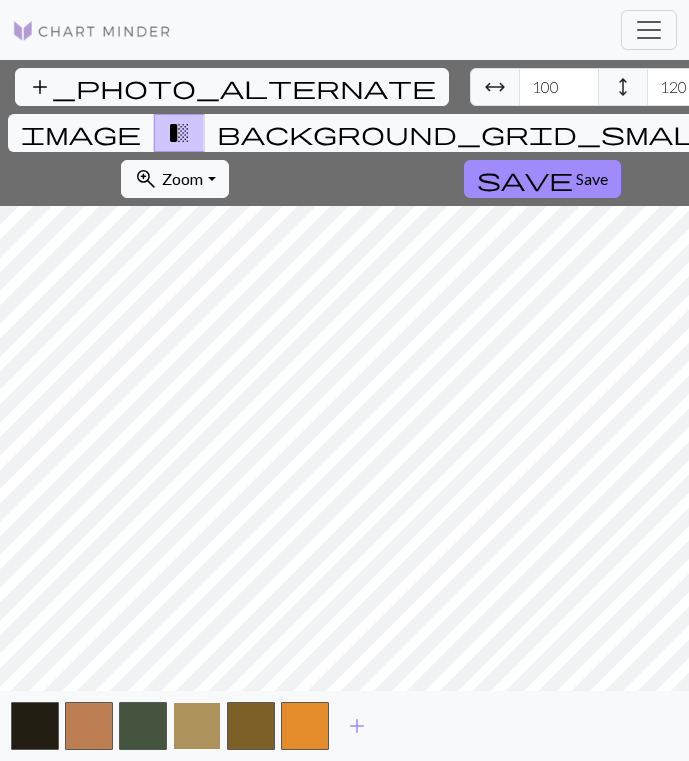 click at bounding box center (197, 726) 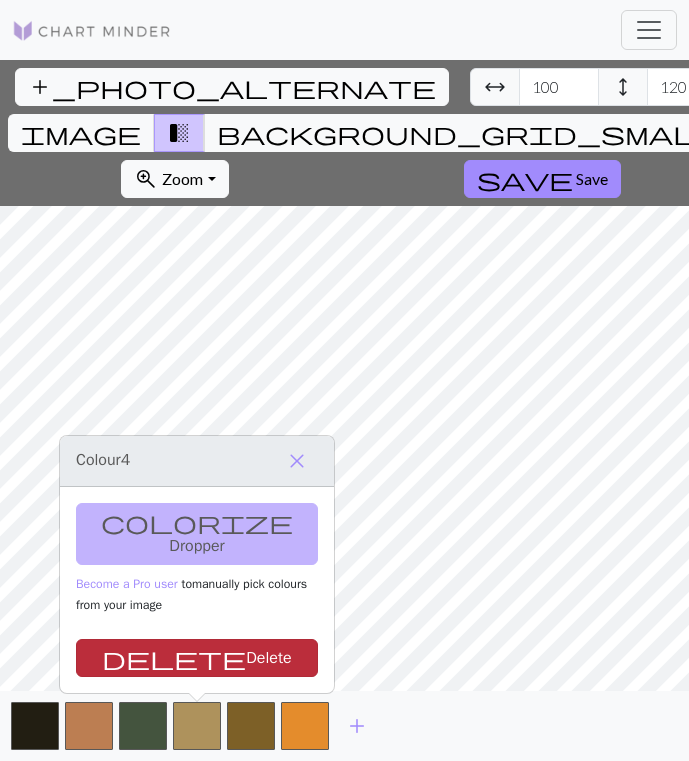 click on "delete Delete" at bounding box center [197, 658] 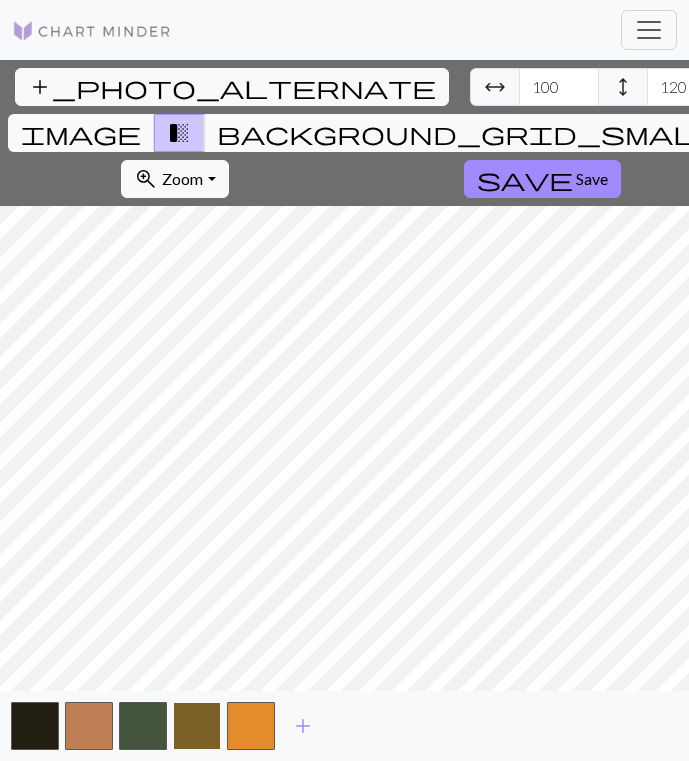 click at bounding box center (197, 726) 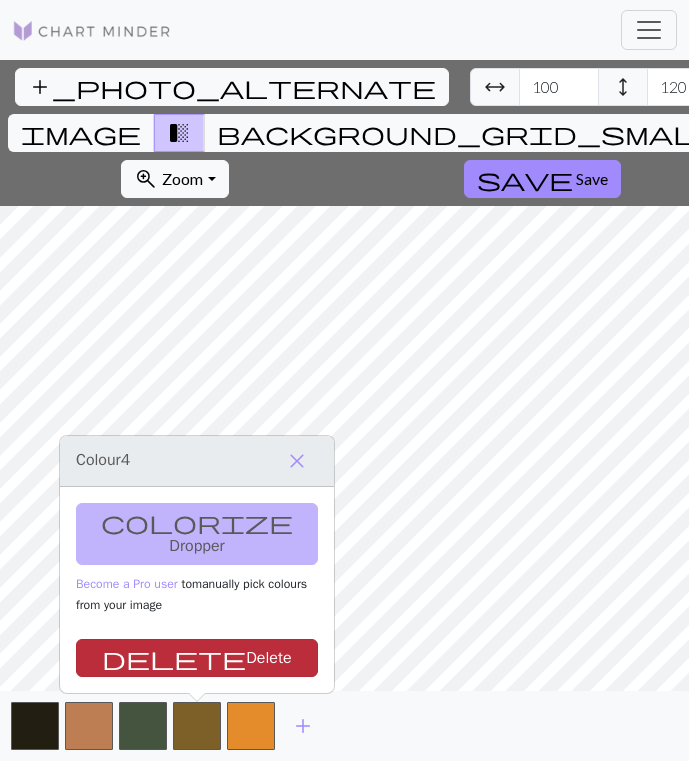 click on "delete Delete" at bounding box center [197, 658] 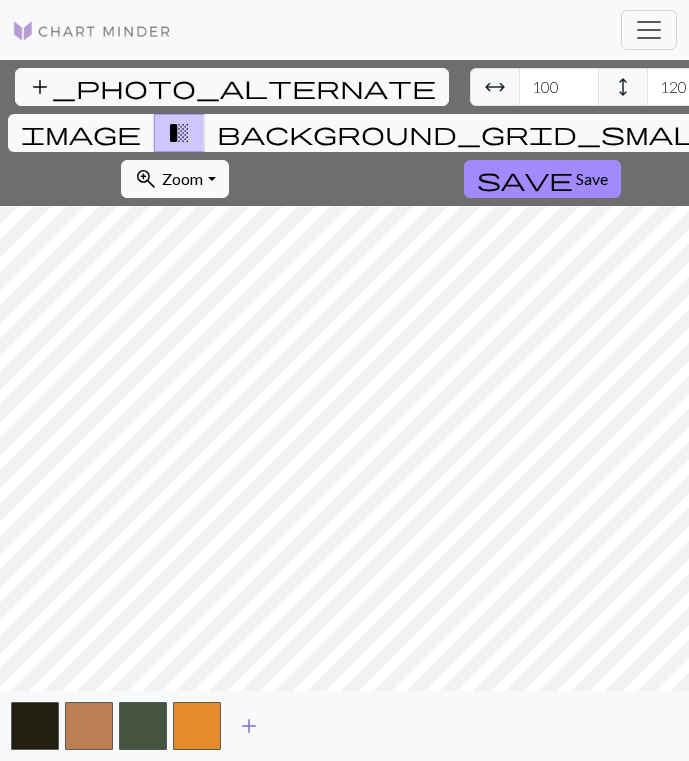 click on "add" at bounding box center [249, 726] 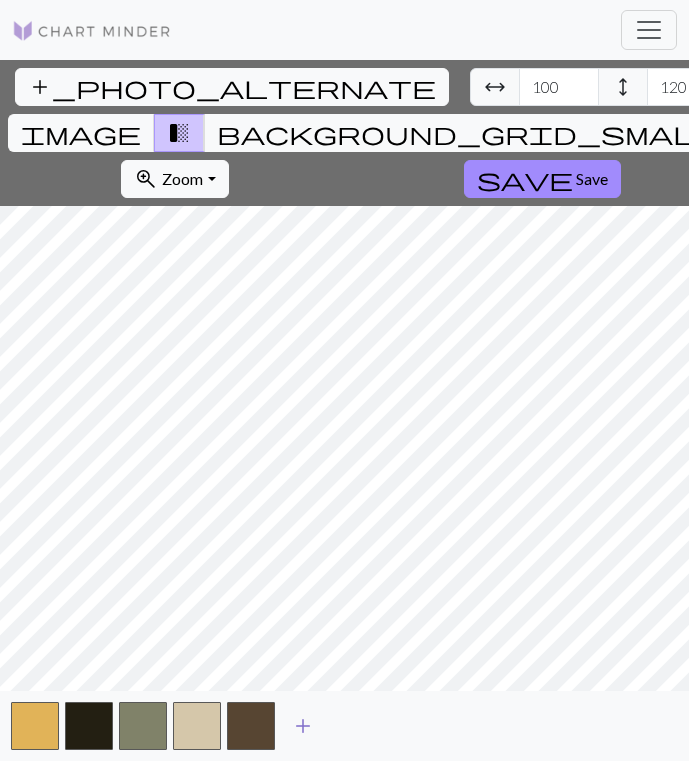 click on "add" at bounding box center [303, 726] 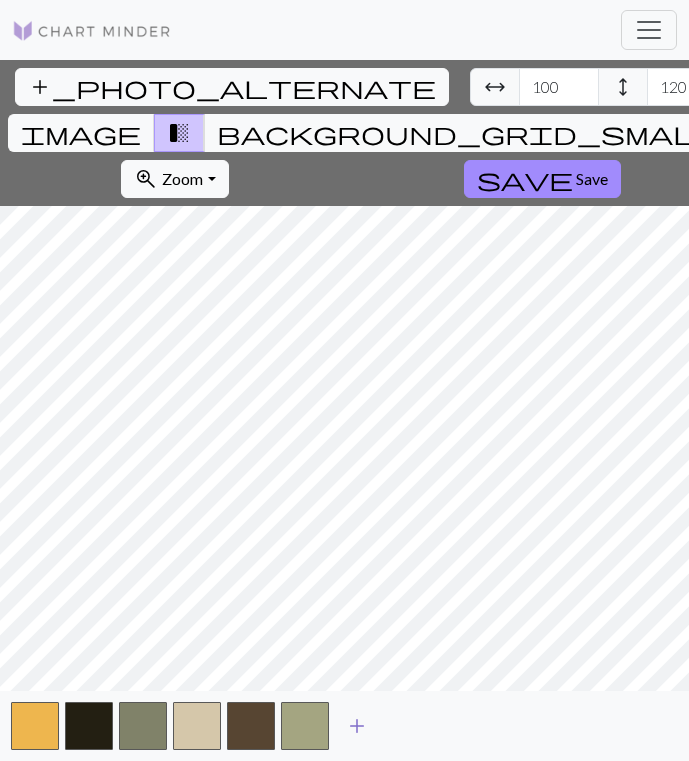 click on "add" at bounding box center [357, 726] 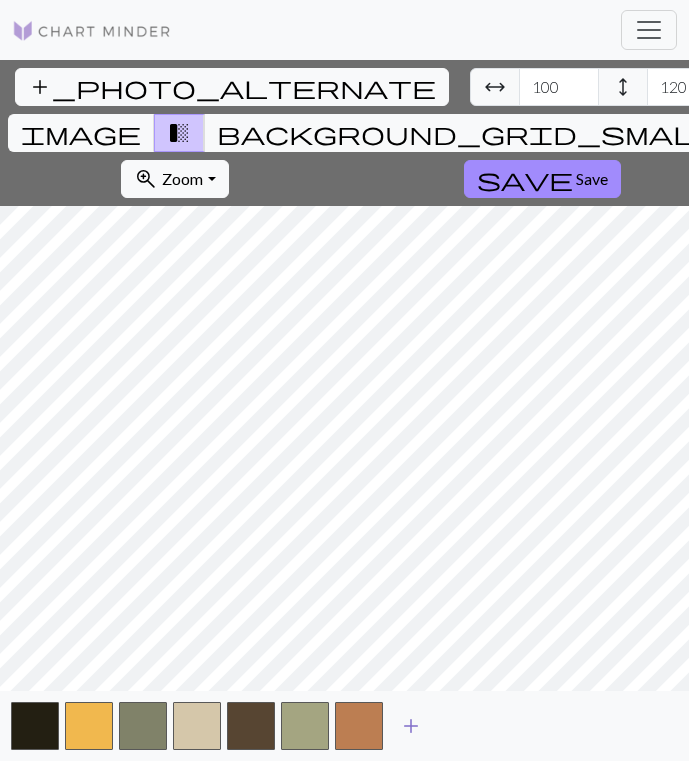 click on "add" at bounding box center [411, 726] 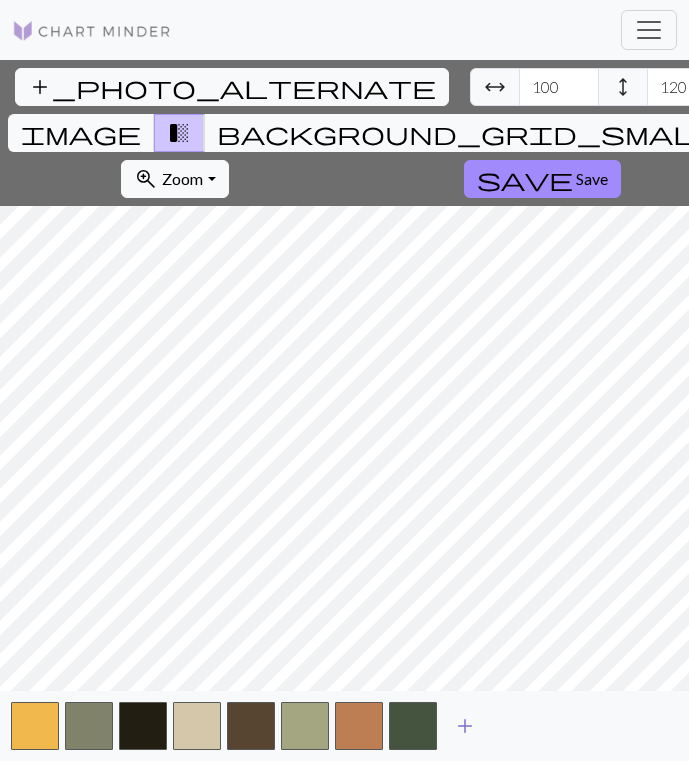 click on "add" at bounding box center (465, 726) 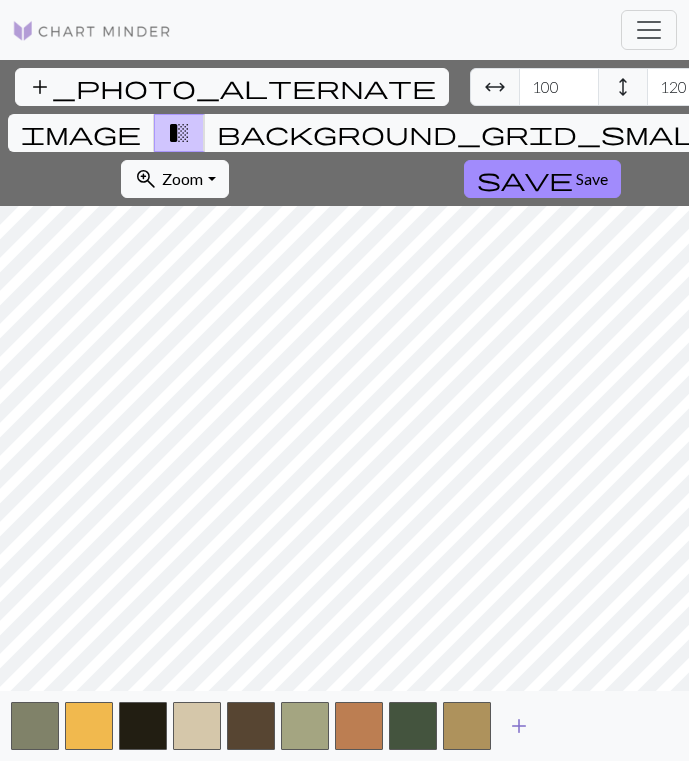 click on "add" at bounding box center [519, 726] 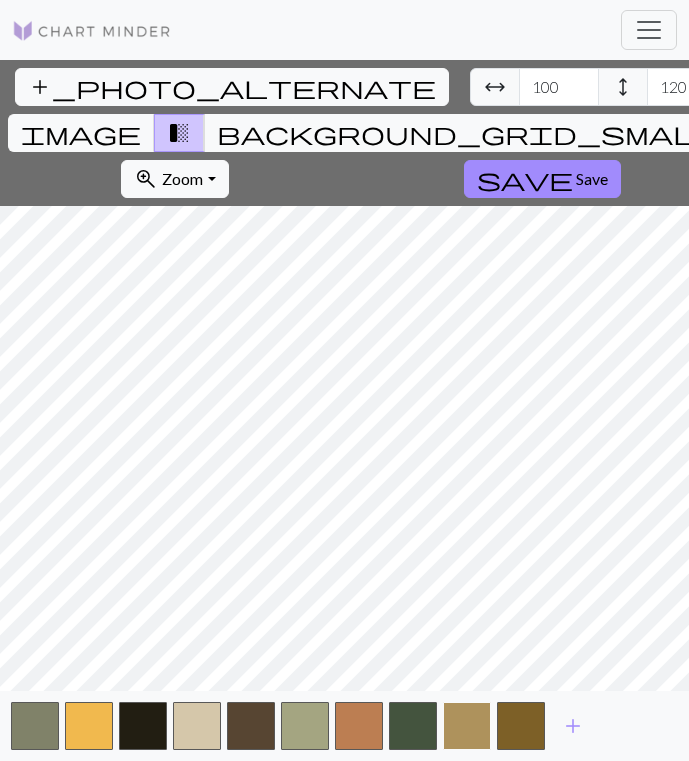 click at bounding box center [467, 726] 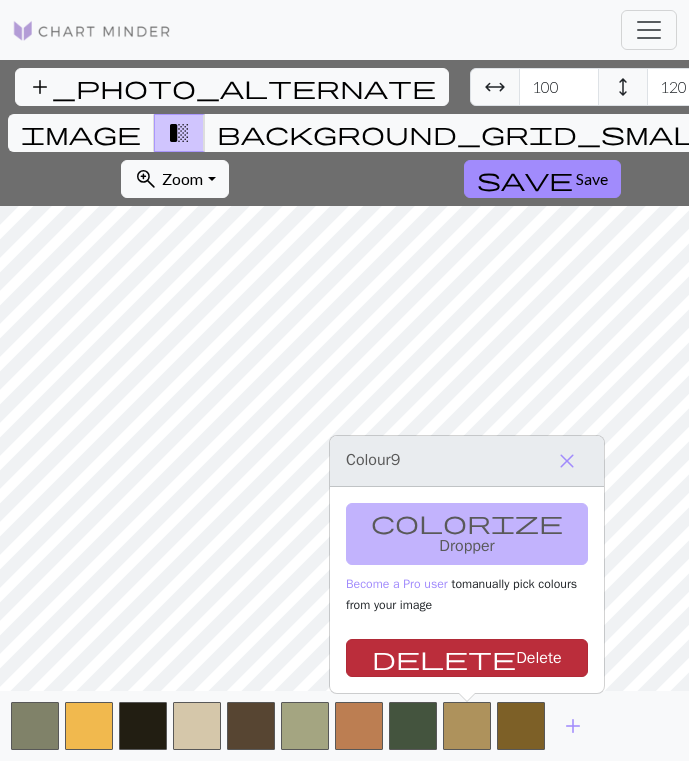 click on "delete Delete" at bounding box center [467, 658] 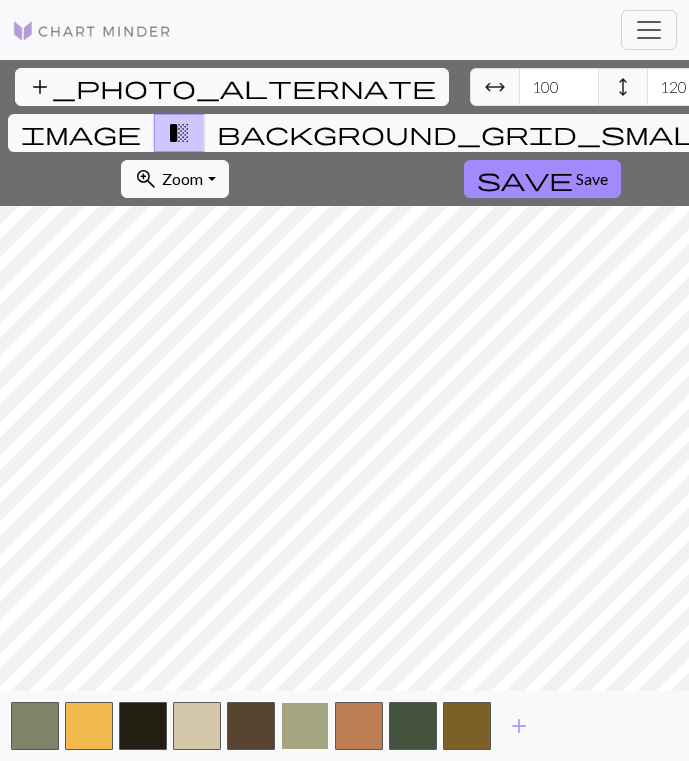 click at bounding box center (305, 726) 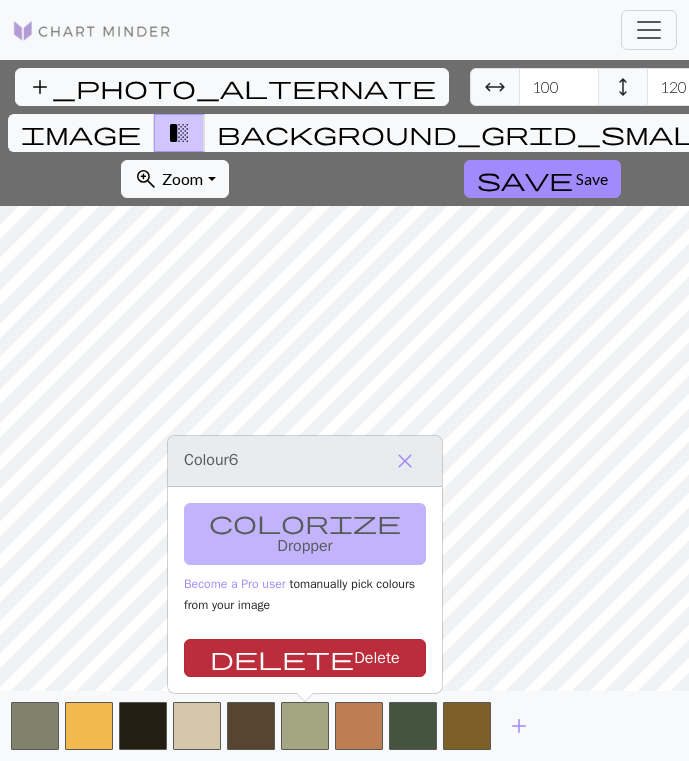 click on "delete Delete" at bounding box center [305, 658] 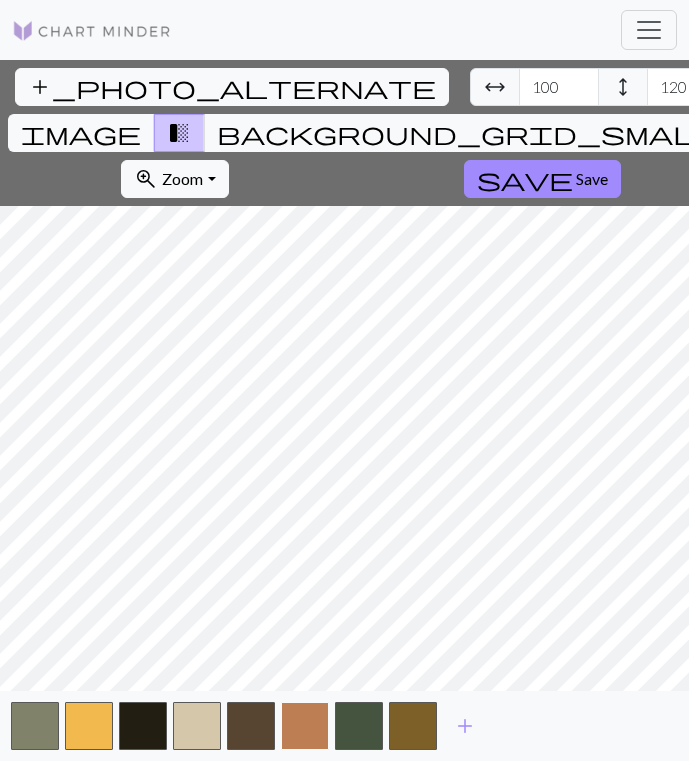 click at bounding box center [305, 726] 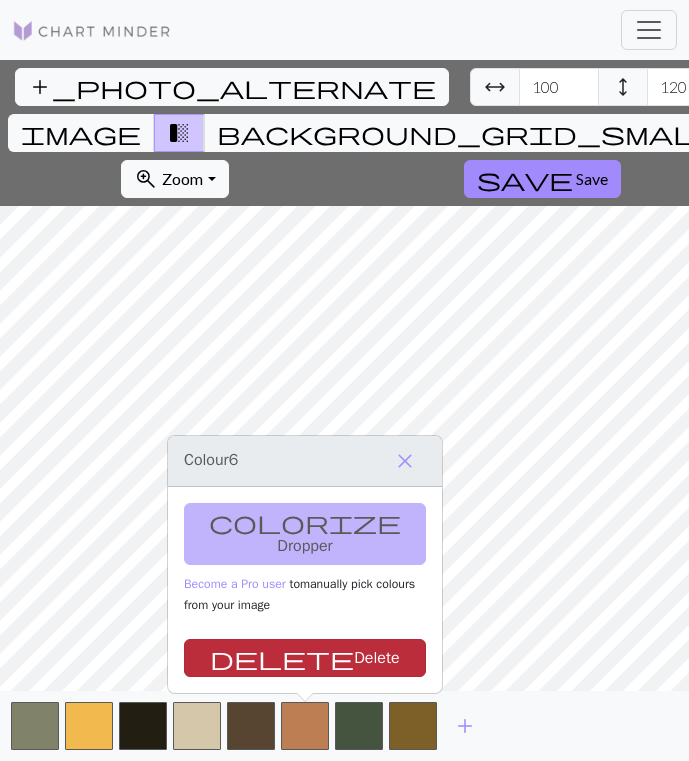 click on "delete Delete" at bounding box center [305, 658] 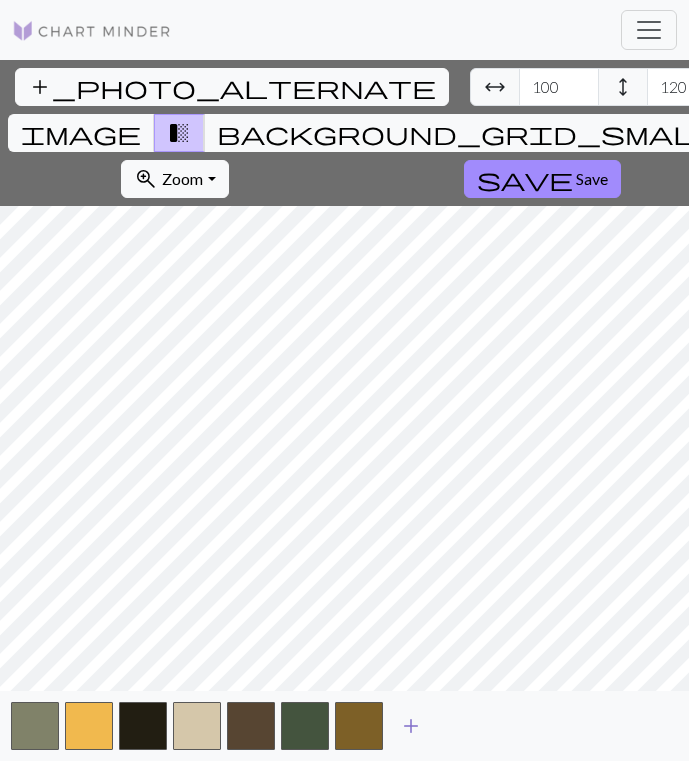 click on "add" at bounding box center [411, 726] 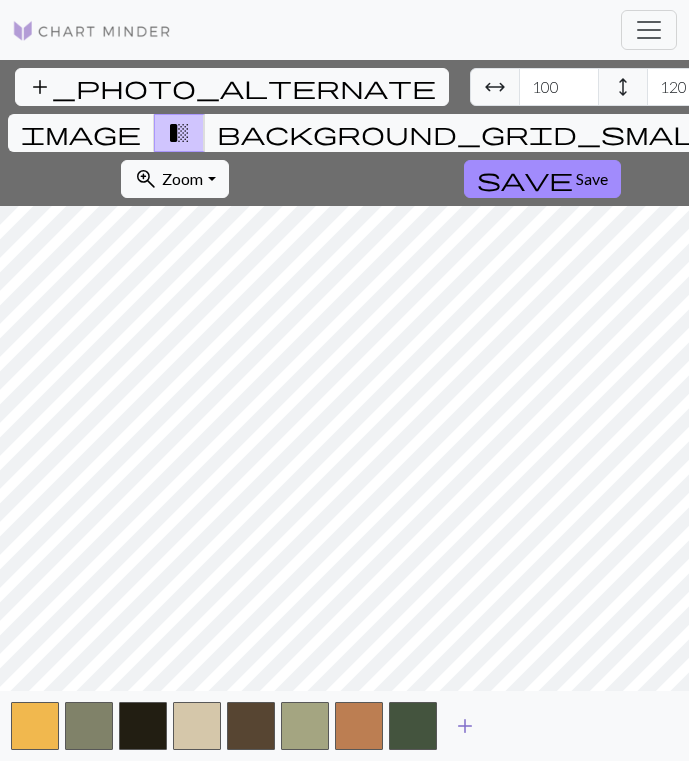 click on "add" at bounding box center [465, 726] 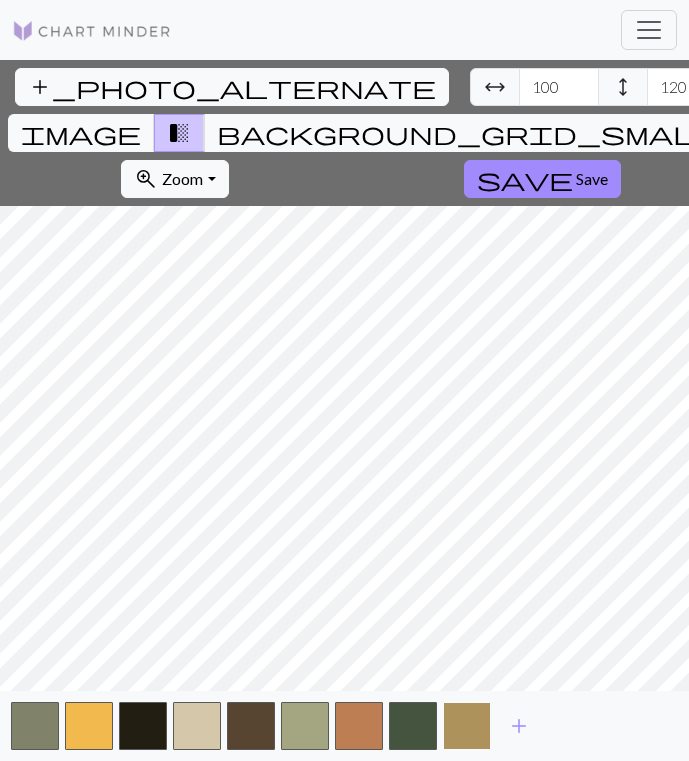click at bounding box center [467, 726] 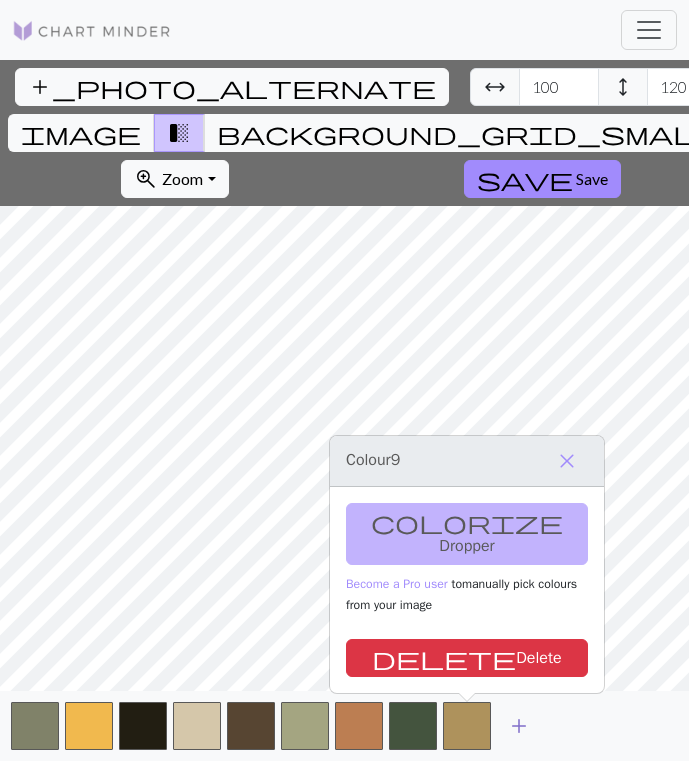 click on "add" at bounding box center (519, 726) 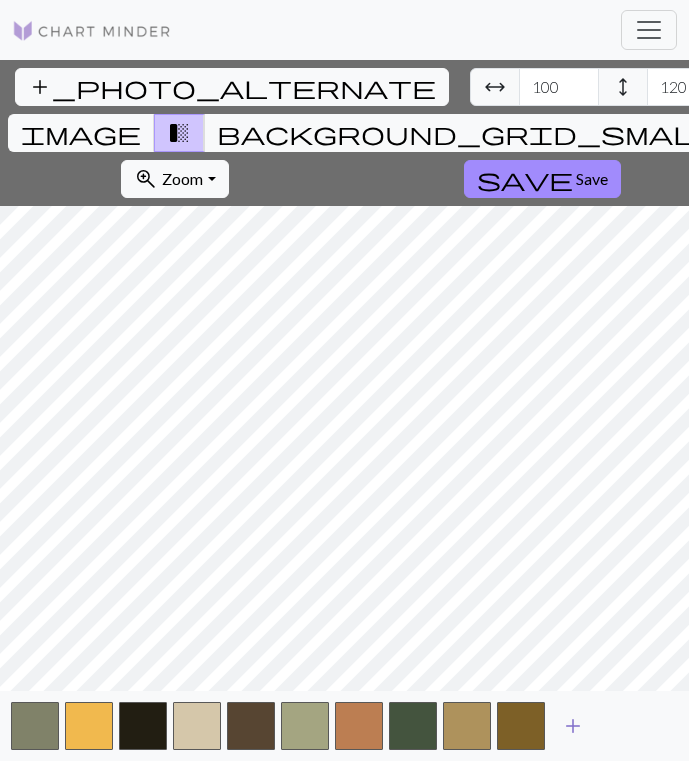 click on "add" at bounding box center [573, 726] 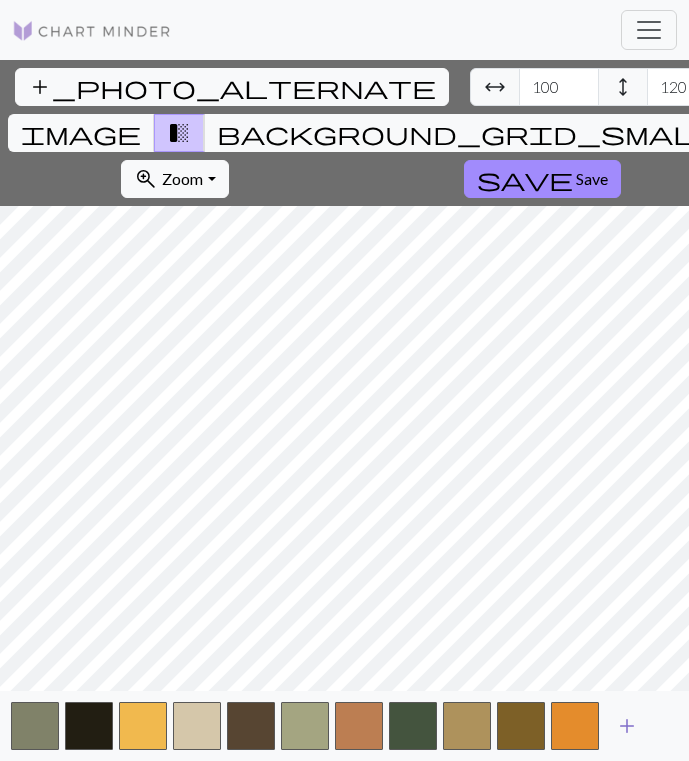 click on "add" at bounding box center [627, 726] 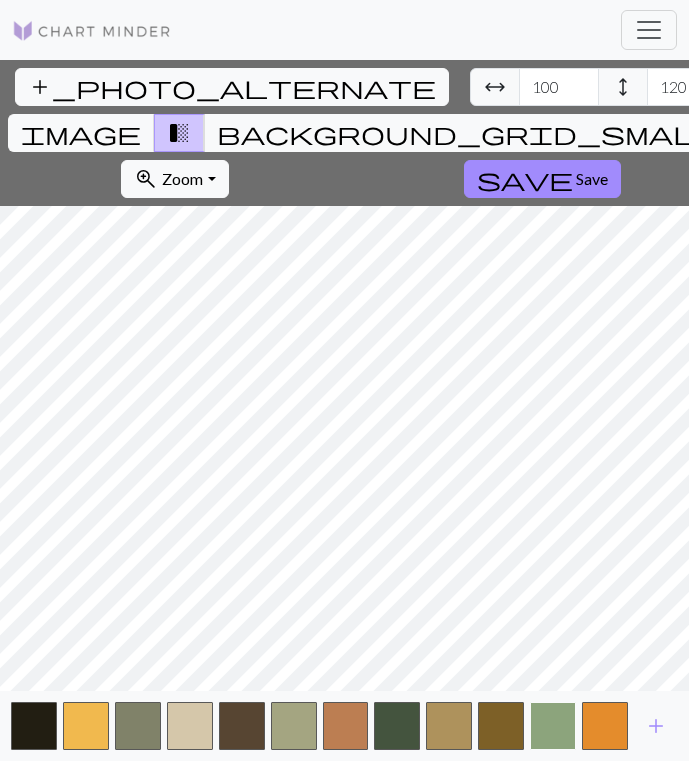 click at bounding box center (553, 726) 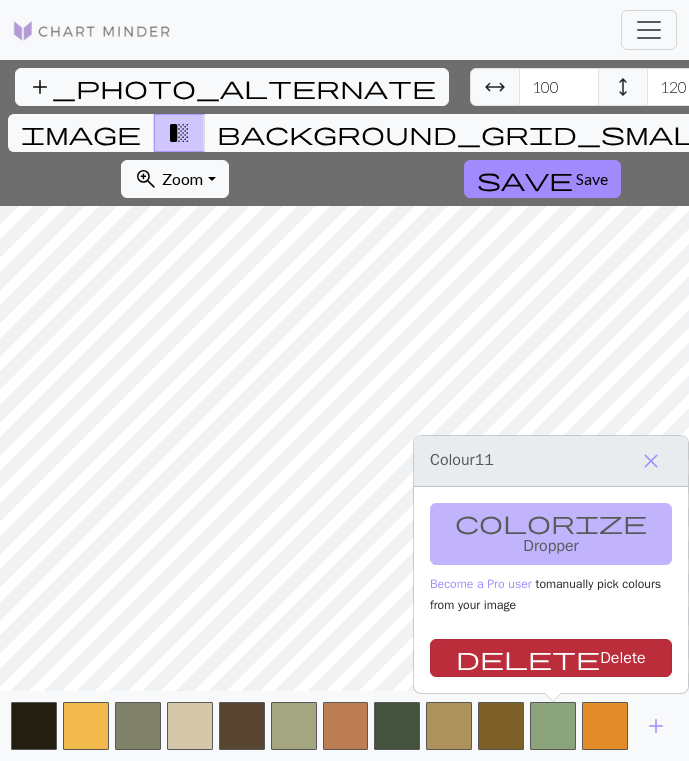 click on "delete Delete" at bounding box center (551, 658) 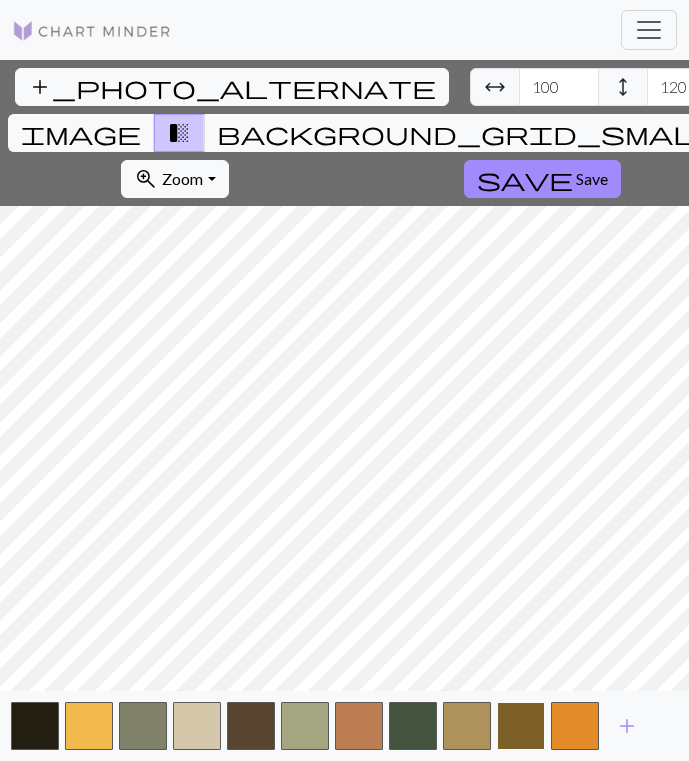 click at bounding box center [521, 726] 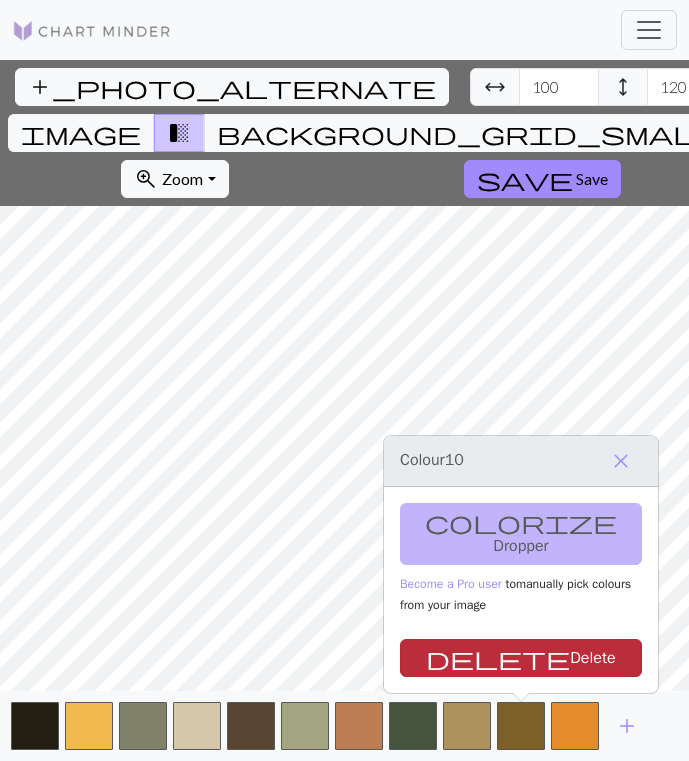 click on "delete" at bounding box center (498, 658) 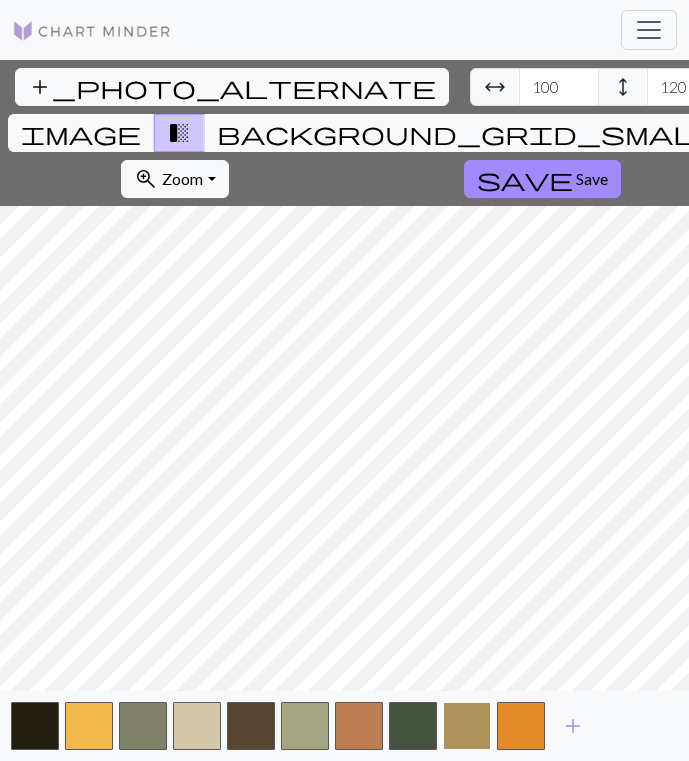 click at bounding box center [467, 726] 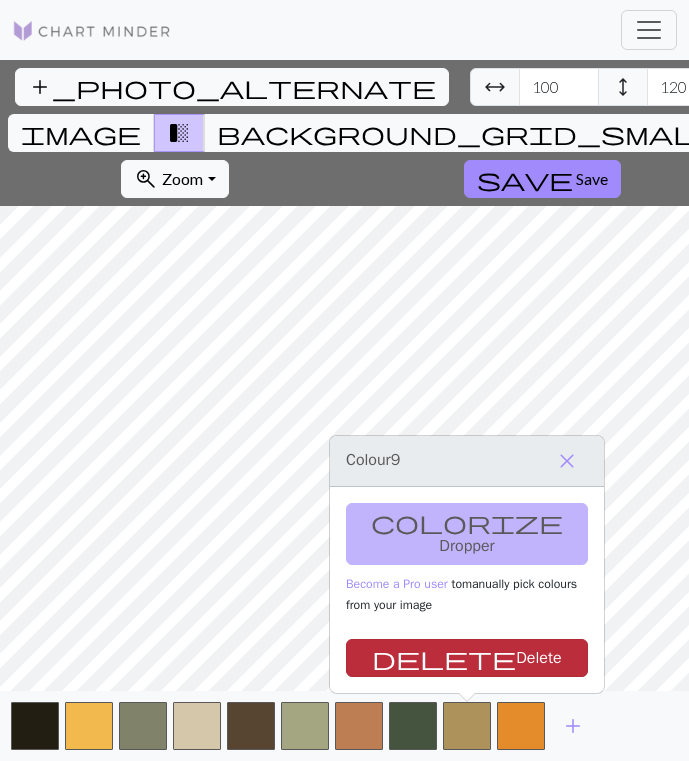 click on "delete Delete" at bounding box center (467, 658) 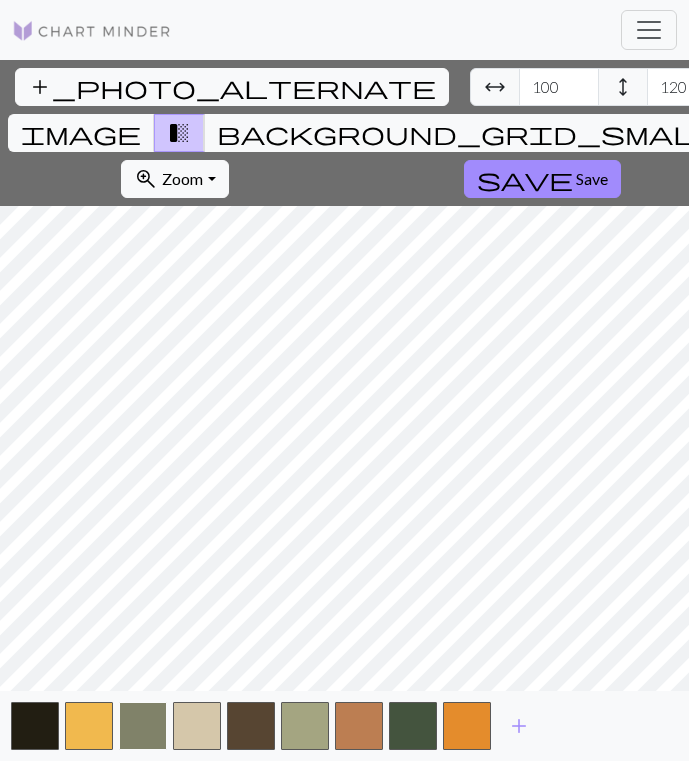 click at bounding box center [143, 726] 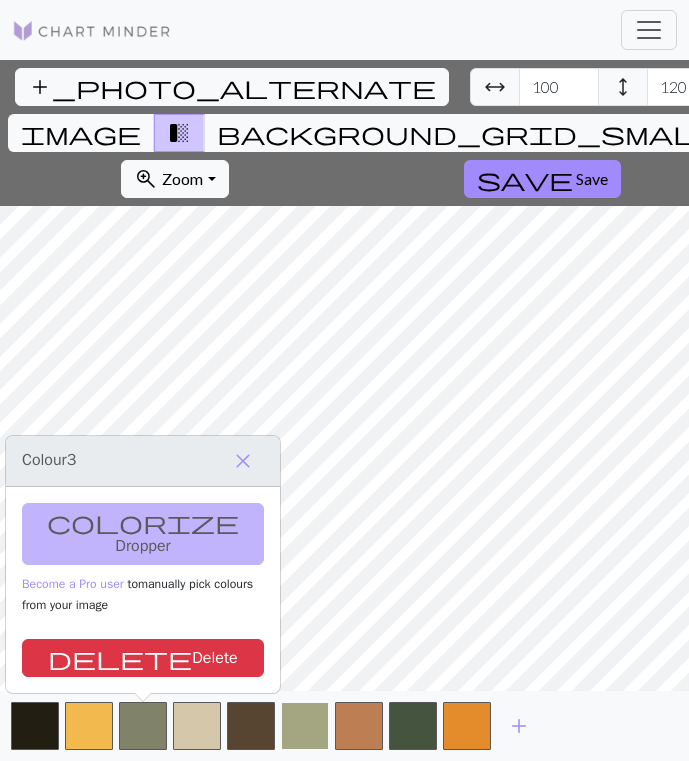 click at bounding box center [305, 726] 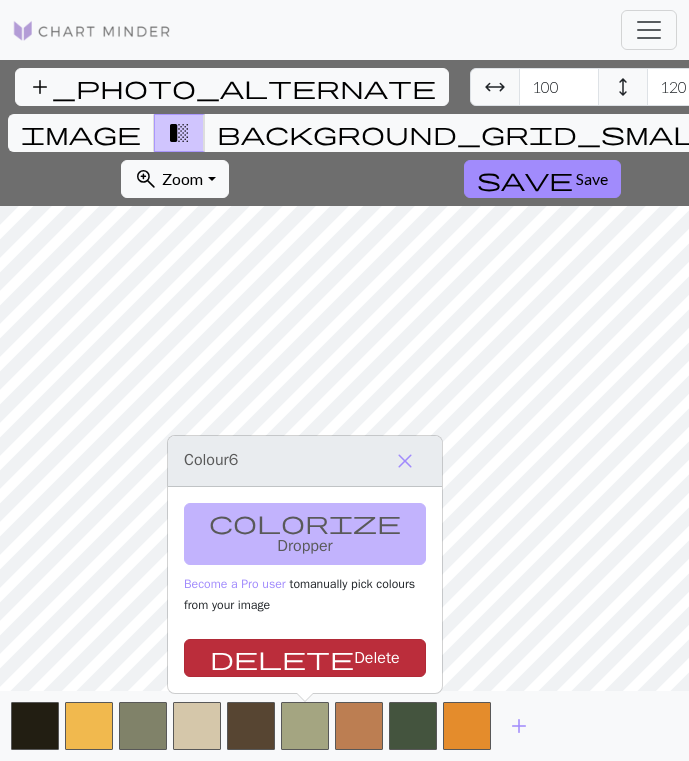 click on "delete Delete" at bounding box center (305, 658) 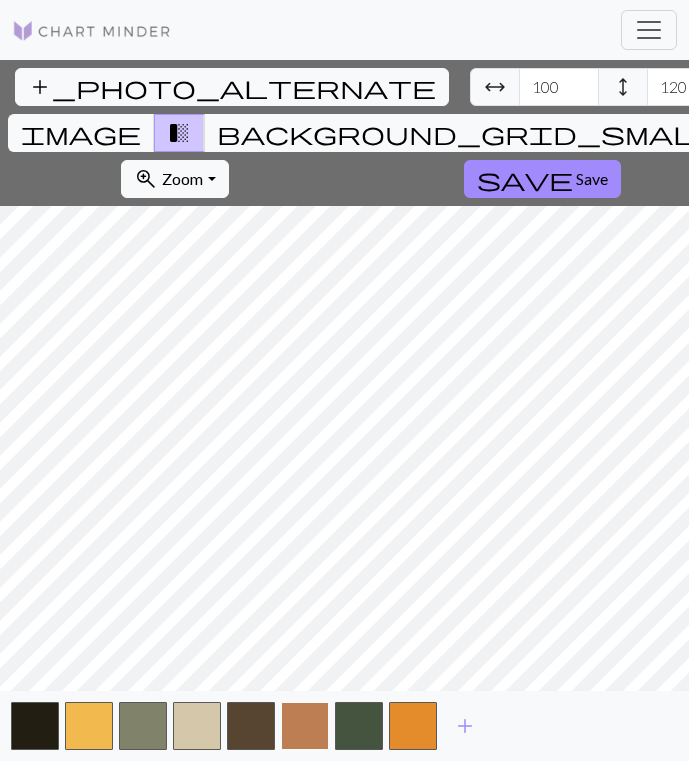 click at bounding box center (305, 726) 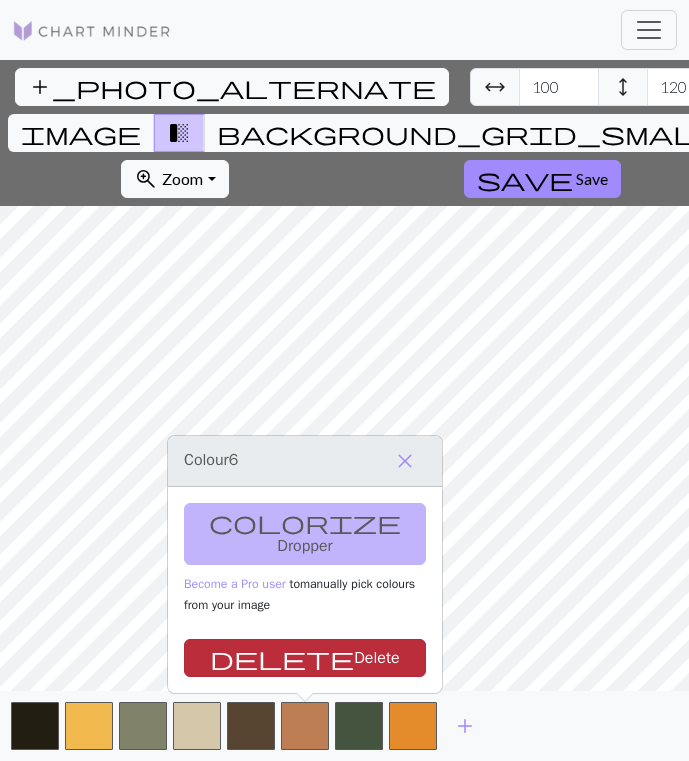 click on "delete Delete" at bounding box center [305, 658] 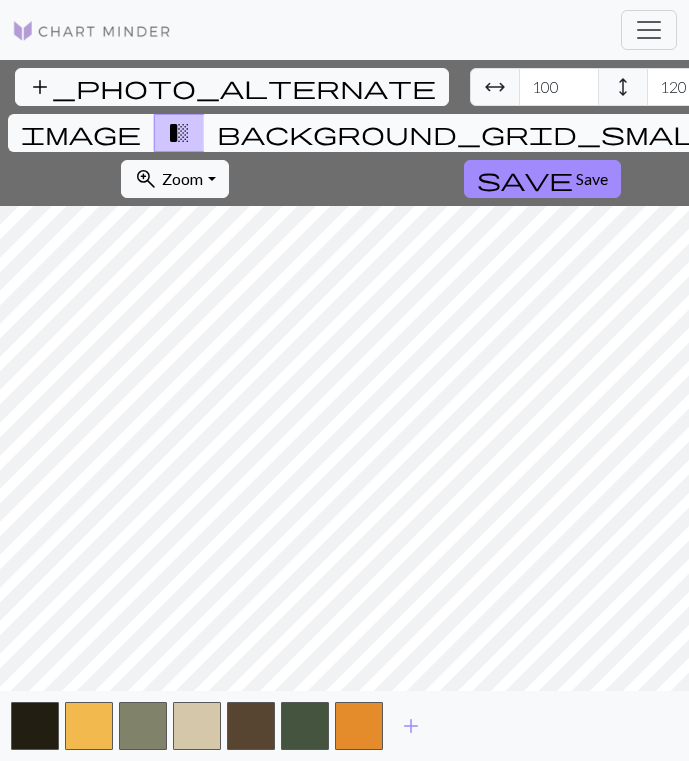 click on "background_grid_small" at bounding box center [469, 133] 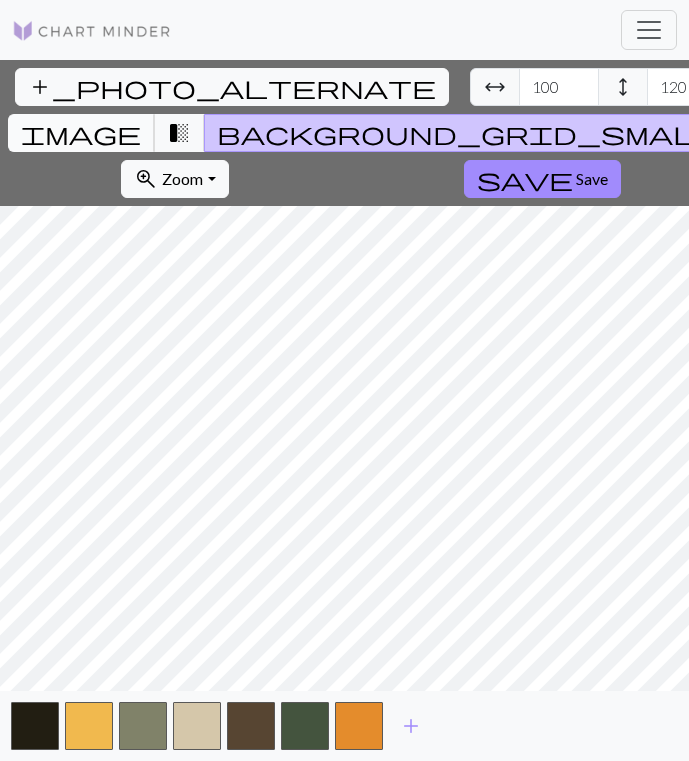 click on "image" at bounding box center [81, 133] 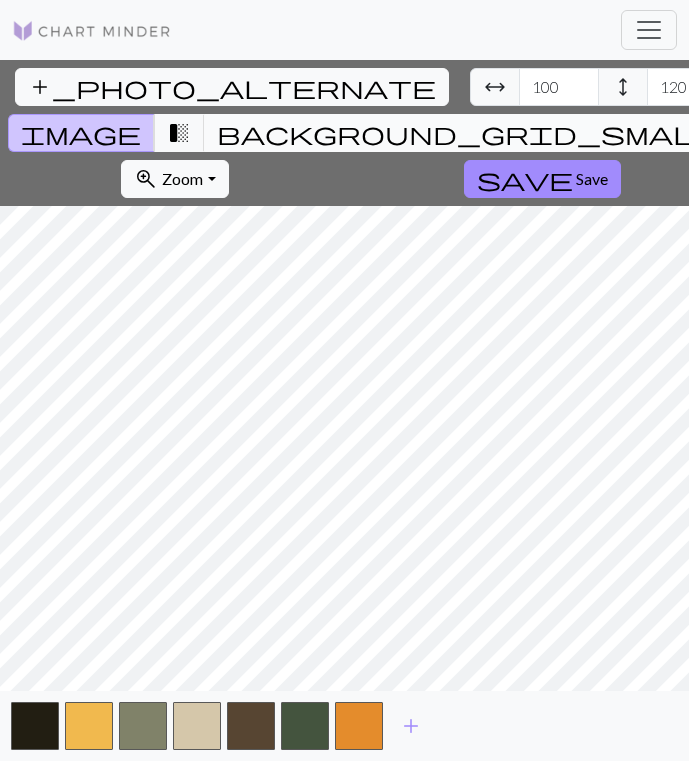 click on "background_grid_small" at bounding box center (469, 133) 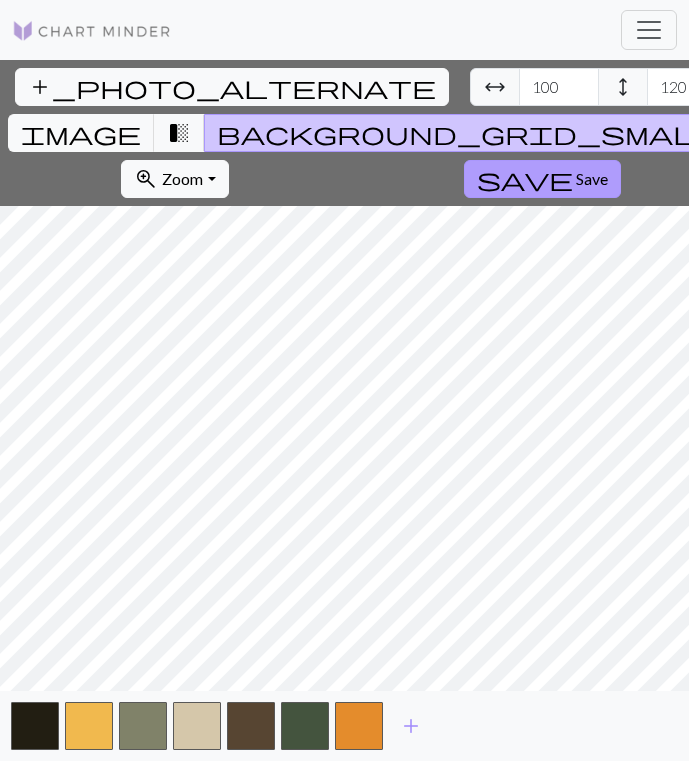 click on "Save" at bounding box center [592, 178] 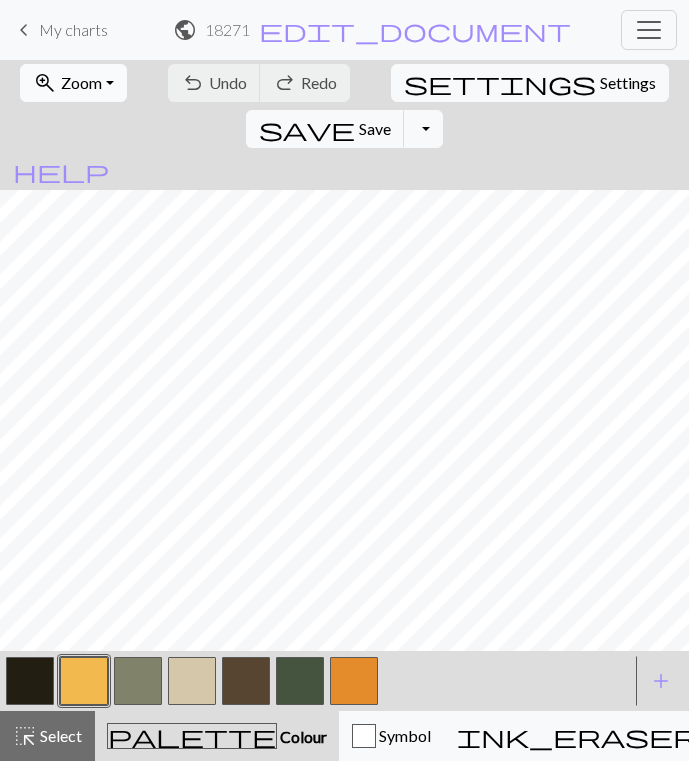 click on "zoom_in Zoom Zoom" at bounding box center (73, 83) 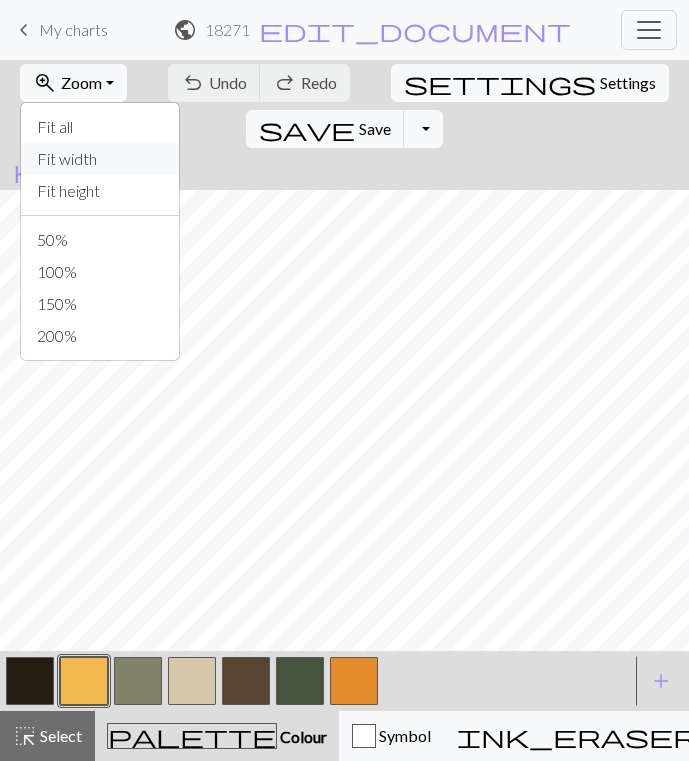 click on "Fit width" at bounding box center [100, 159] 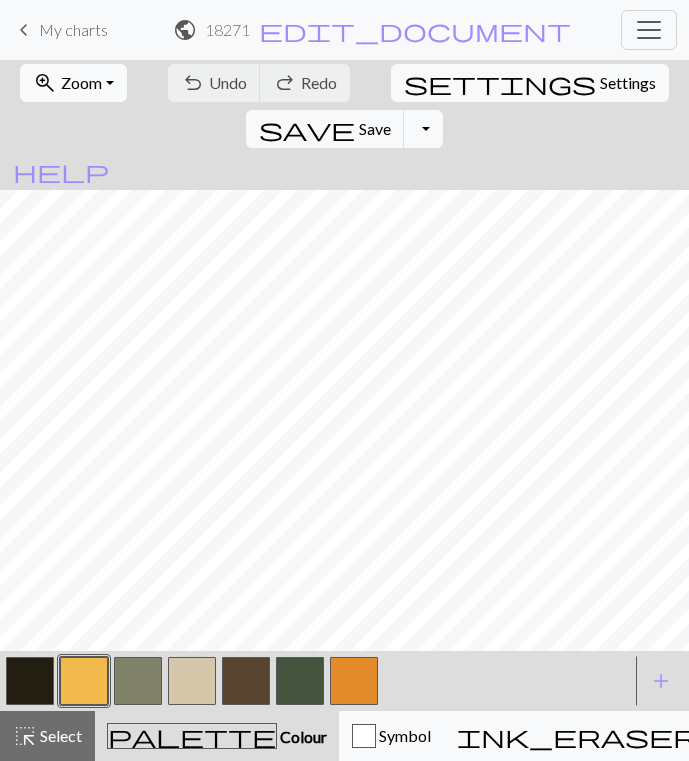 click on "zoom_in Zoom Zoom" at bounding box center [73, 83] 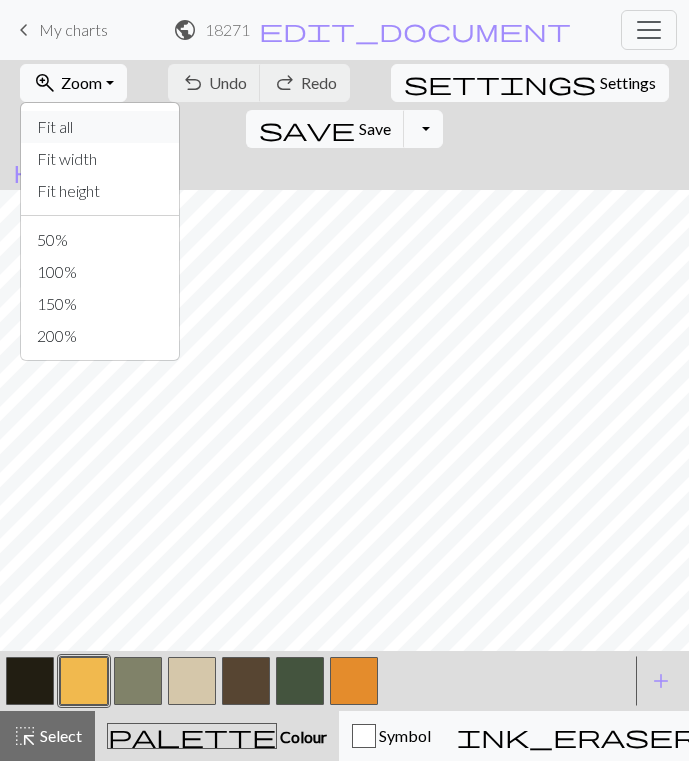 click on "Fit all" at bounding box center (100, 127) 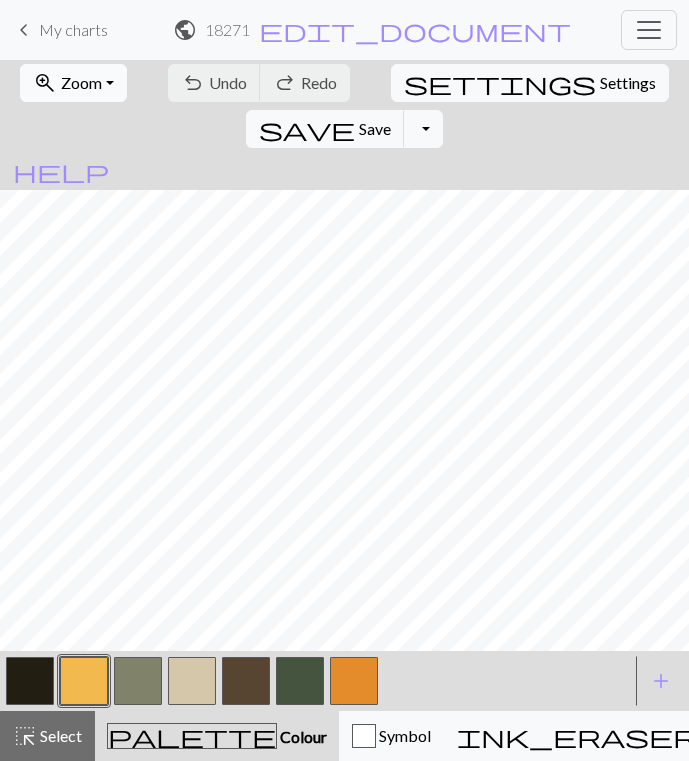 click on "zoom_in Zoom Zoom" at bounding box center (73, 83) 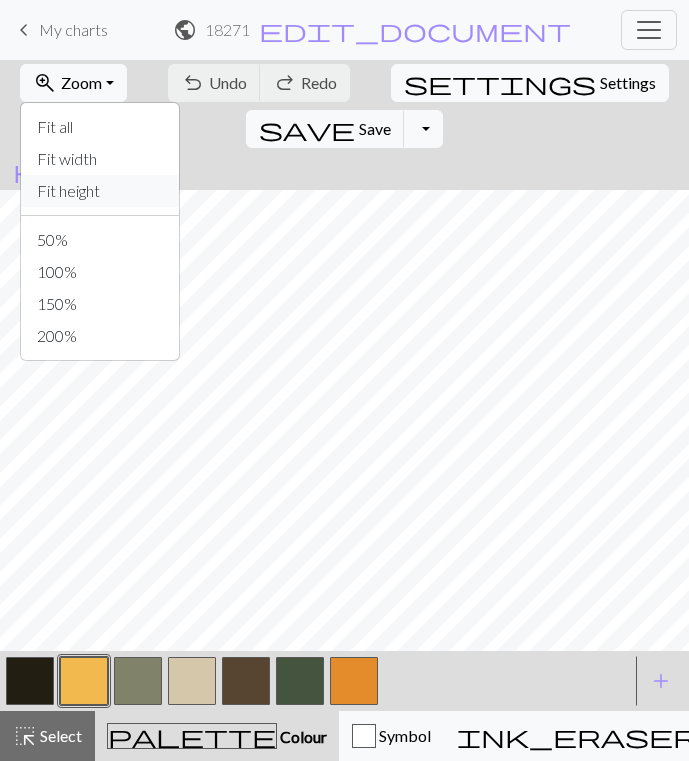 click on "Fit height" at bounding box center [100, 191] 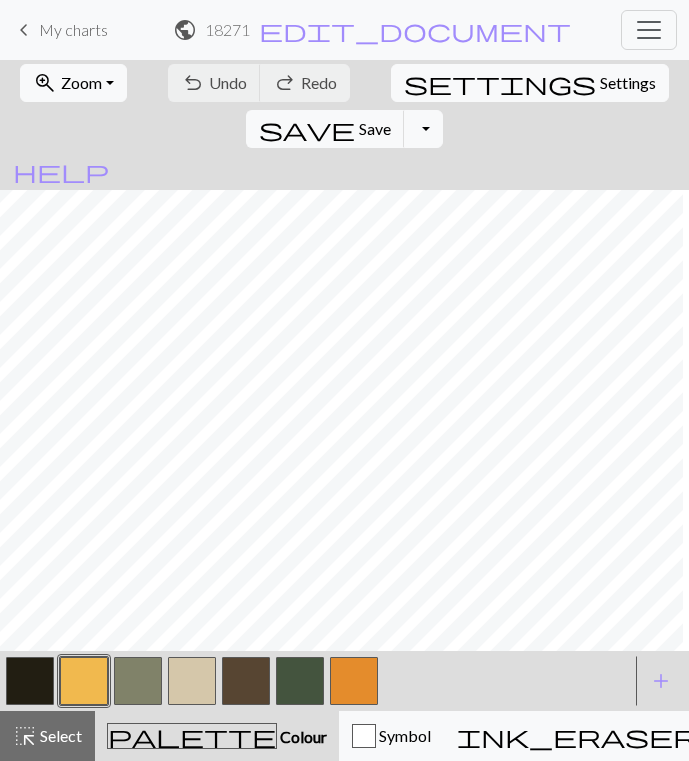 scroll, scrollTop: 725, scrollLeft: 681, axis: both 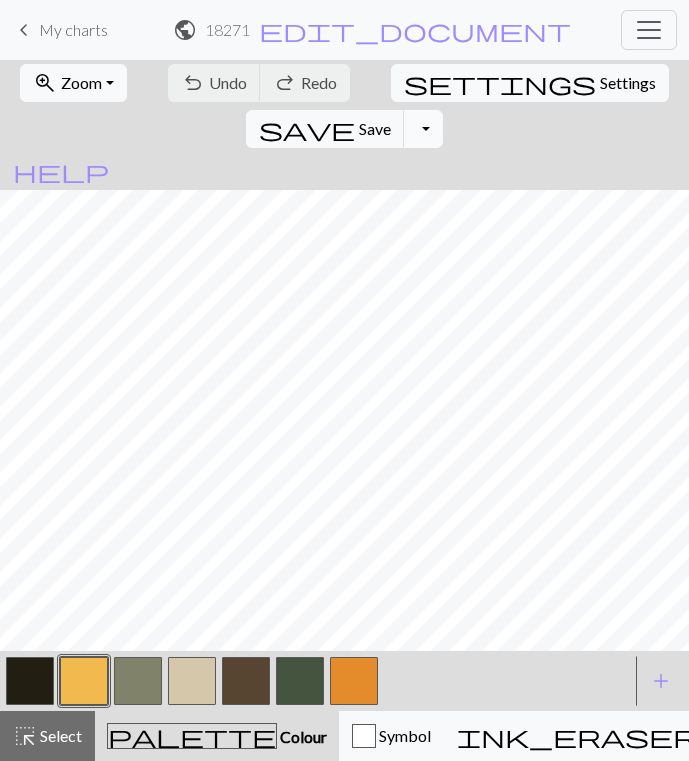 click on "Toggle Dropdown" at bounding box center (423, 129) 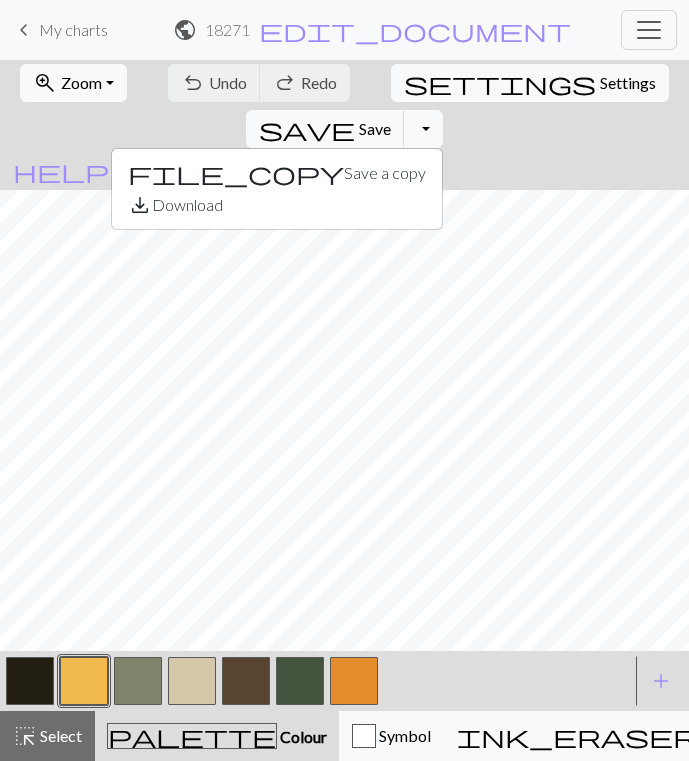 click on "keyboard_arrow_left   My charts public 182718d573009f48c5a2cdb09f4121c2.jpg  /  182718d573009f48c5a2cdb09f4121c2.jpg edit_document Edit settings workspace_premium  Pro My charts Library Manual Hi  nalle   Account settings Logout" at bounding box center (344, 30) 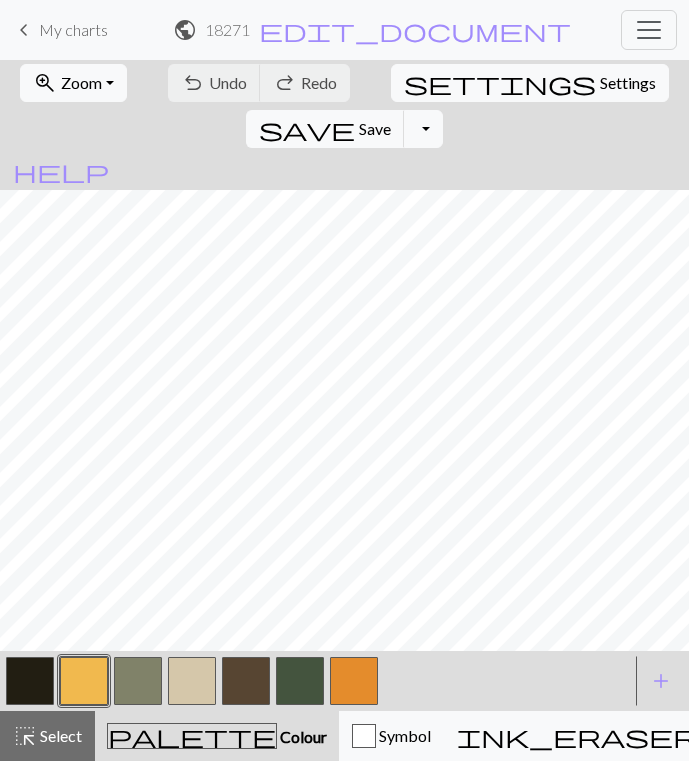 click on "182718d573009f48c5a2cdb09f4121c2.jpg  /  182718d573009f48c5a2cdb09f4121c2.jpg" at bounding box center (227, 29) 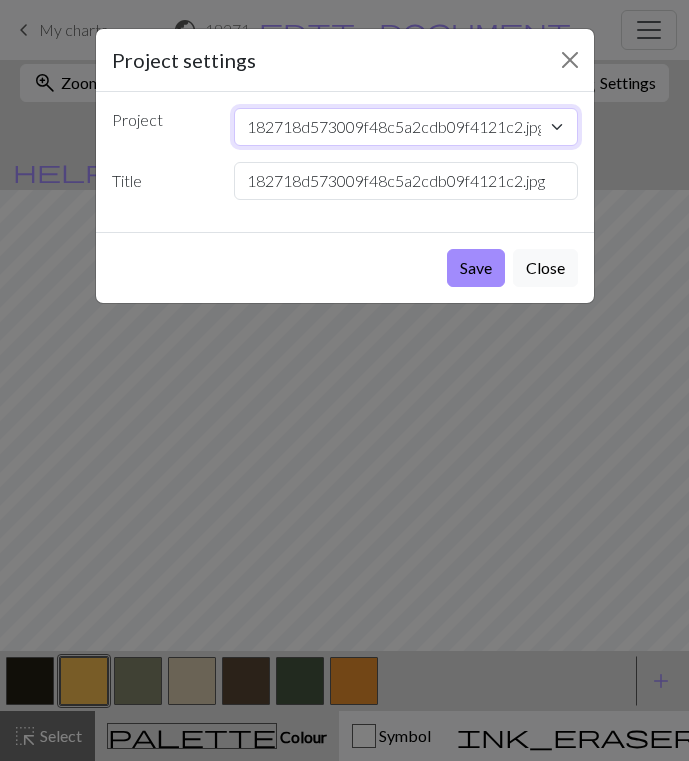 click on "182718d573009f48c5a2cdb09f4121c2.jpg 182718d573009f48c5a2cdb09f4121c2.jpg Copy of Aurora Goddess of the Dawn Skärmavbild 2025-07-03 kl. 20.38.29.png Rönnbär, rowan berries. 2 Rönnbär 2 Rönnbär Skärmavbild 2025-07-03 kl. 20.38.29.png July, flower Rönnbär, rowan berries, berry, border pattern Copy of Copy of Copy of Alexandre #143 alphabet small Bottom om the bag  Copy of cherub.jpg Copy of Nyx intarsiabroderi Skokloster dyna II, uppsala medieval.jpg intarsiabroderi Skokloster dyna II, uppsala medieval.jpg Copy of I c Copy of Lyre Copy of Lute intarsiabroderi uppsala medieval taperstry motif.jpg house.jpg house.jpg tight celtic knot.jpg Copy of K c Copy of floral 2.1 Copy of Floral border #14 Photo 16.01.25, 22 59 09 (1).jpg rowan berries.jpg Copy of Scrolling flower border Intarsiabroderi Lejon, Dalshem lion uppsala medieval.jpg rönnbär, rowan-berries, leaf.jpg Uppsala domkyrka window fönster, church gothic..jpg Uppsala domkyrka window, church gothic.png gothic angel medieval.jpg Copy of Venus" at bounding box center (406, 127) 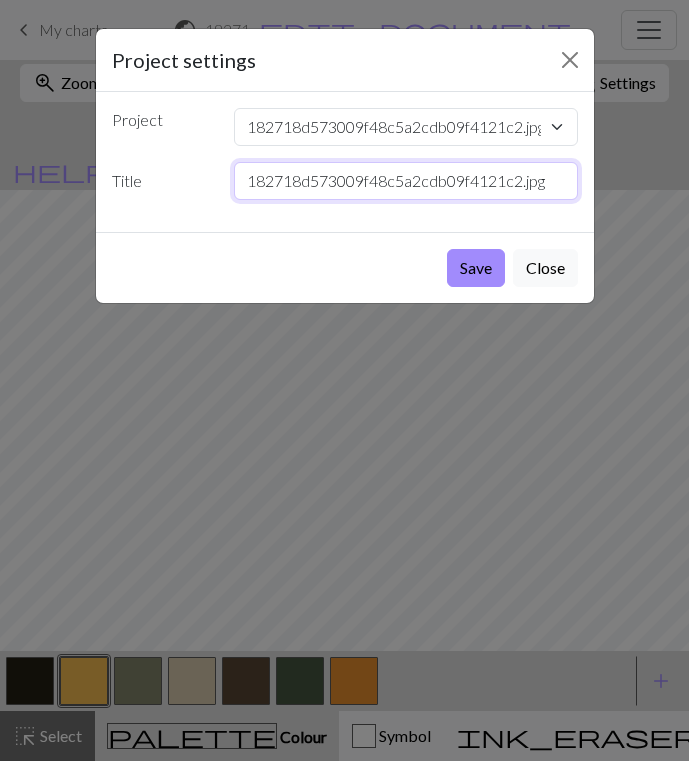 click on "182718d573009f48c5a2cdb09f4121c2.jpg" at bounding box center [406, 181] 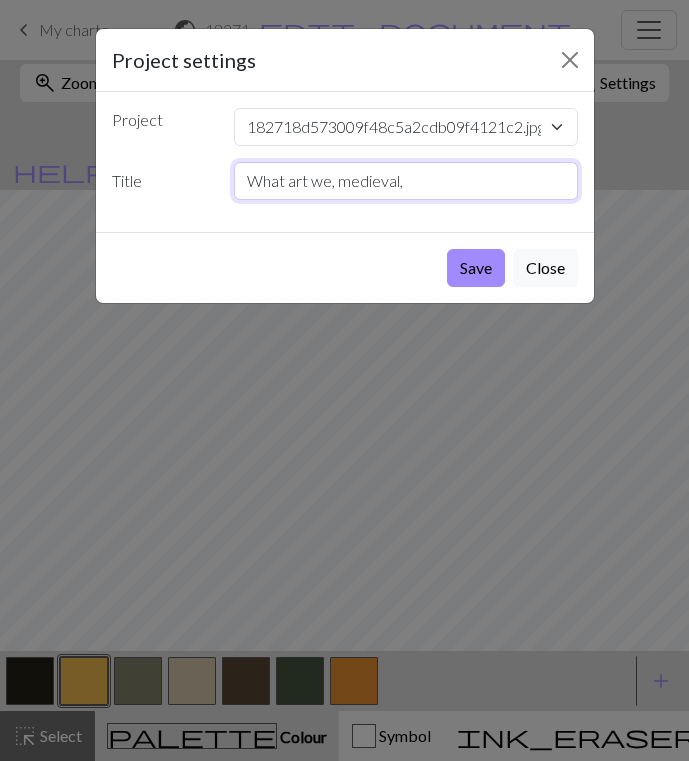 type on "What art we, medieval," 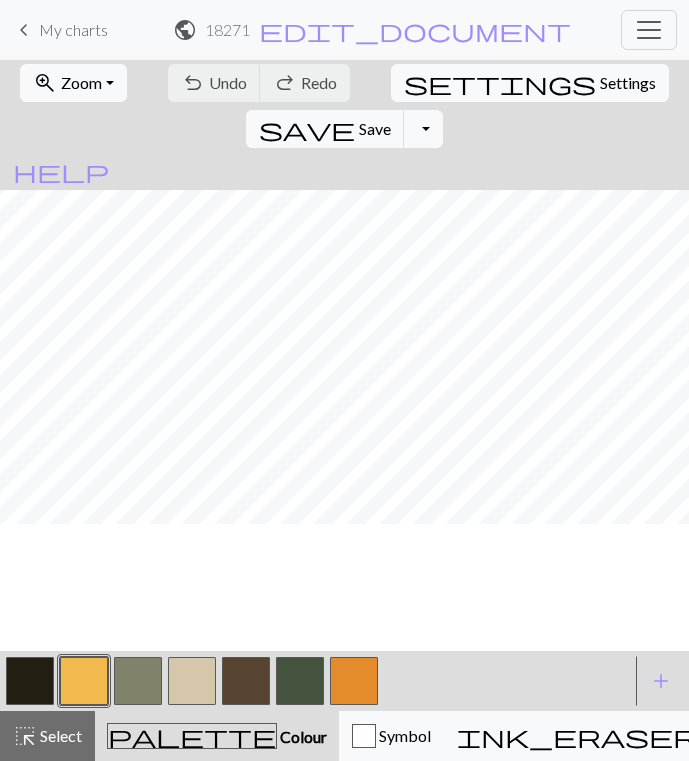 scroll, scrollTop: 233, scrollLeft: 681, axis: both 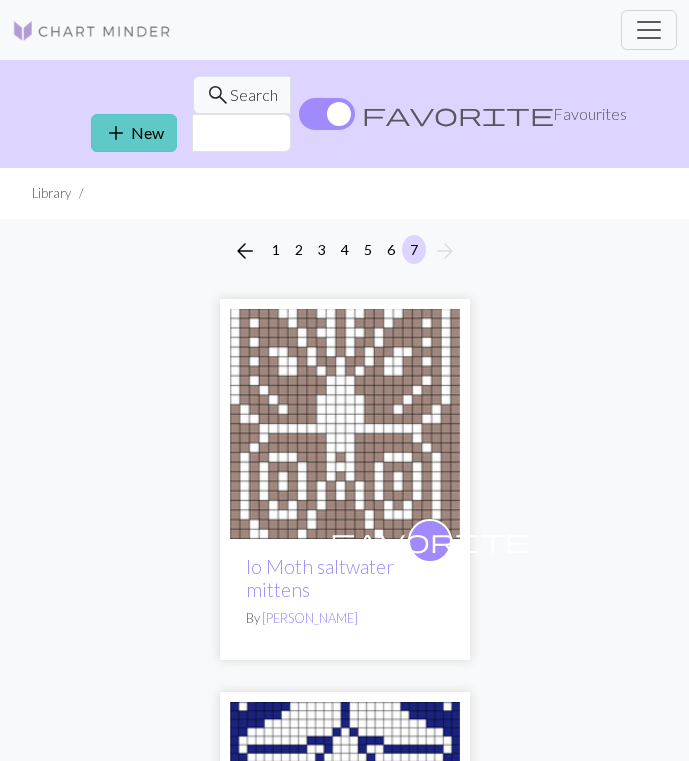 click on "add" at bounding box center [116, 133] 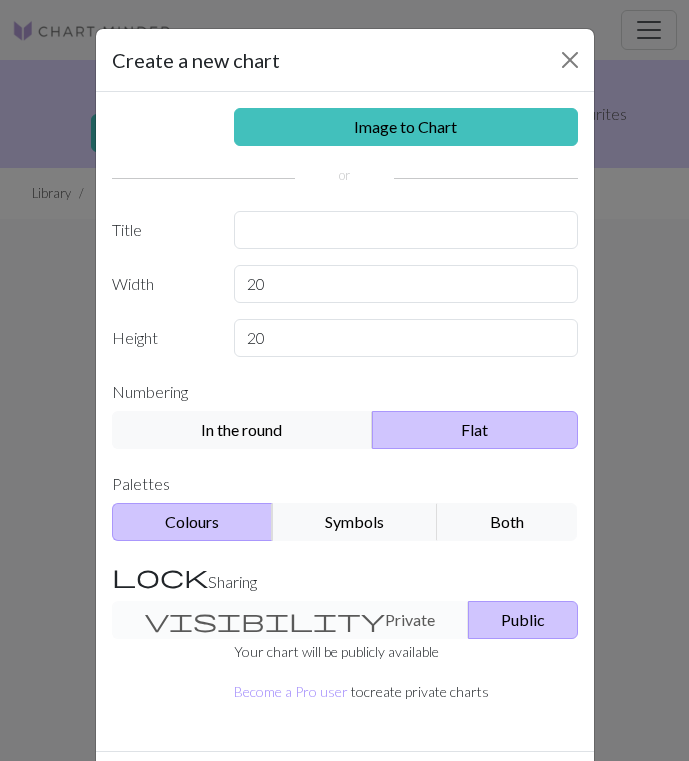 click on "Image to Chart Title Width 20 Height 20 Numbering In the round Flat Palettes Colours Symbols Both Sharing visibility  Private Public Your chart will be publicly available Become a Pro user   to  create private charts" at bounding box center [345, 421] 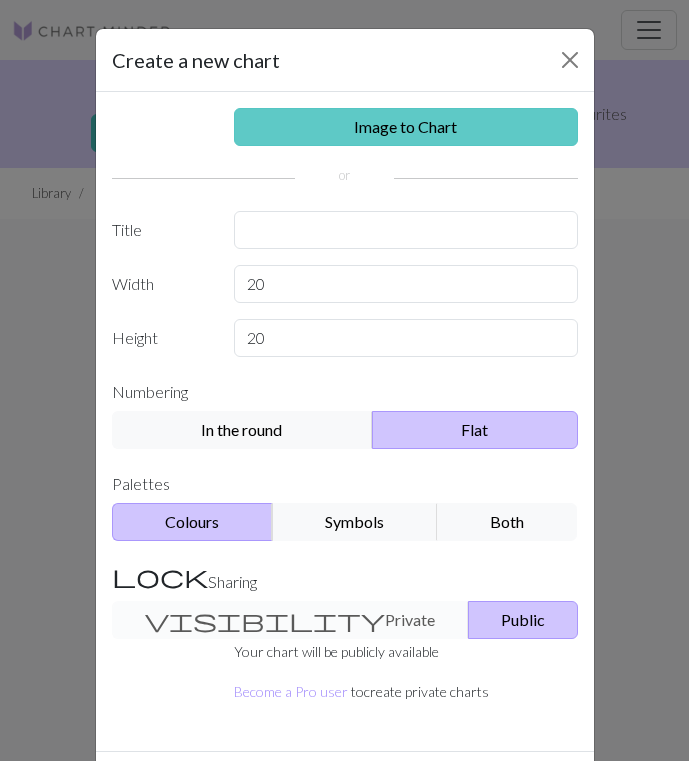 click on "Image to Chart" at bounding box center (406, 127) 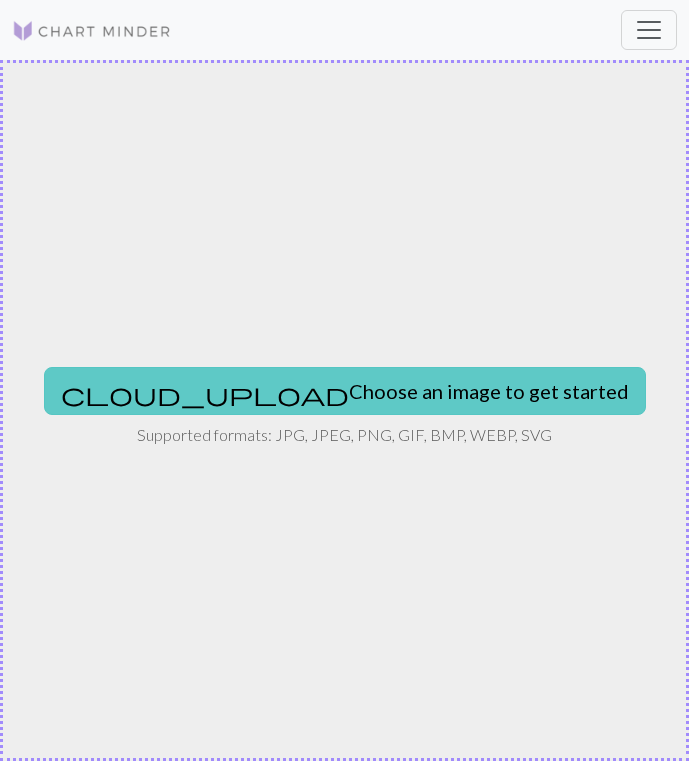 click on "cloud_upload  Choose an image to get started" at bounding box center [345, 391] 